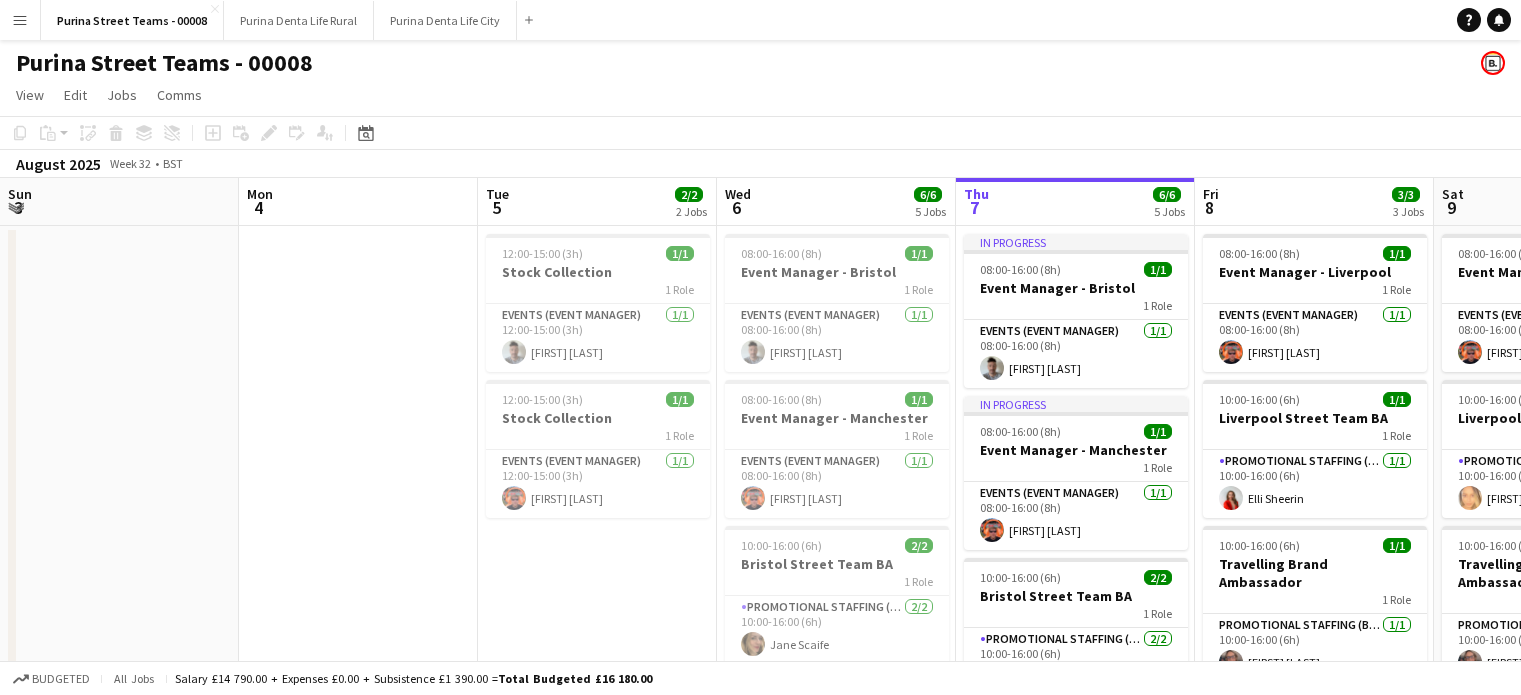 scroll, scrollTop: 0, scrollLeft: 0, axis: both 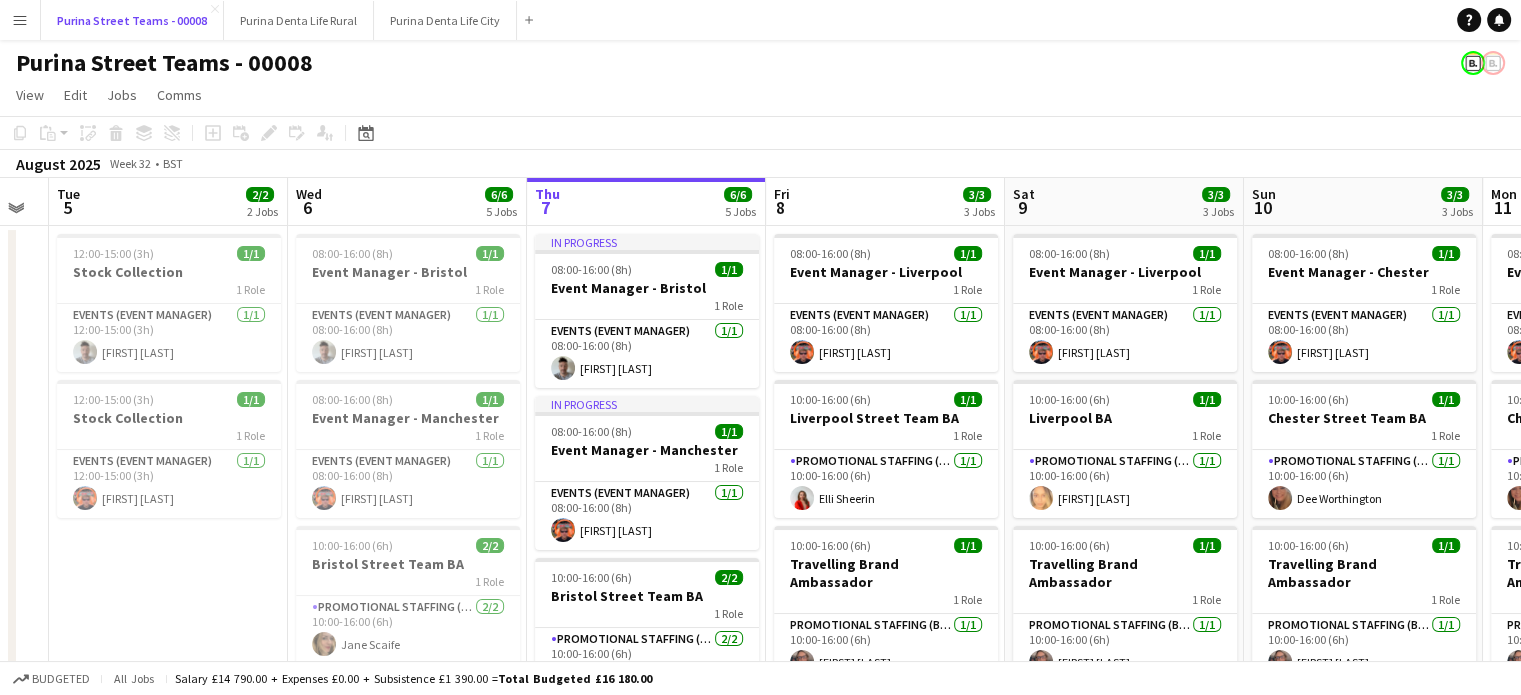 type 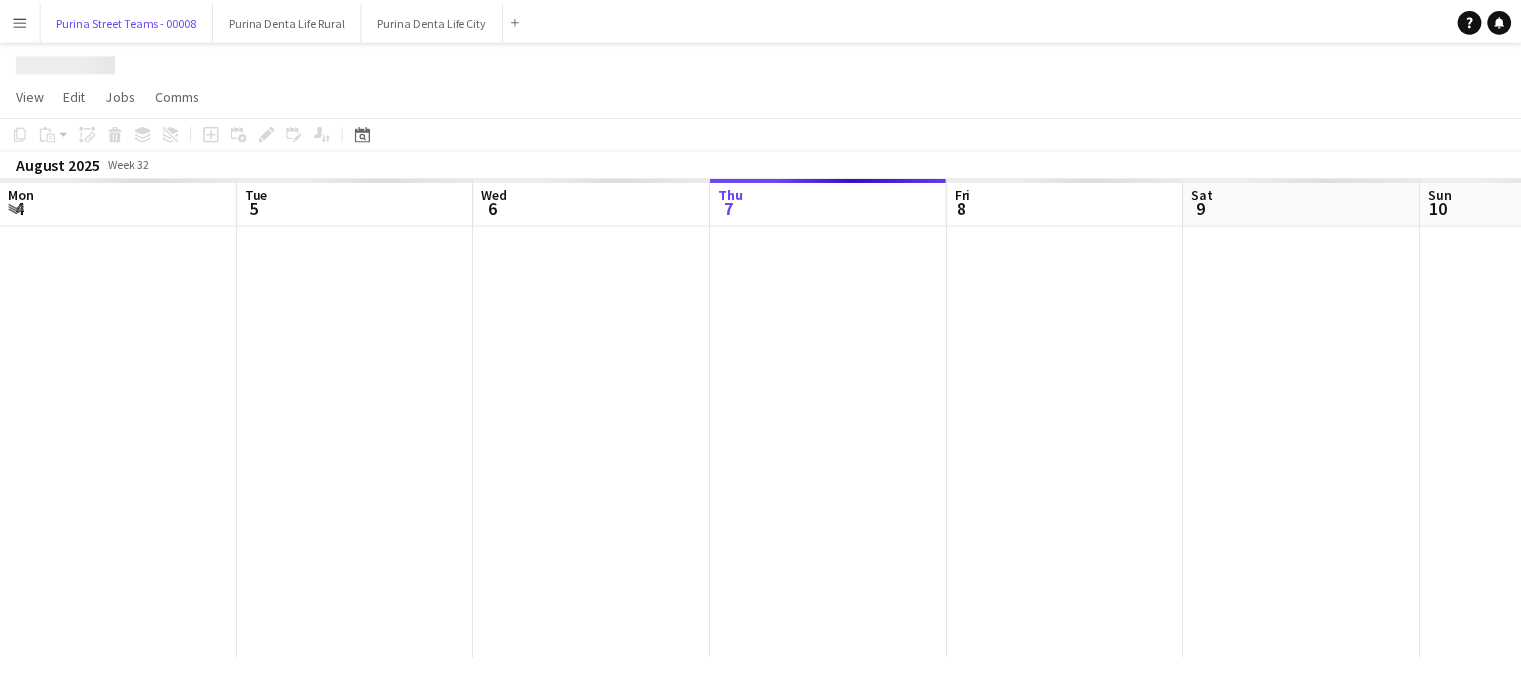 scroll, scrollTop: 0, scrollLeft: 478, axis: horizontal 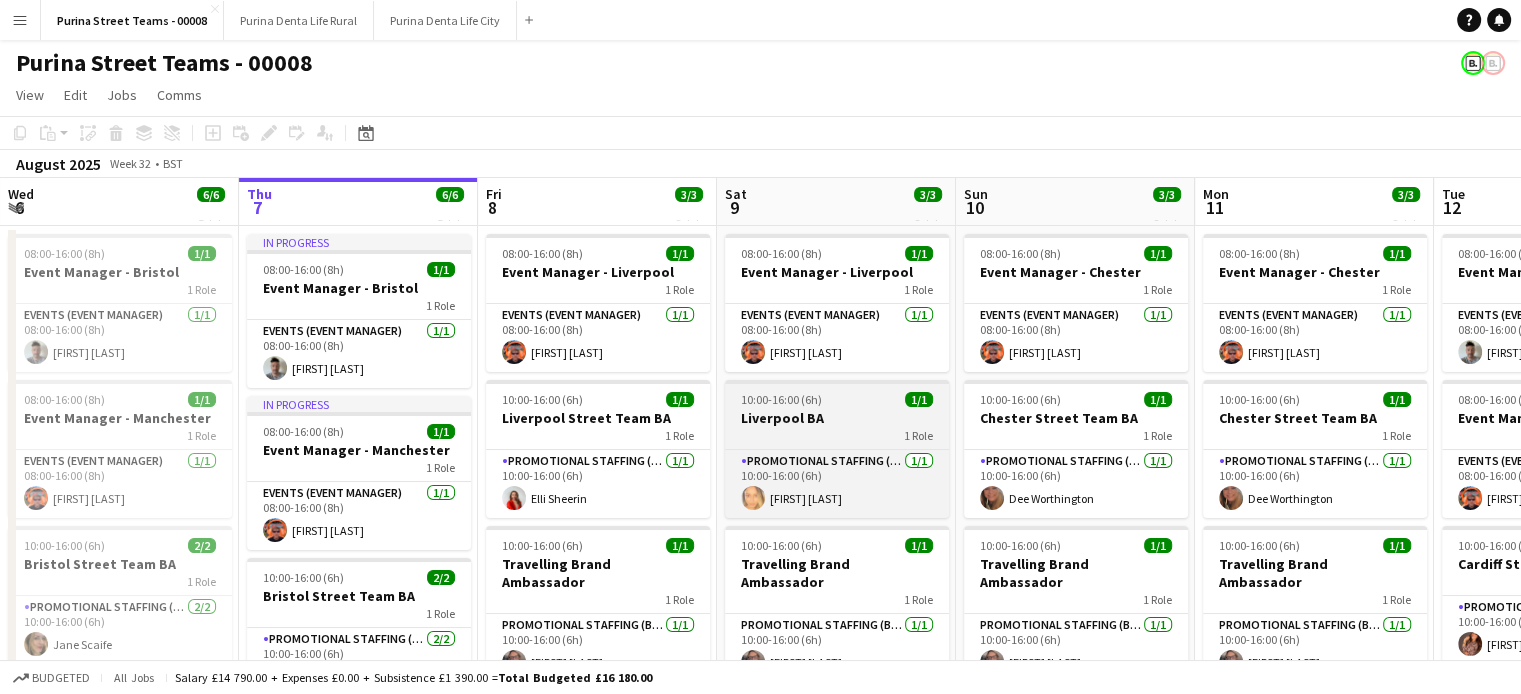 click on "Events (Event Manager)   1/1   08:00-16:00 (8h)
[FIRST] [LAST]" at bounding box center [837, 338] 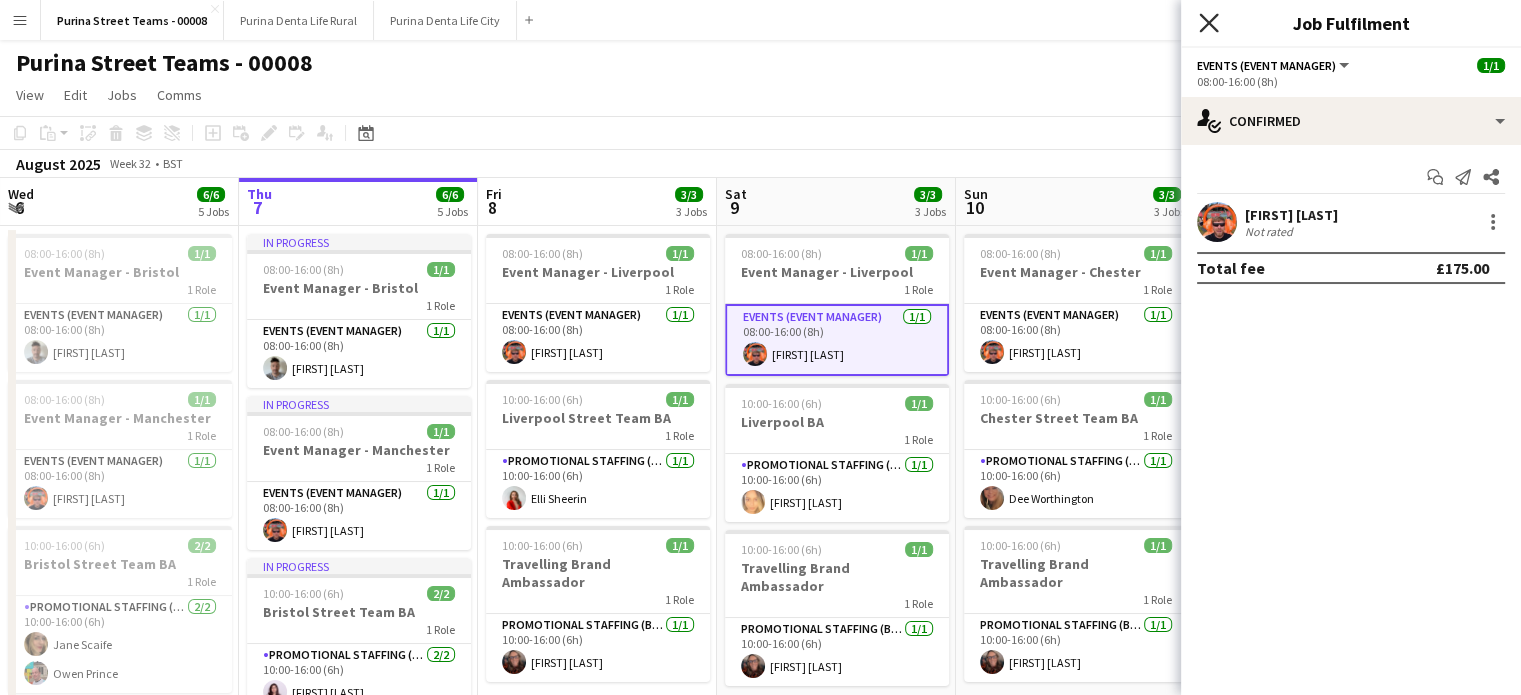 click on "Close pop-in" 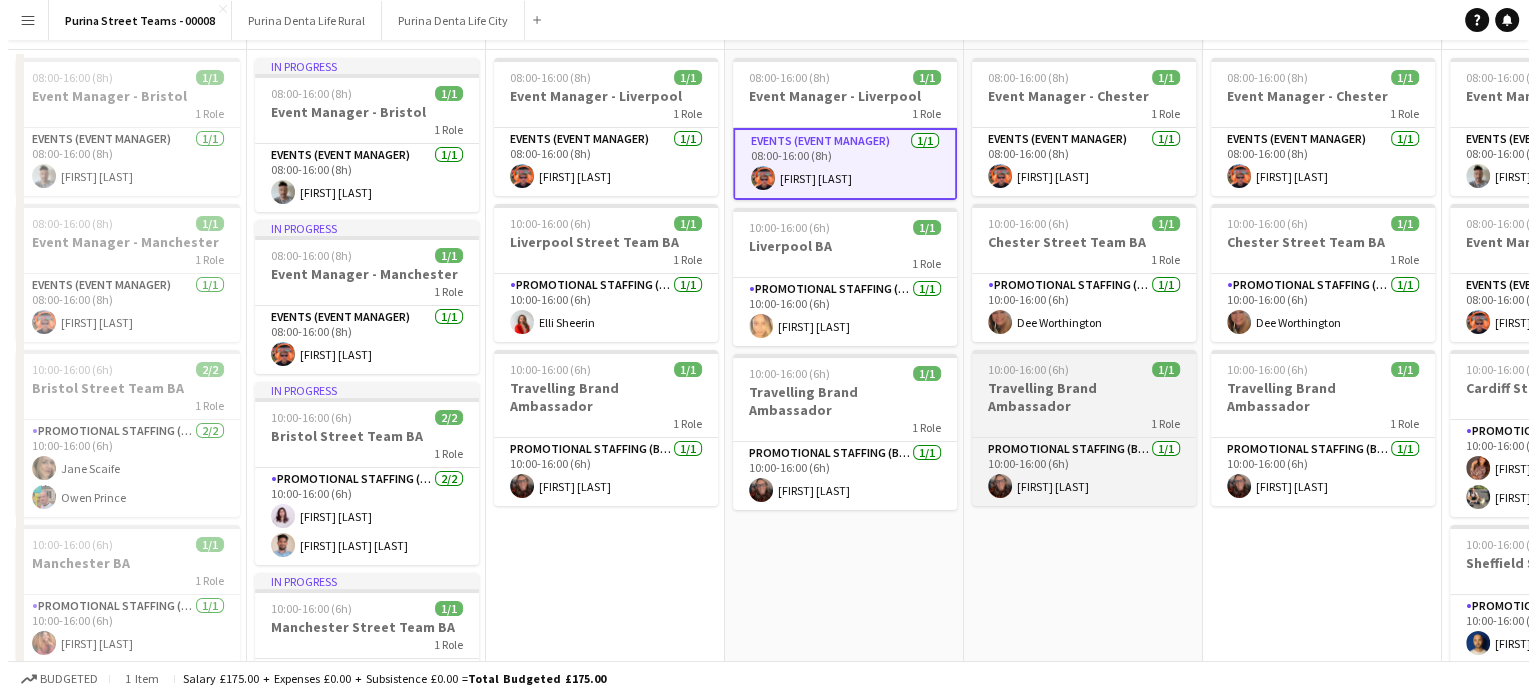 scroll, scrollTop: 0, scrollLeft: 0, axis: both 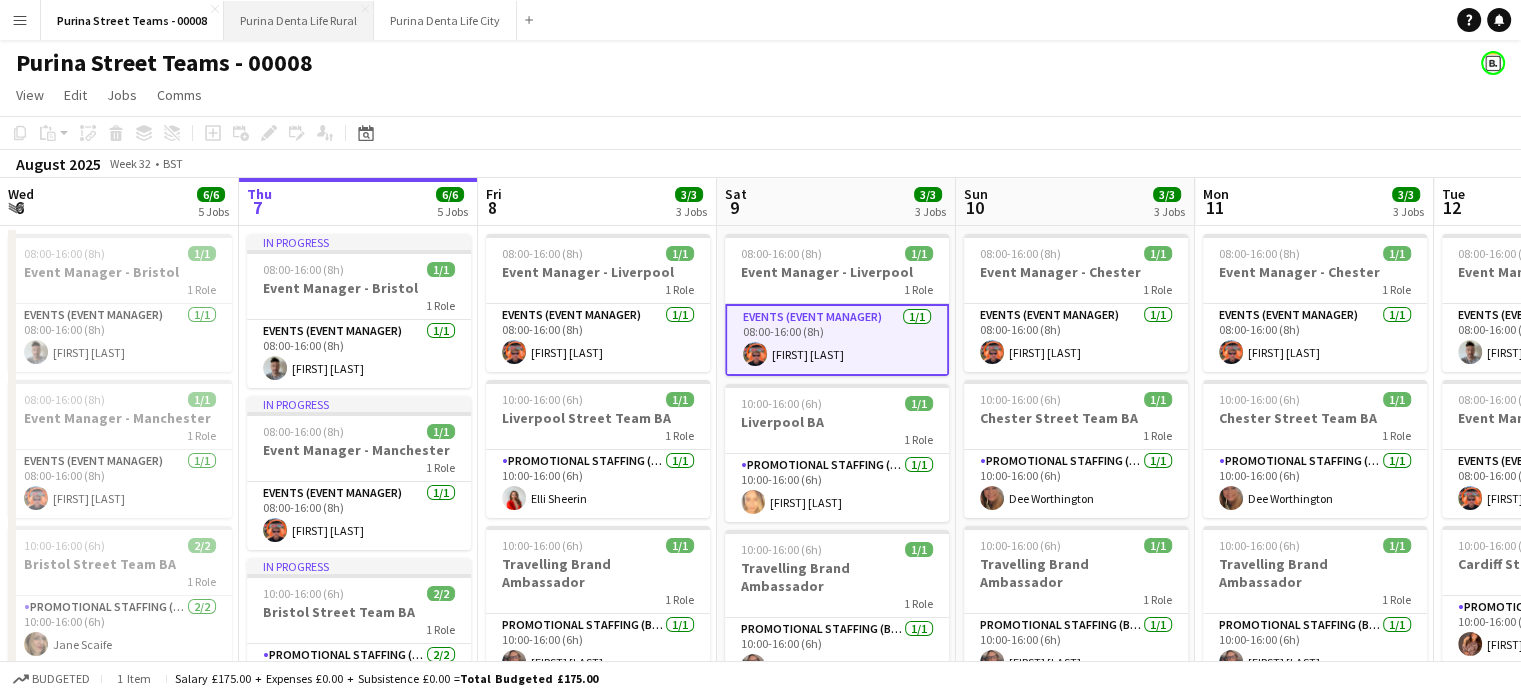 click on "Purina Denta Life Rural
Close" at bounding box center [299, 20] 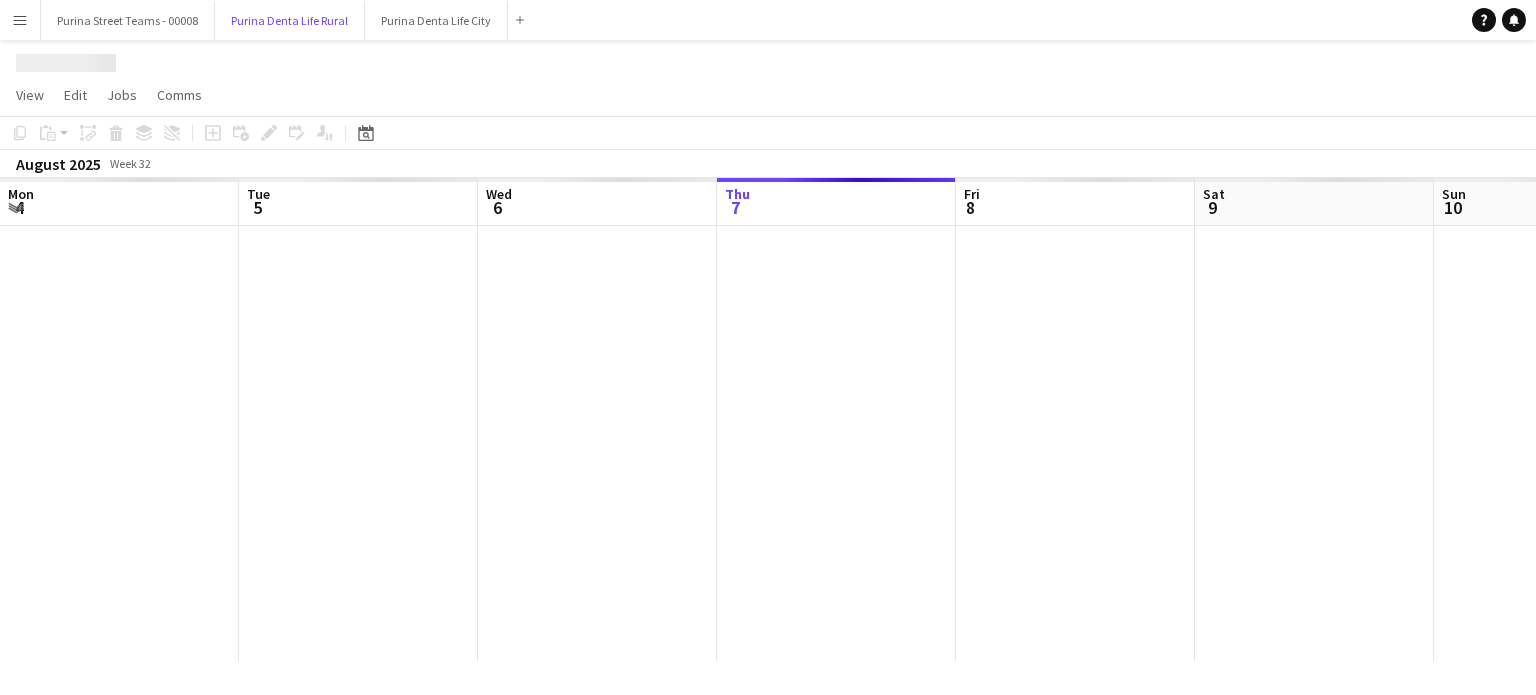 scroll, scrollTop: 0, scrollLeft: 478, axis: horizontal 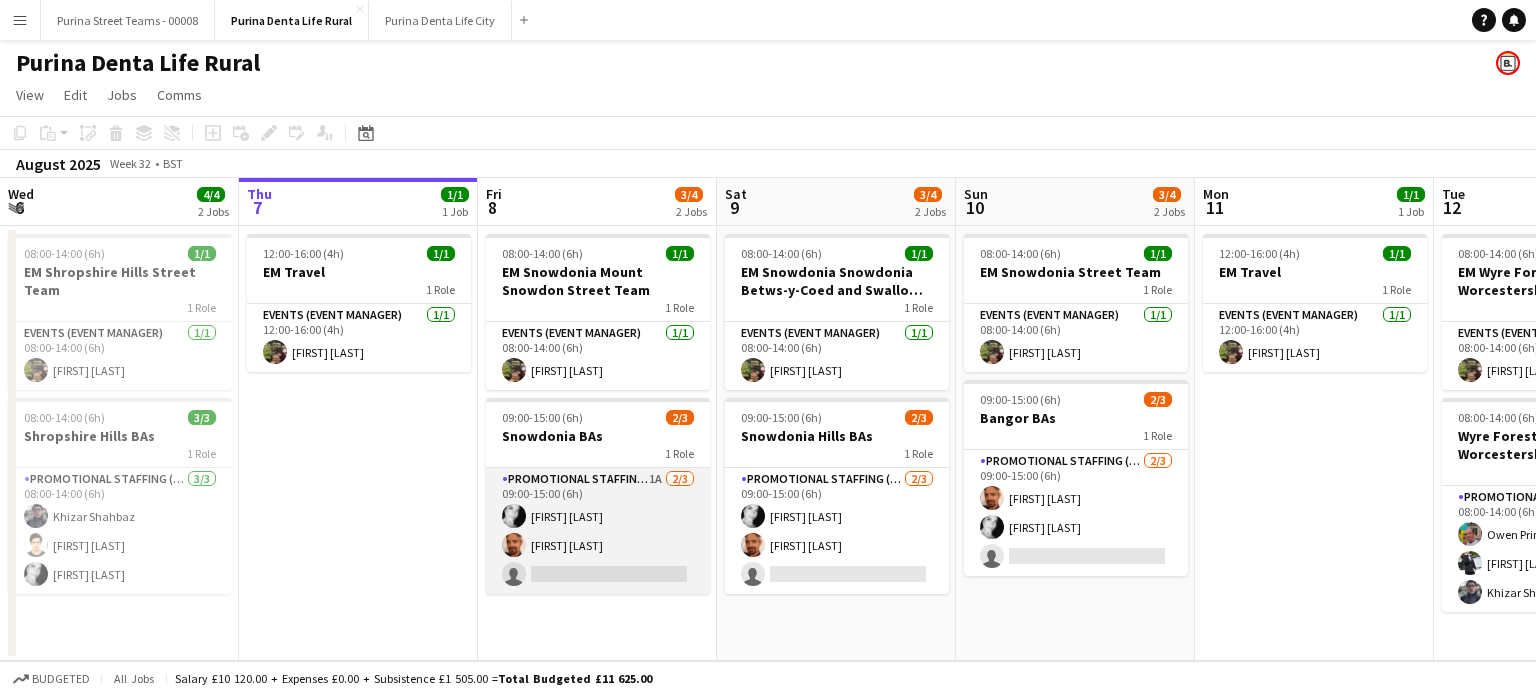 click on "Promotional Staffing (Brand Ambassadors)   1A   2/3   09:00-15:00 (6h)
[FIRST] [LAST]
single-neutral-actions" at bounding box center (598, 531) 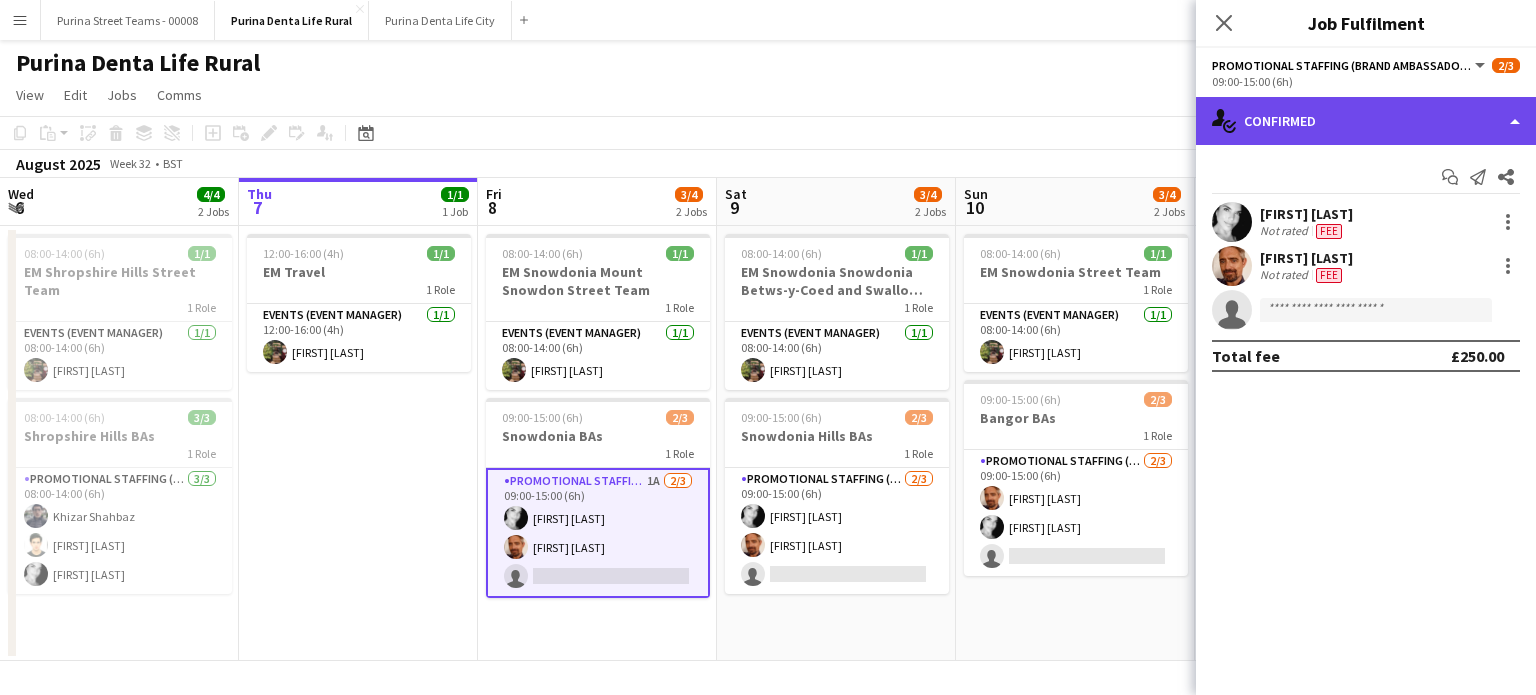 click on "single-neutral-actions-check-2
Confirmed" 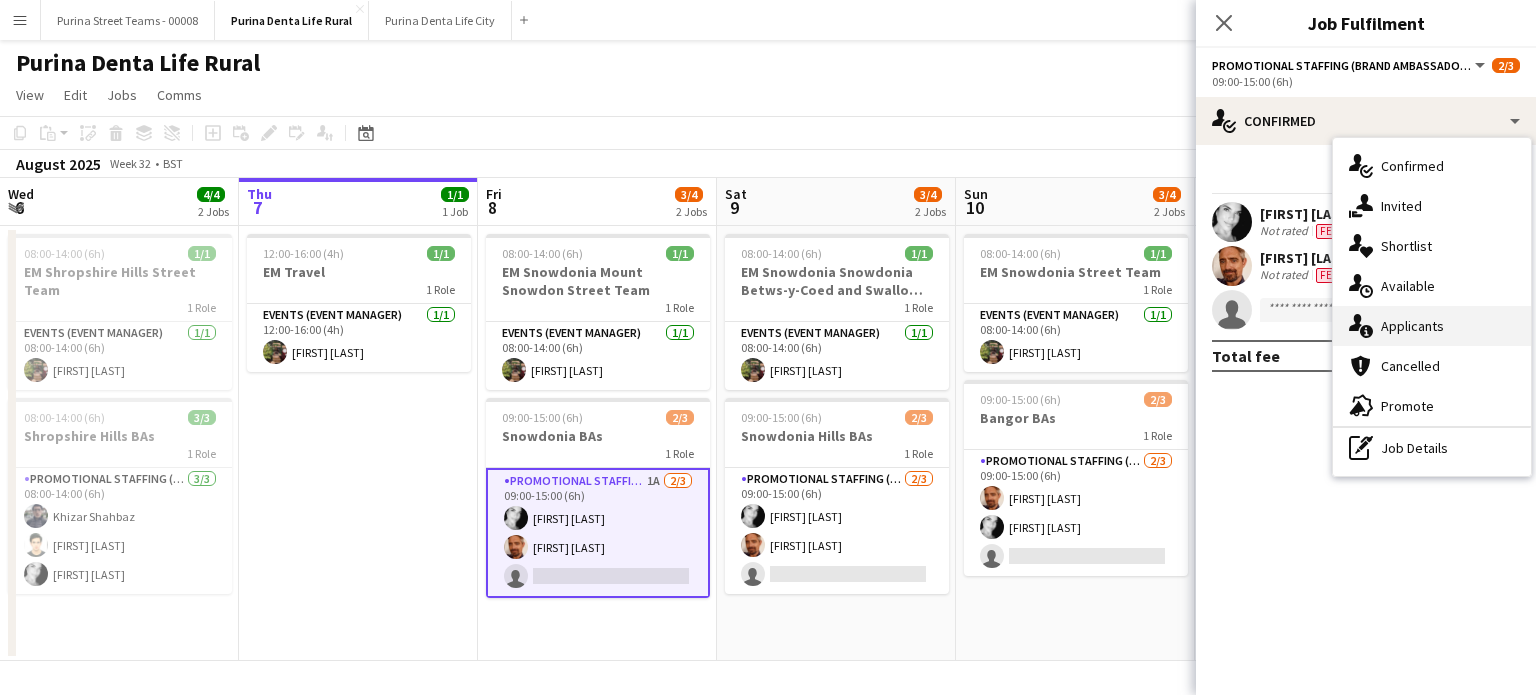 click on "single-neutral-actions-information
Applicants" at bounding box center [1432, 326] 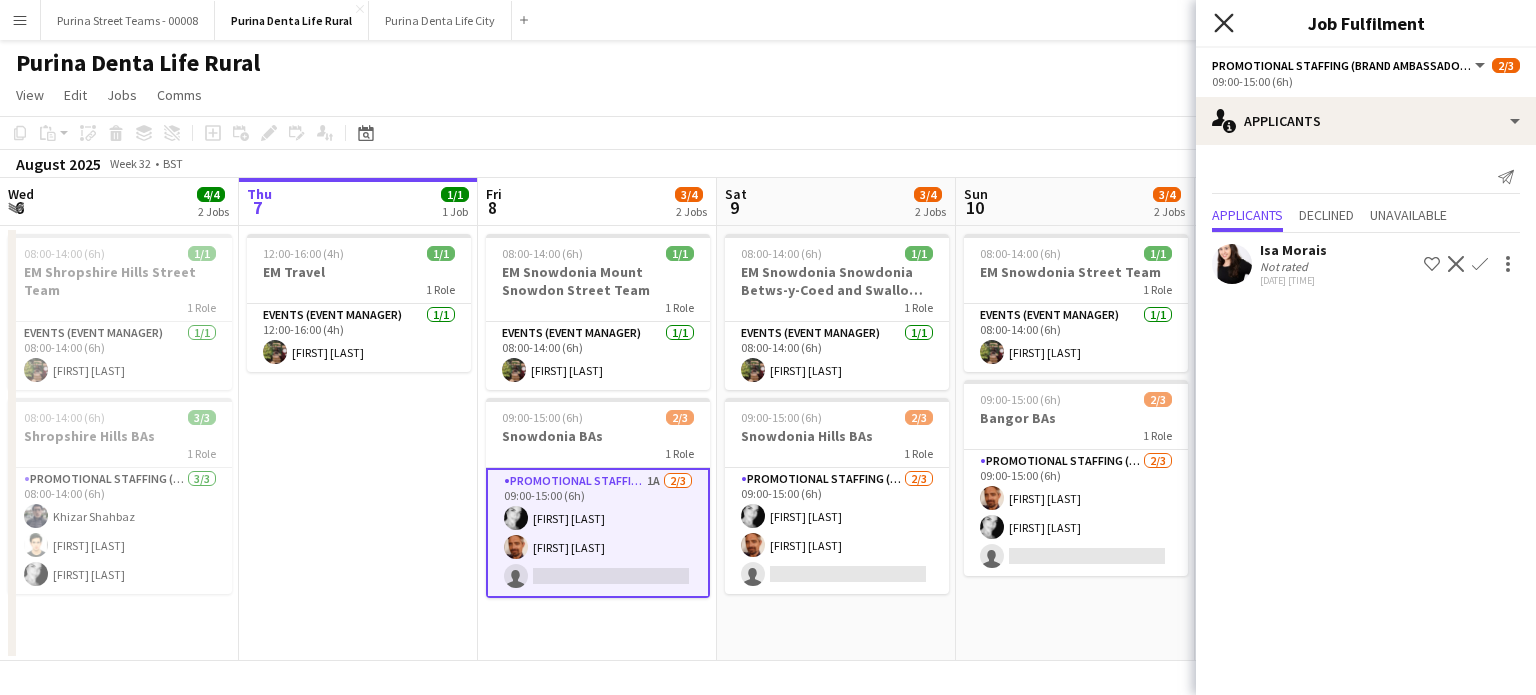 click 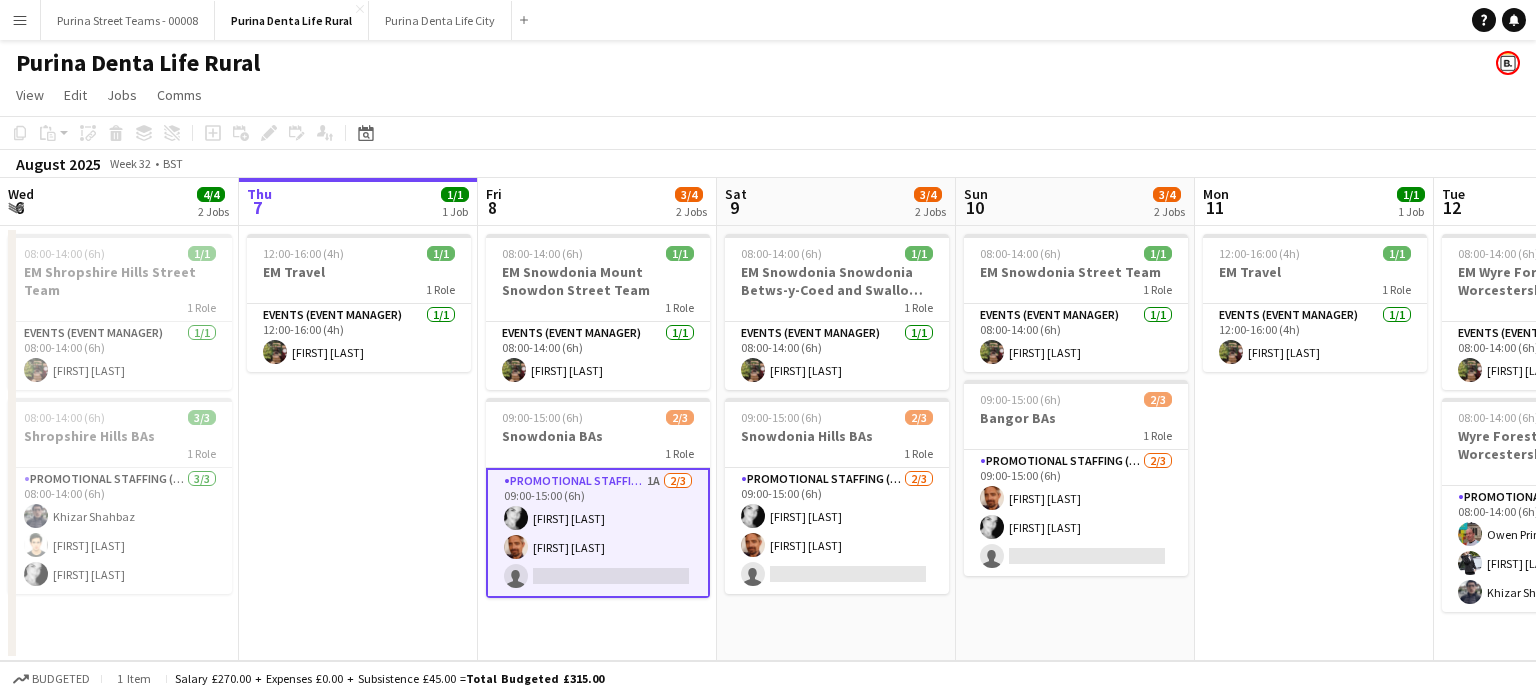 click on "12:00-16:00 (4h)    1/1   EM Travel   1 Role   Events (Event Manager)   1/1   12:00-16:00 (4h)
[FIRST] [LAST]" at bounding box center [1314, 443] 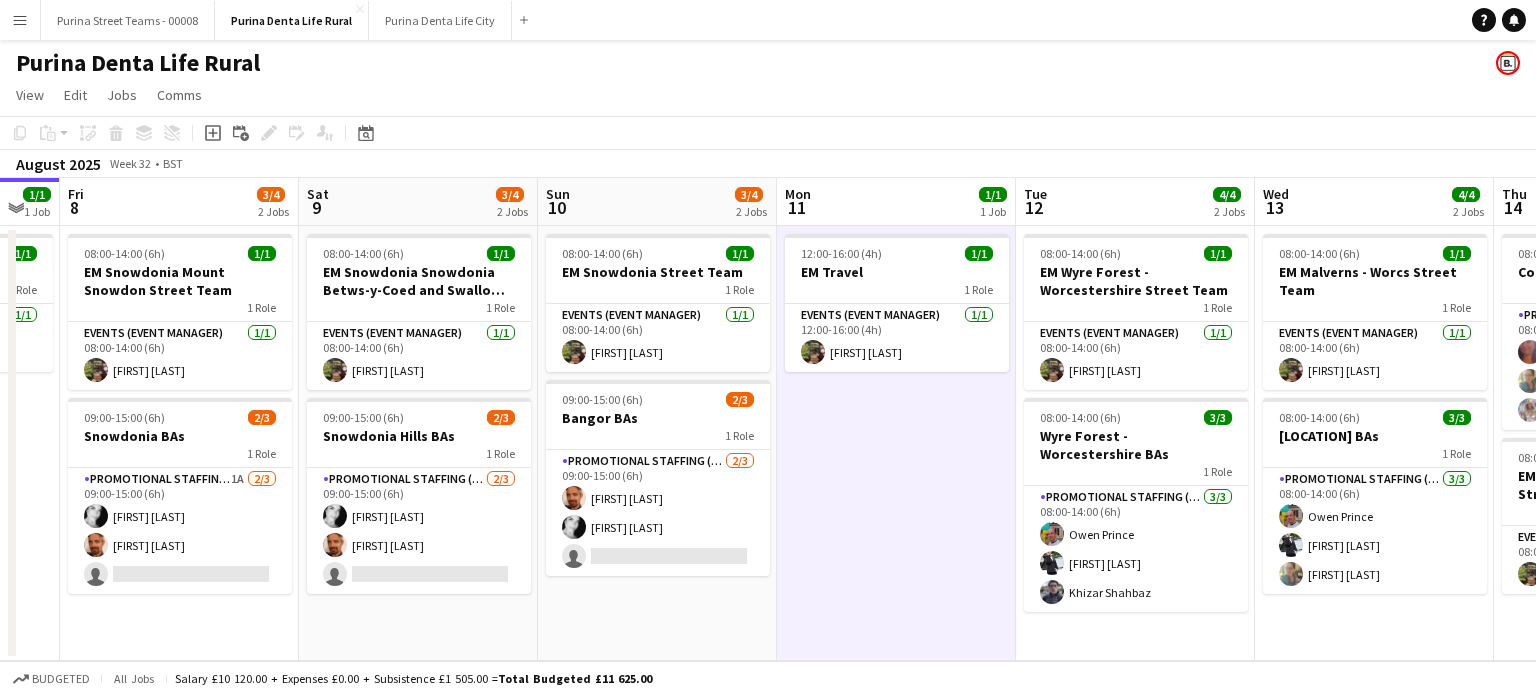 scroll, scrollTop: 0, scrollLeft: 457, axis: horizontal 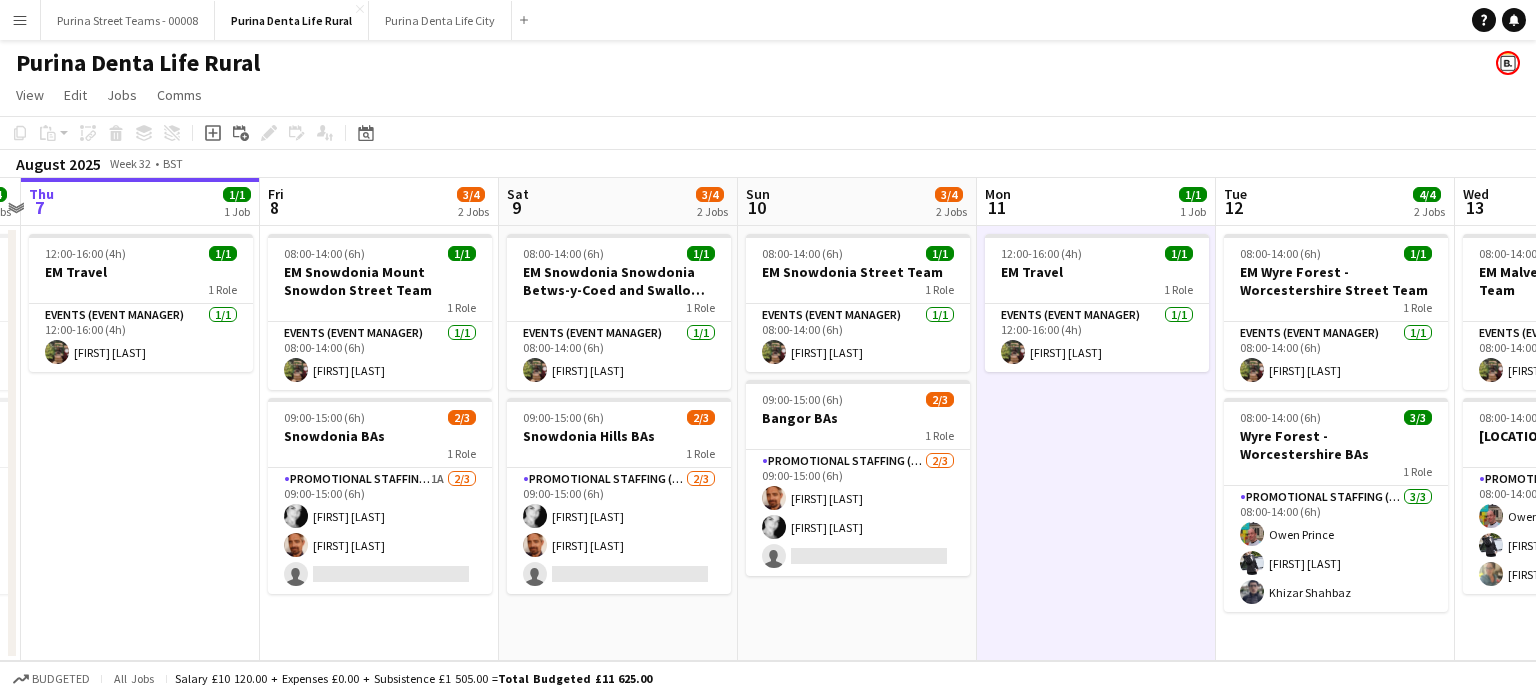 drag, startPoint x: 1290, startPoint y: 530, endPoint x: 1072, endPoint y: 400, distance: 253.81883 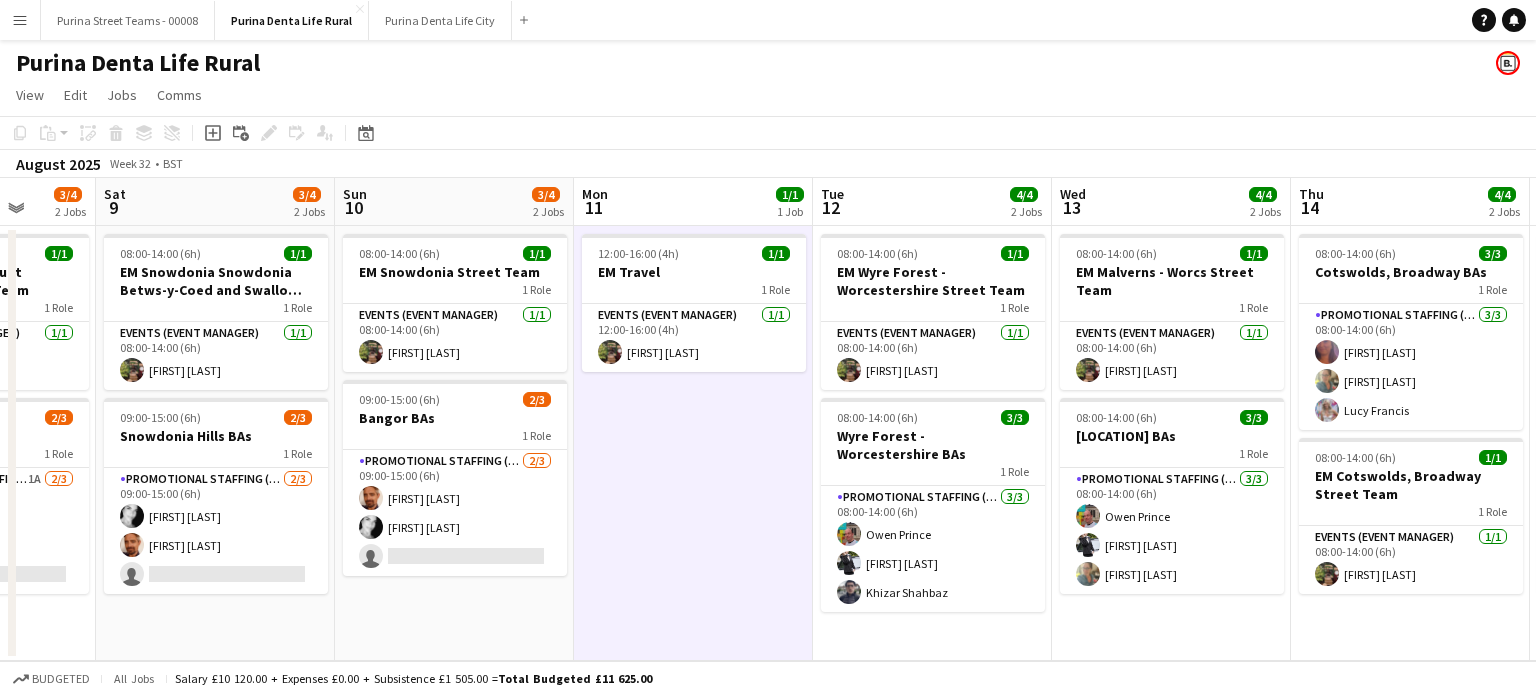 drag, startPoint x: 980, startPoint y: 471, endPoint x: 670, endPoint y: 485, distance: 310.31598 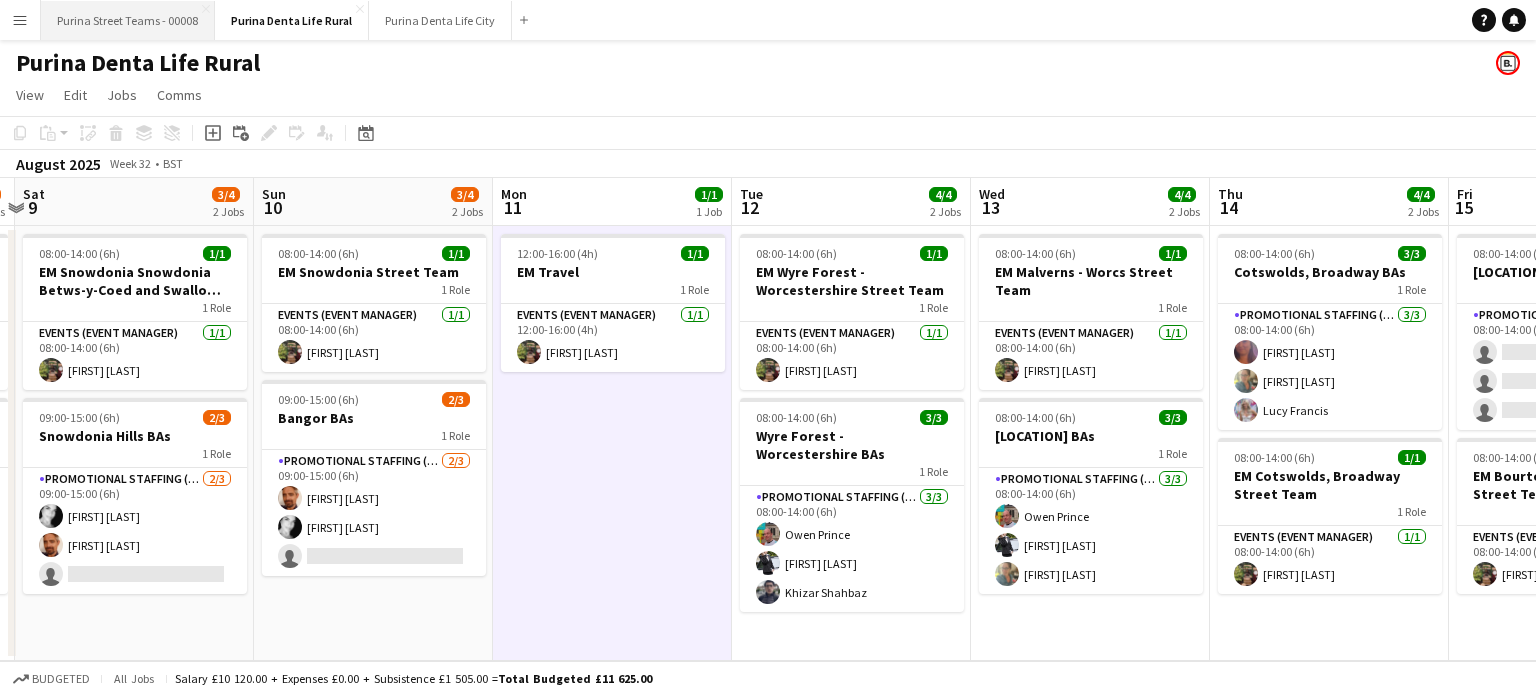 click on "Purina Street Teams - 00008
Close" at bounding box center [128, 20] 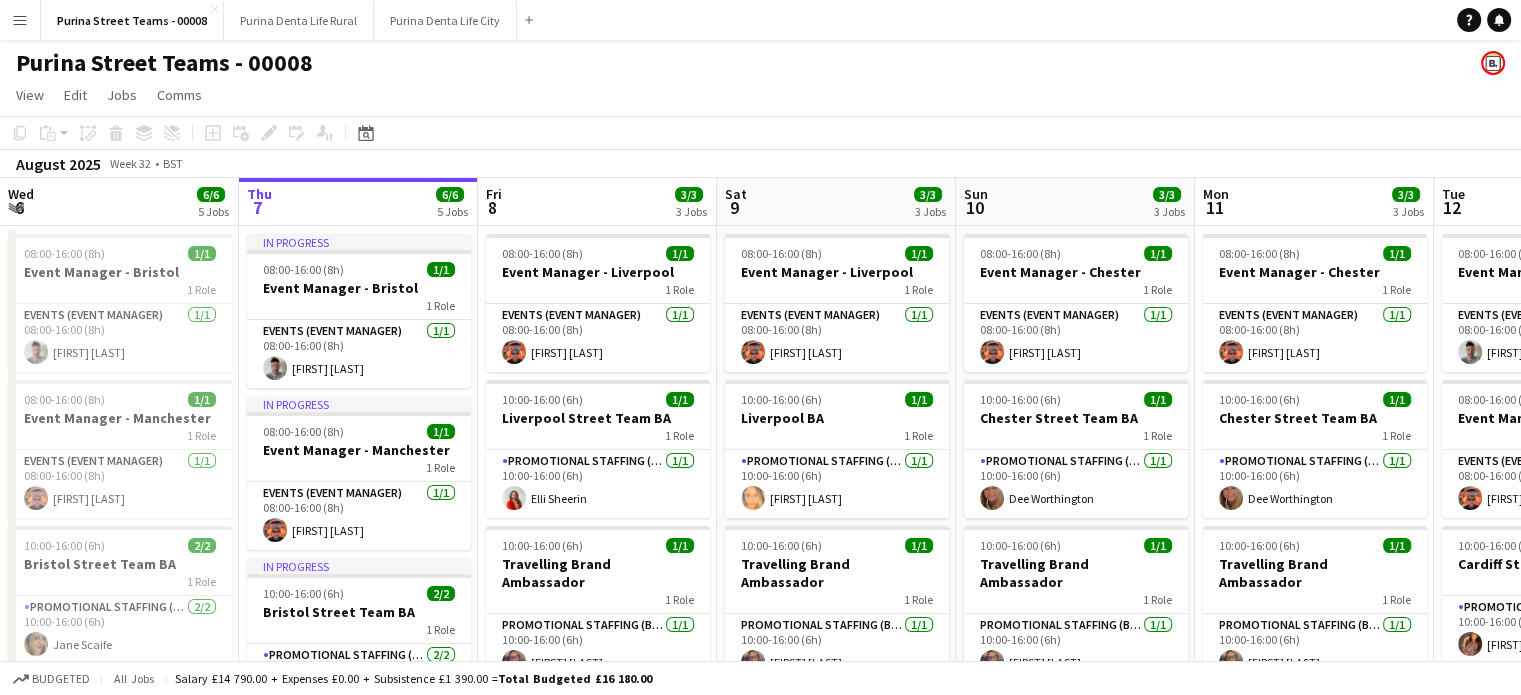 scroll, scrollTop: 0, scrollLeft: 470, axis: horizontal 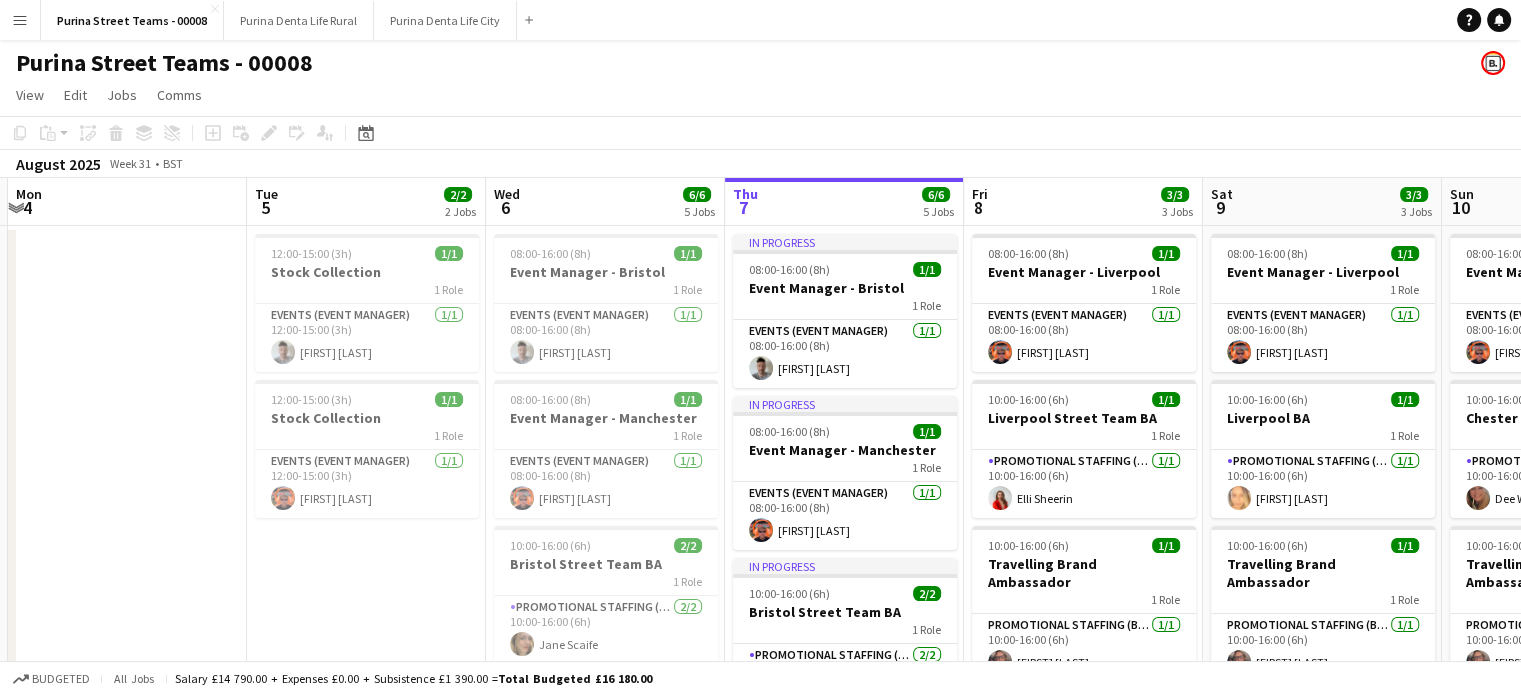 drag, startPoint x: 581, startPoint y: 471, endPoint x: 1067, endPoint y: 427, distance: 487.9877 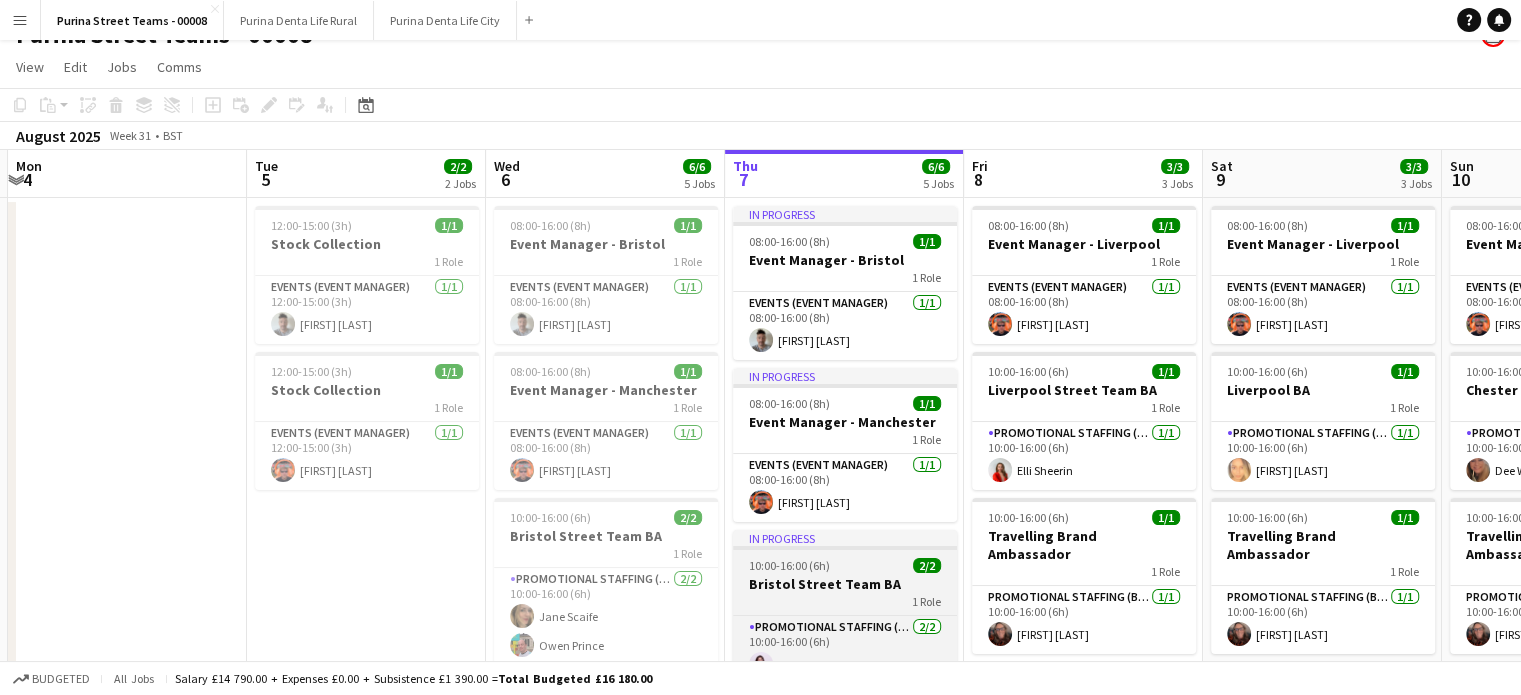 scroll, scrollTop: 0, scrollLeft: 0, axis: both 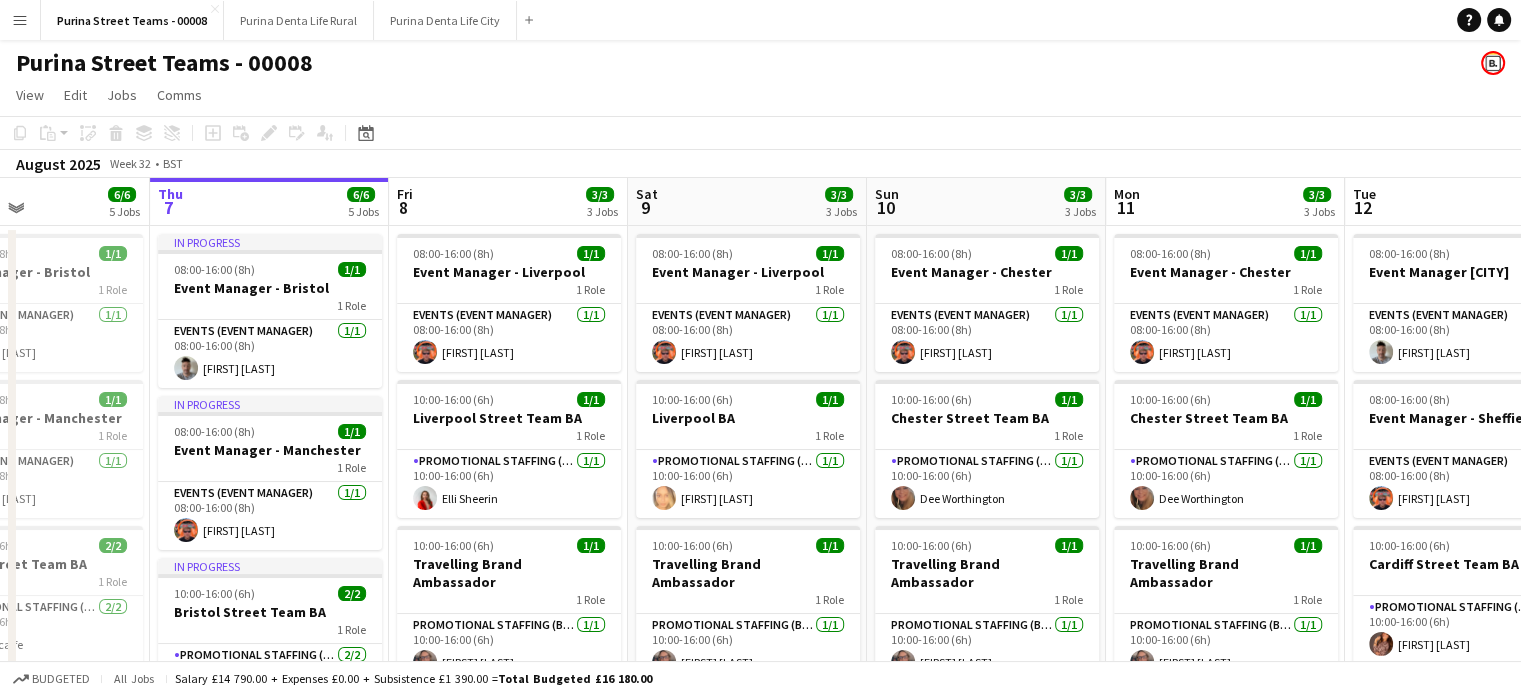 drag, startPoint x: 1181, startPoint y: 491, endPoint x: 609, endPoint y: 499, distance: 572.05597 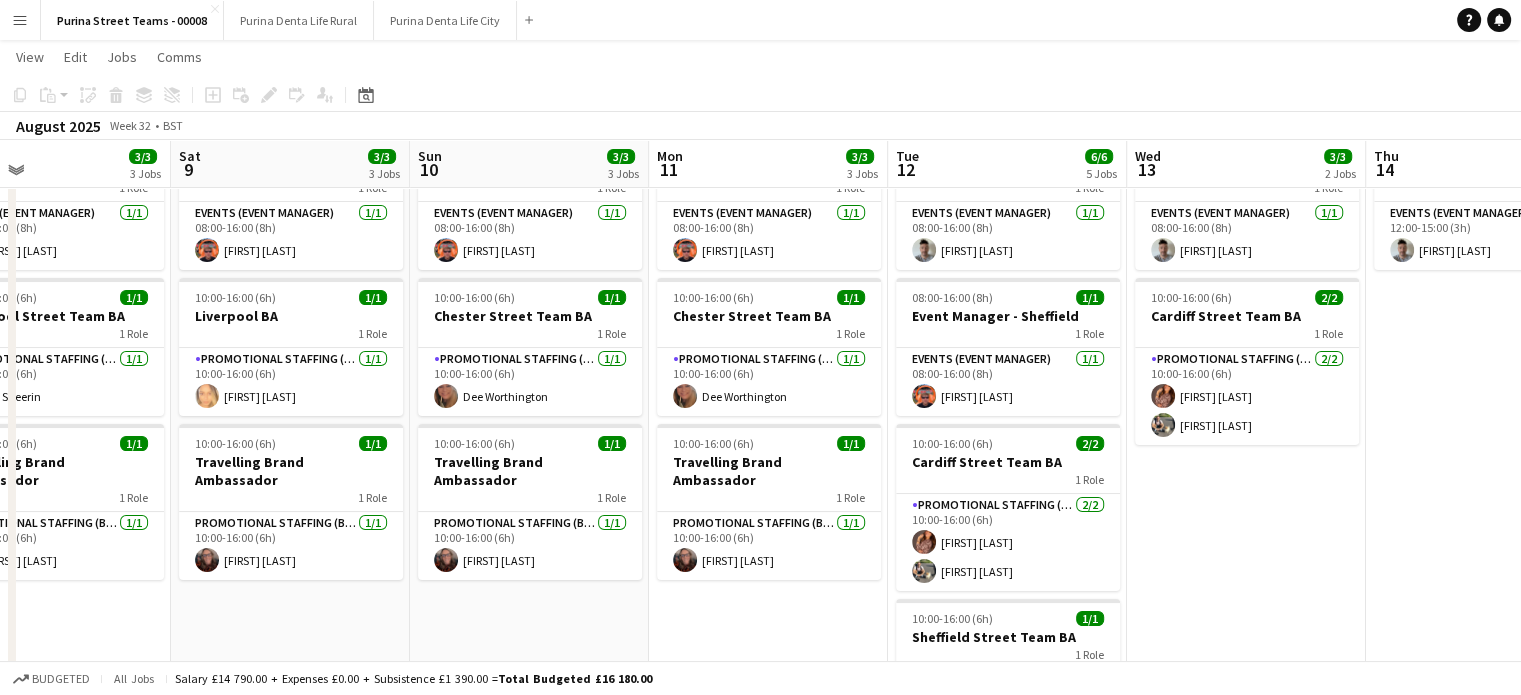 scroll, scrollTop: 0, scrollLeft: 547, axis: horizontal 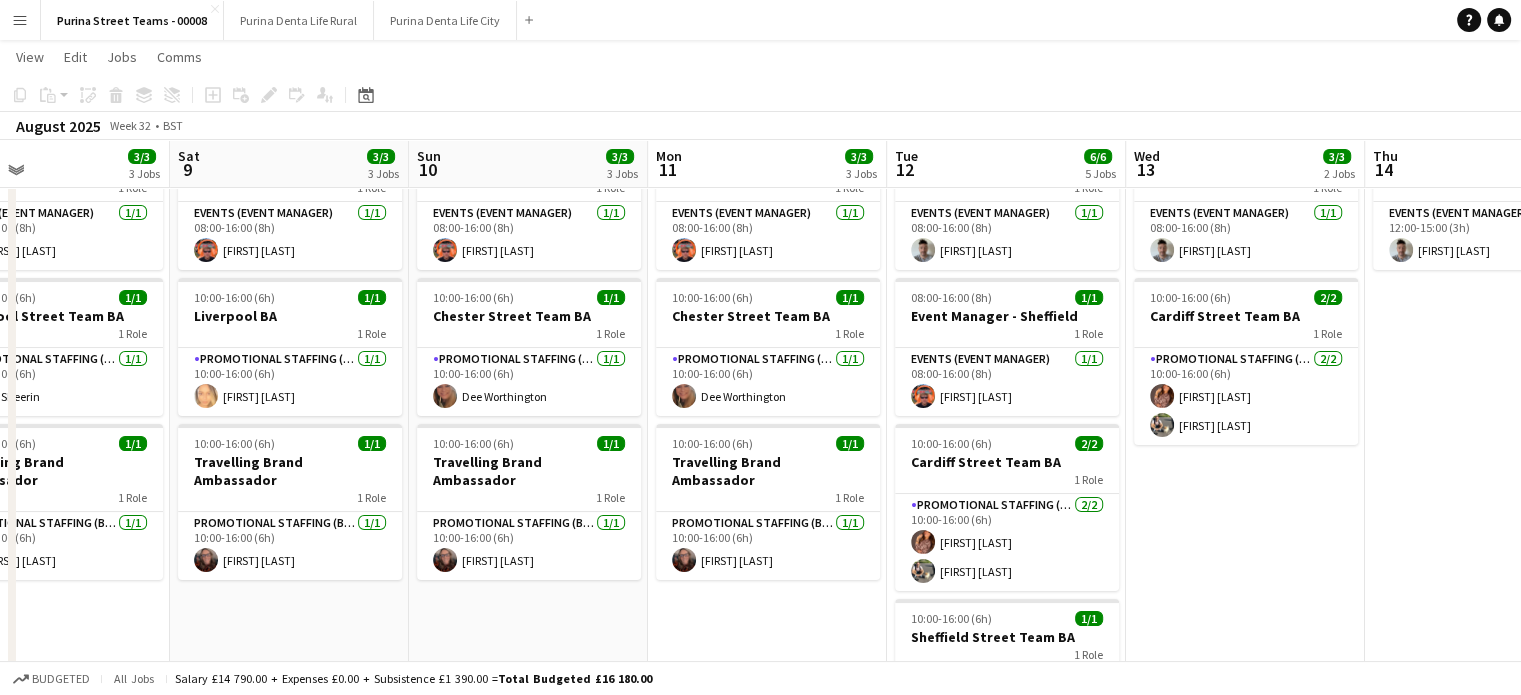drag, startPoint x: 744, startPoint y: 451, endPoint x: 683, endPoint y: 460, distance: 61.66036 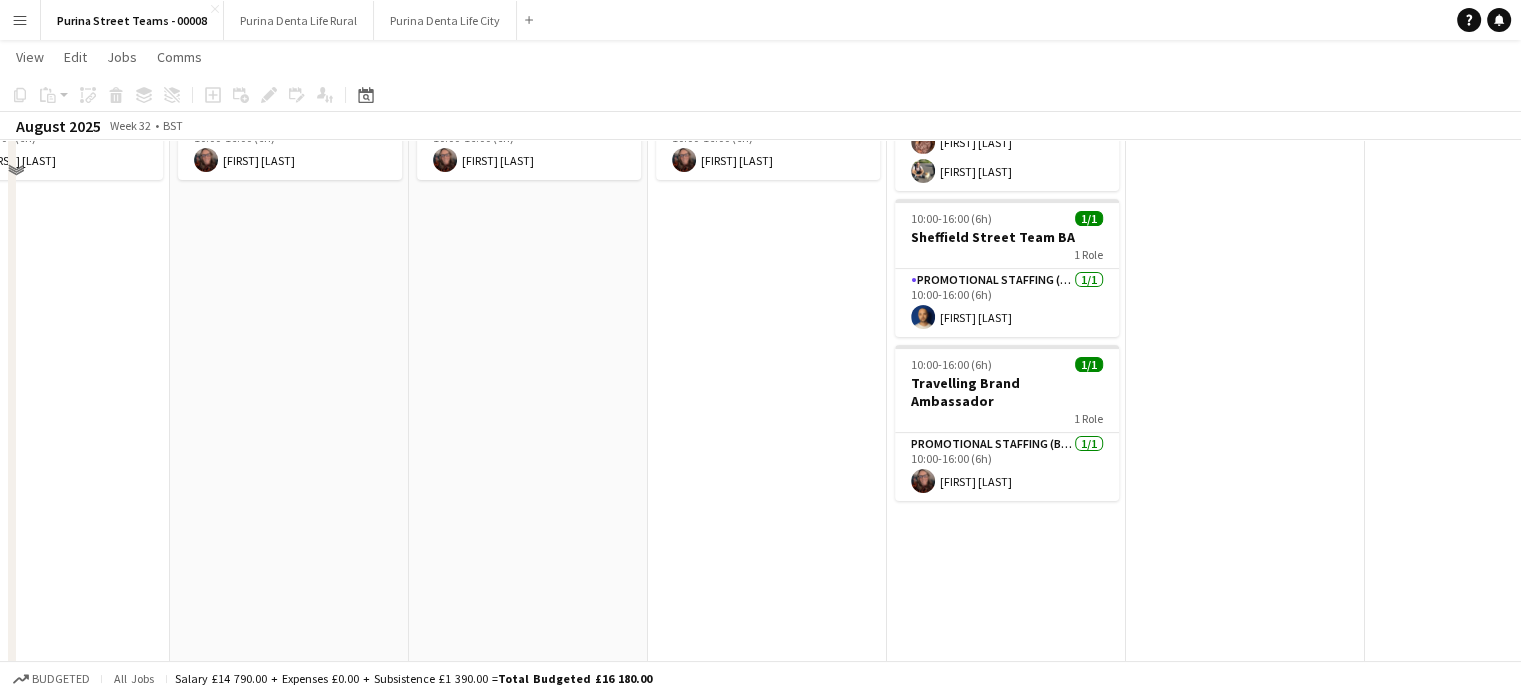 scroll, scrollTop: 0, scrollLeft: 0, axis: both 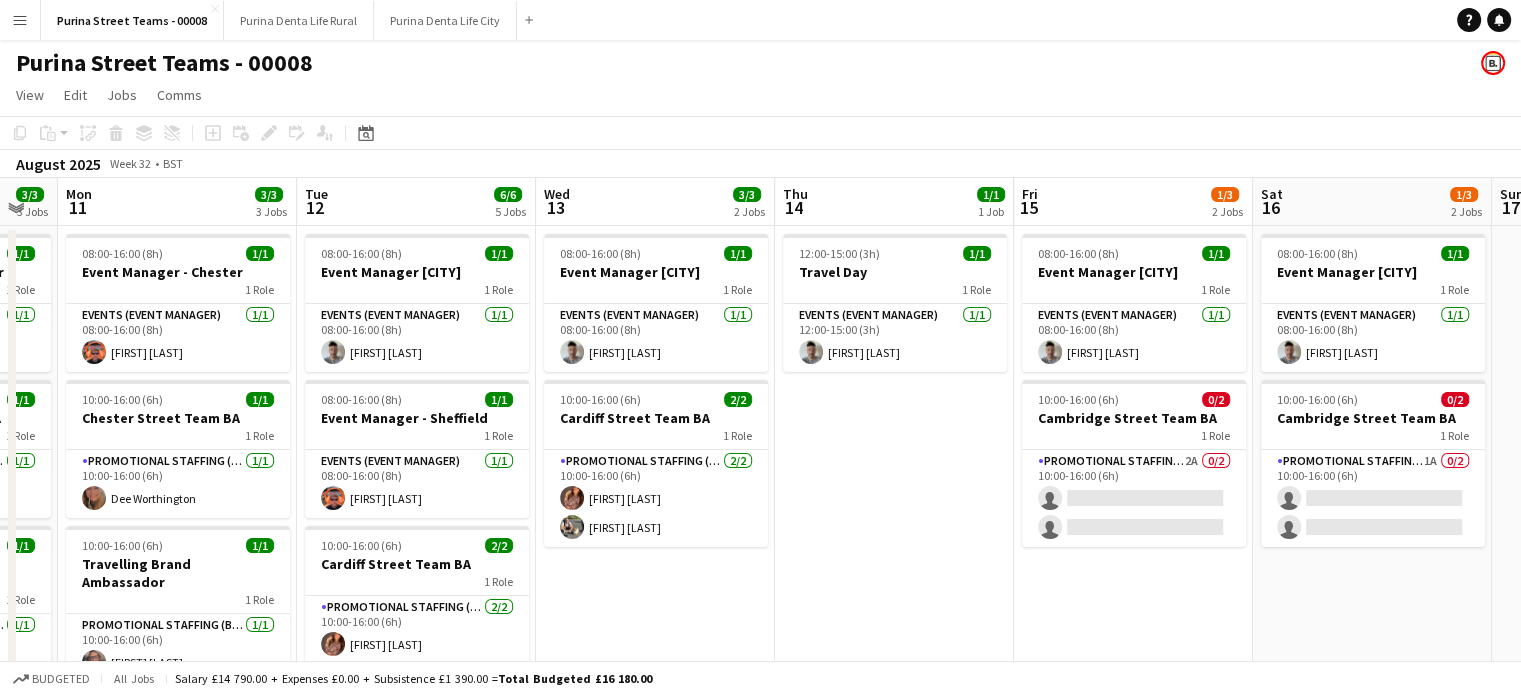 drag, startPoint x: 1100, startPoint y: 439, endPoint x: 620, endPoint y: 443, distance: 480.01666 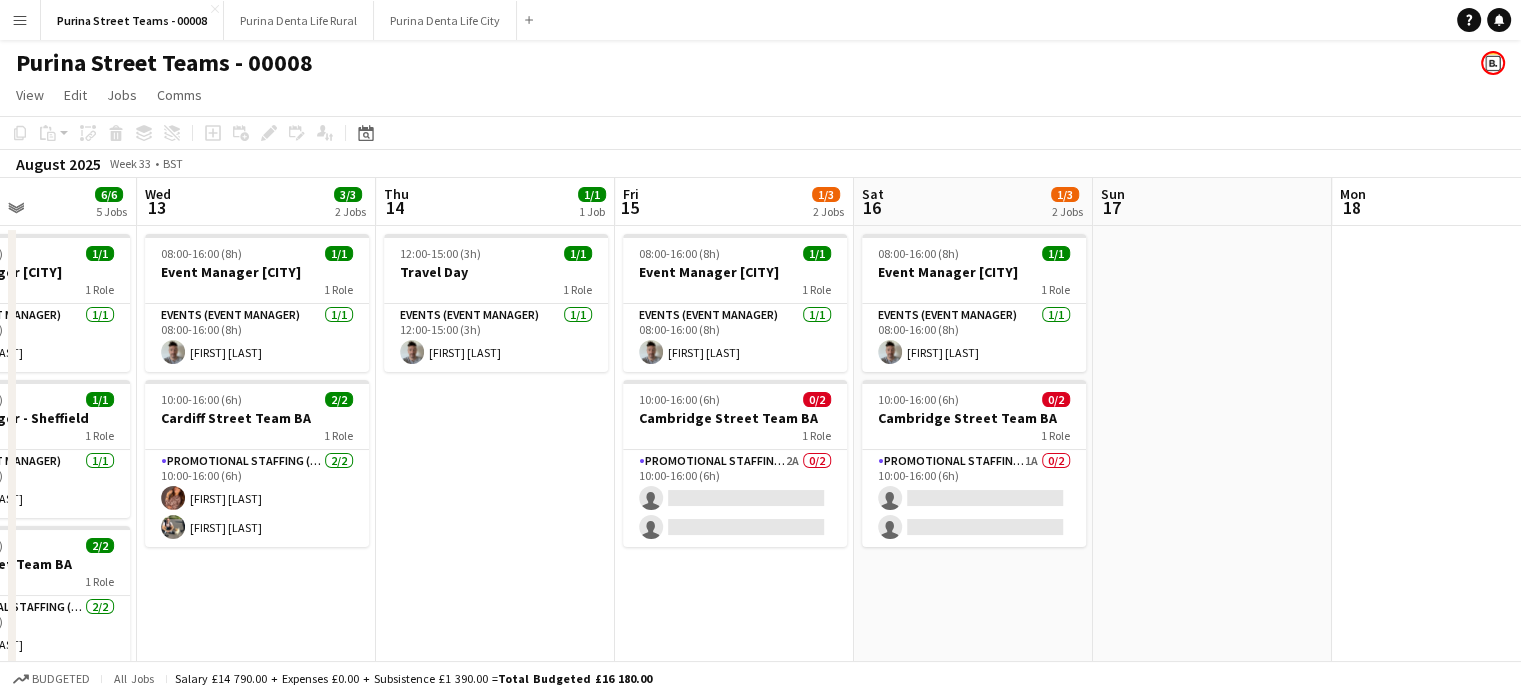 scroll, scrollTop: 0, scrollLeft: 862, axis: horizontal 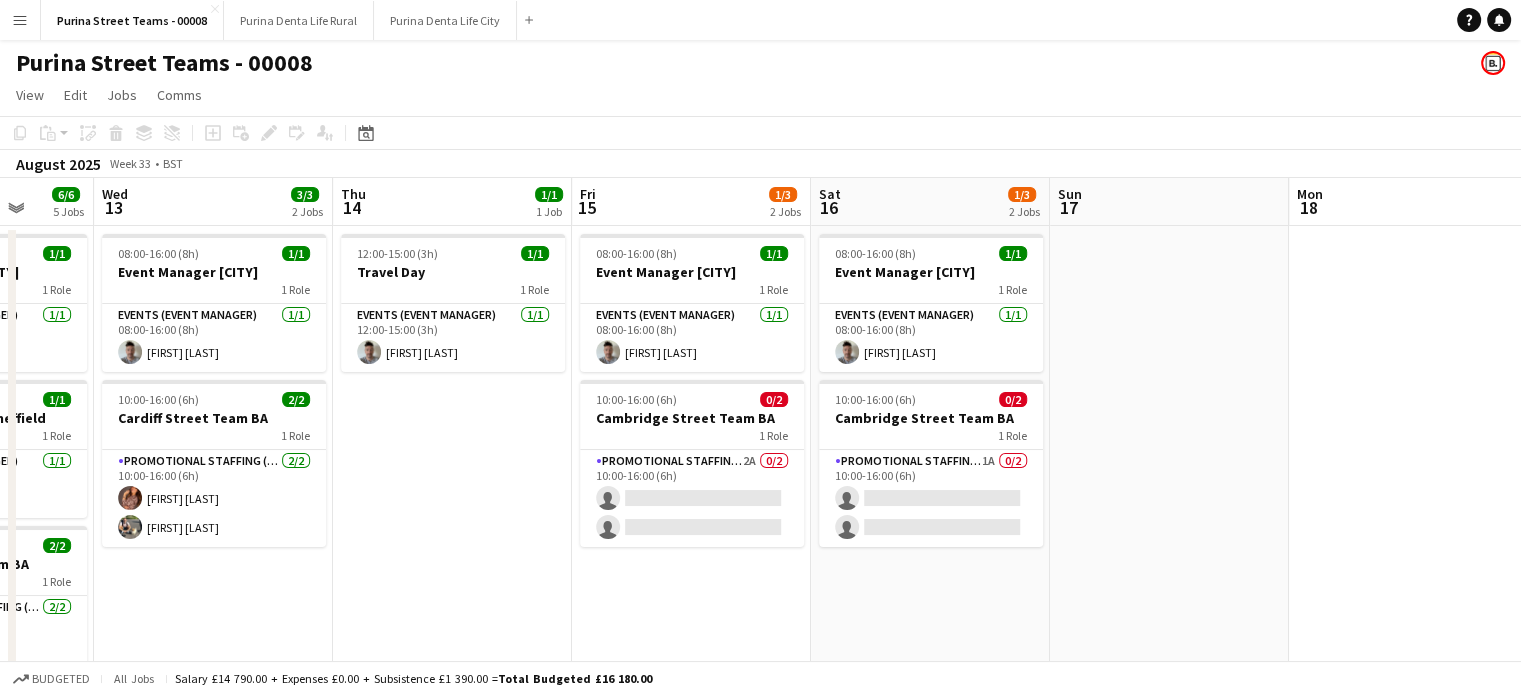 drag, startPoint x: 961, startPoint y: 447, endPoint x: 558, endPoint y: 479, distance: 404.26846 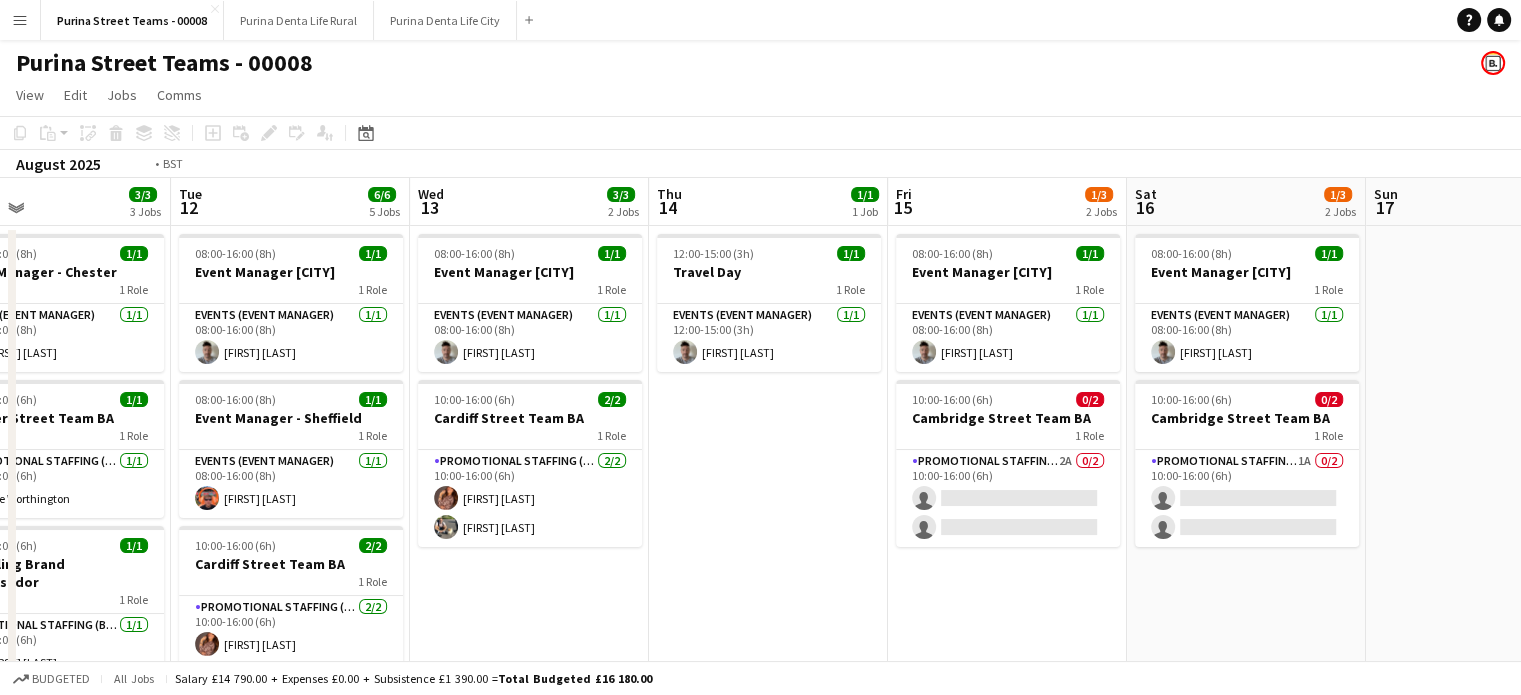 scroll, scrollTop: 0, scrollLeft: 418, axis: horizontal 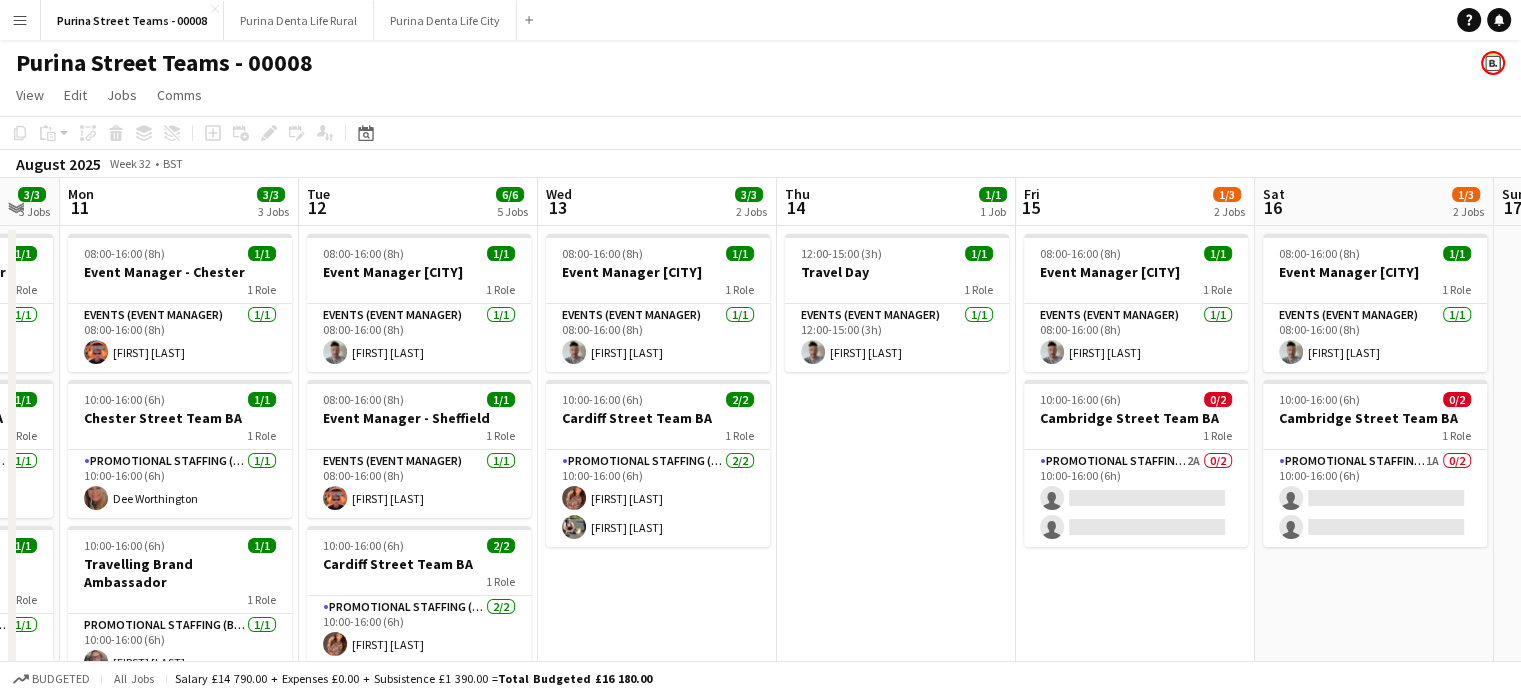 drag, startPoint x: 508, startPoint y: 507, endPoint x: 952, endPoint y: 466, distance: 445.889 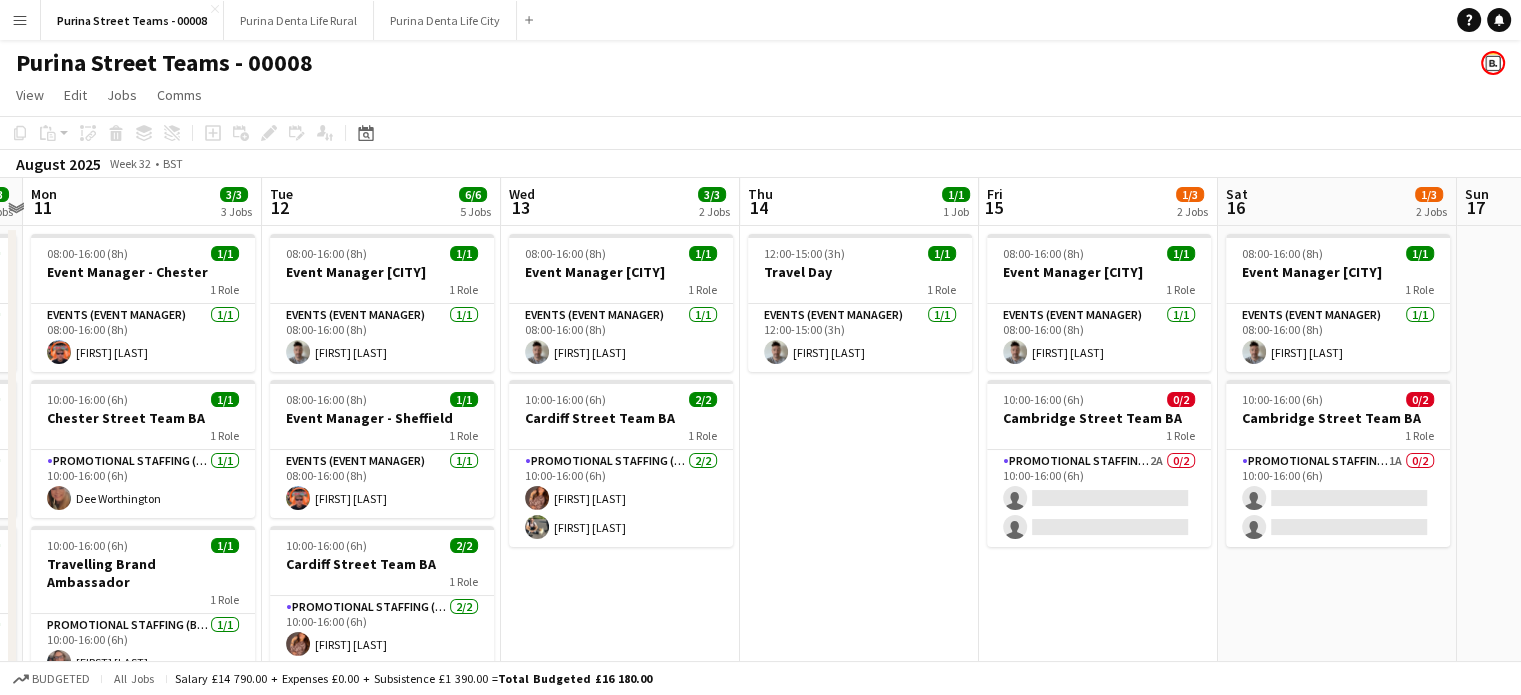 drag, startPoint x: 828, startPoint y: 542, endPoint x: 1022, endPoint y: 495, distance: 199.61212 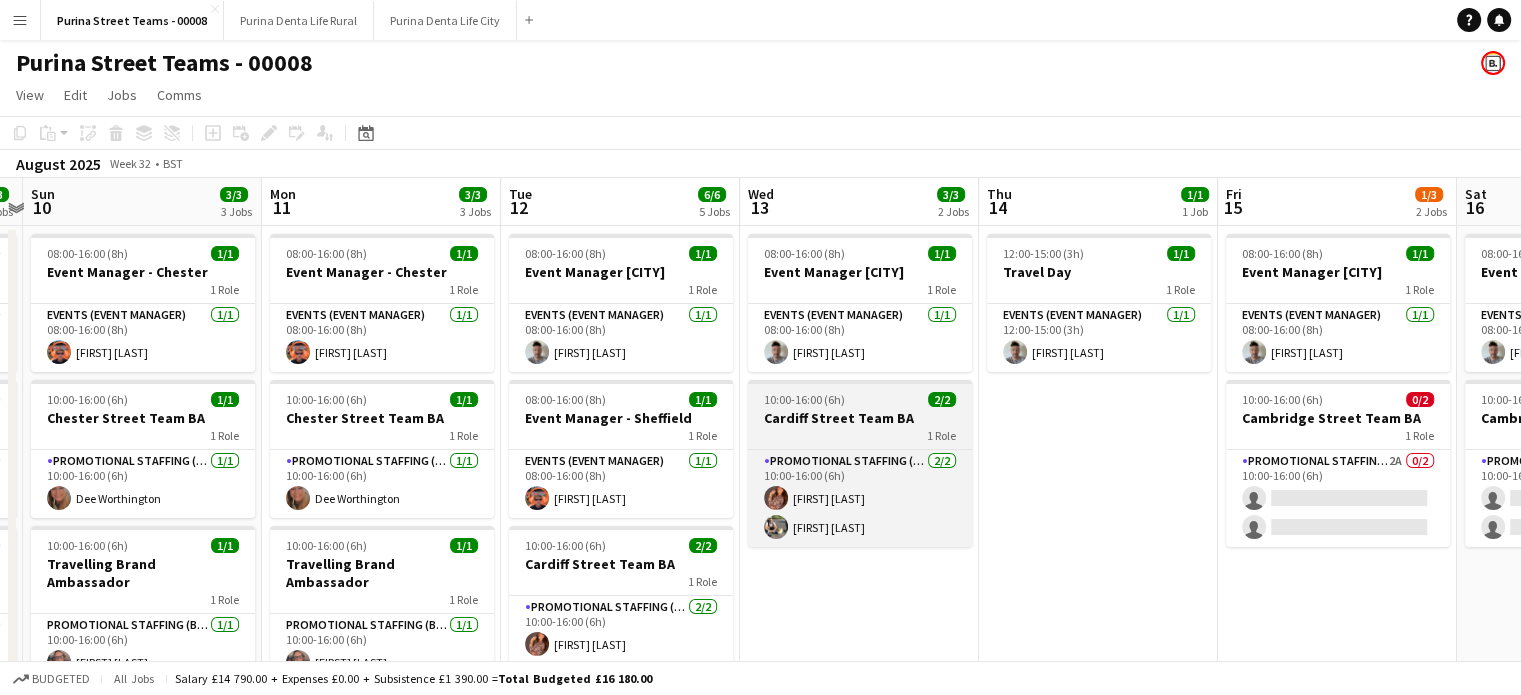 scroll, scrollTop: 0, scrollLeft: 463, axis: horizontal 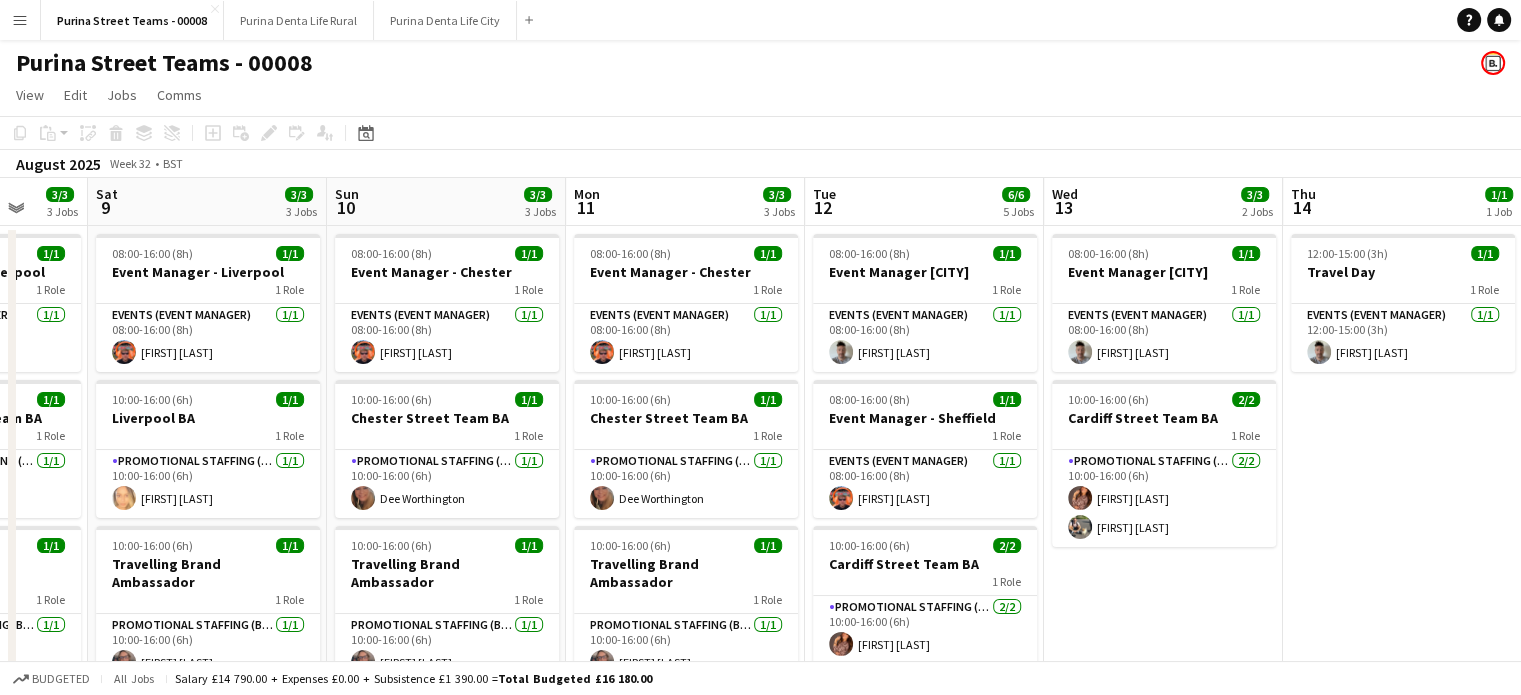drag, startPoint x: 598, startPoint y: 545, endPoint x: 898, endPoint y: 515, distance: 301.49628 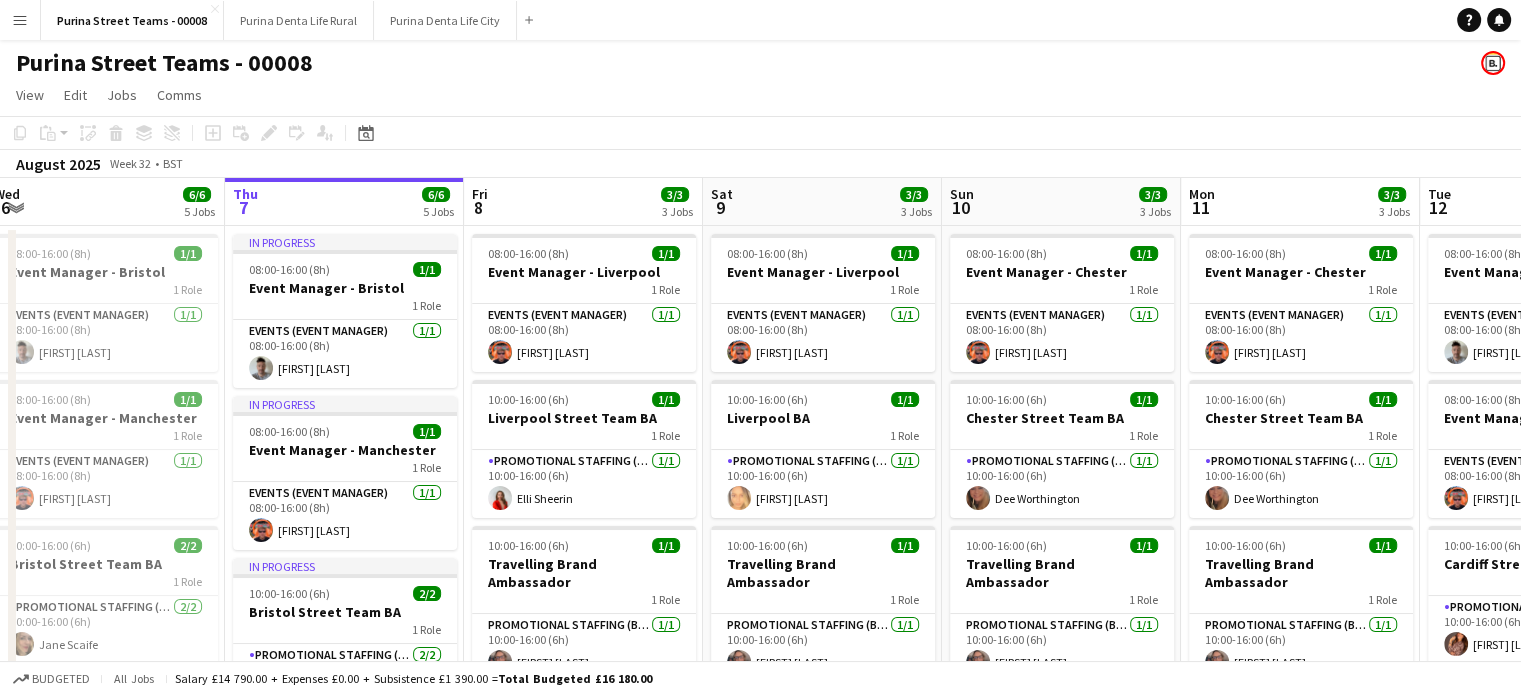 scroll, scrollTop: 0, scrollLeft: 492, axis: horizontal 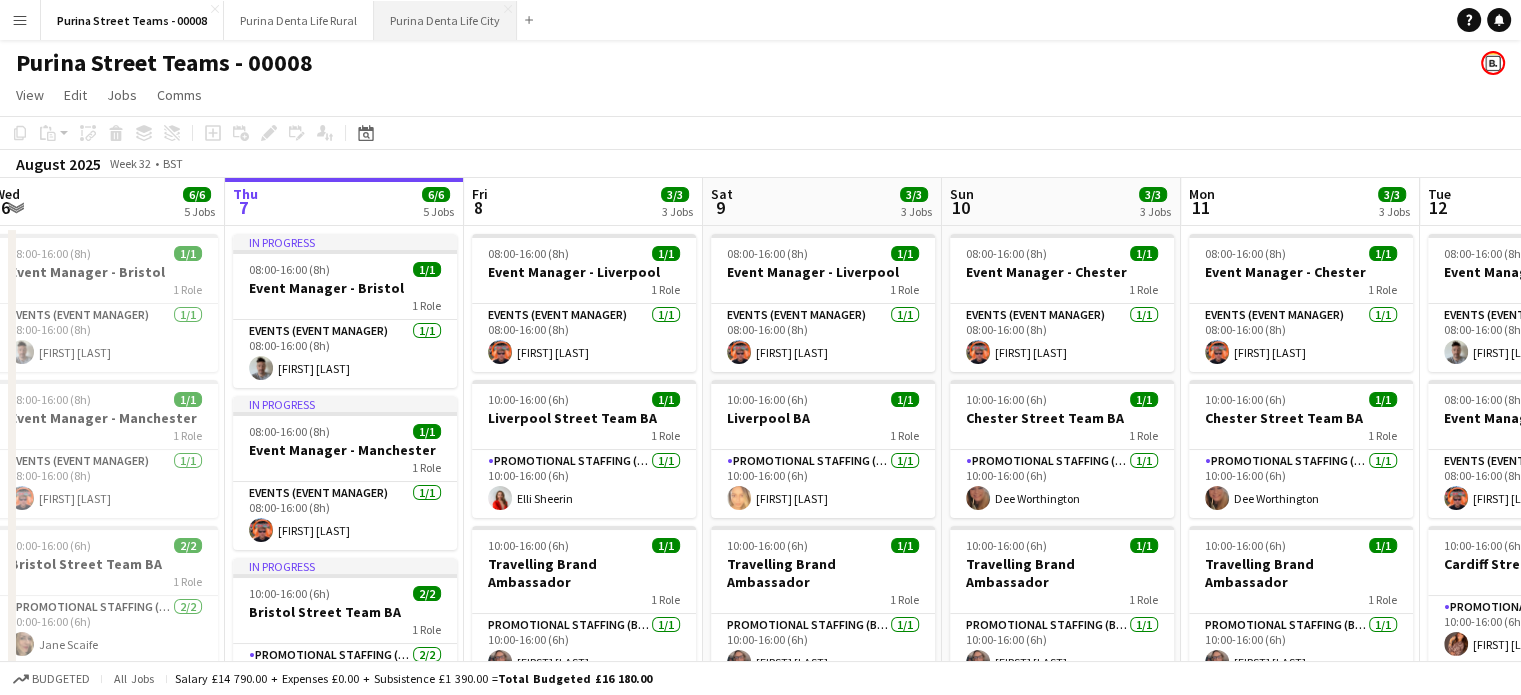 click on "Purina Denta Life City
Close" at bounding box center (445, 20) 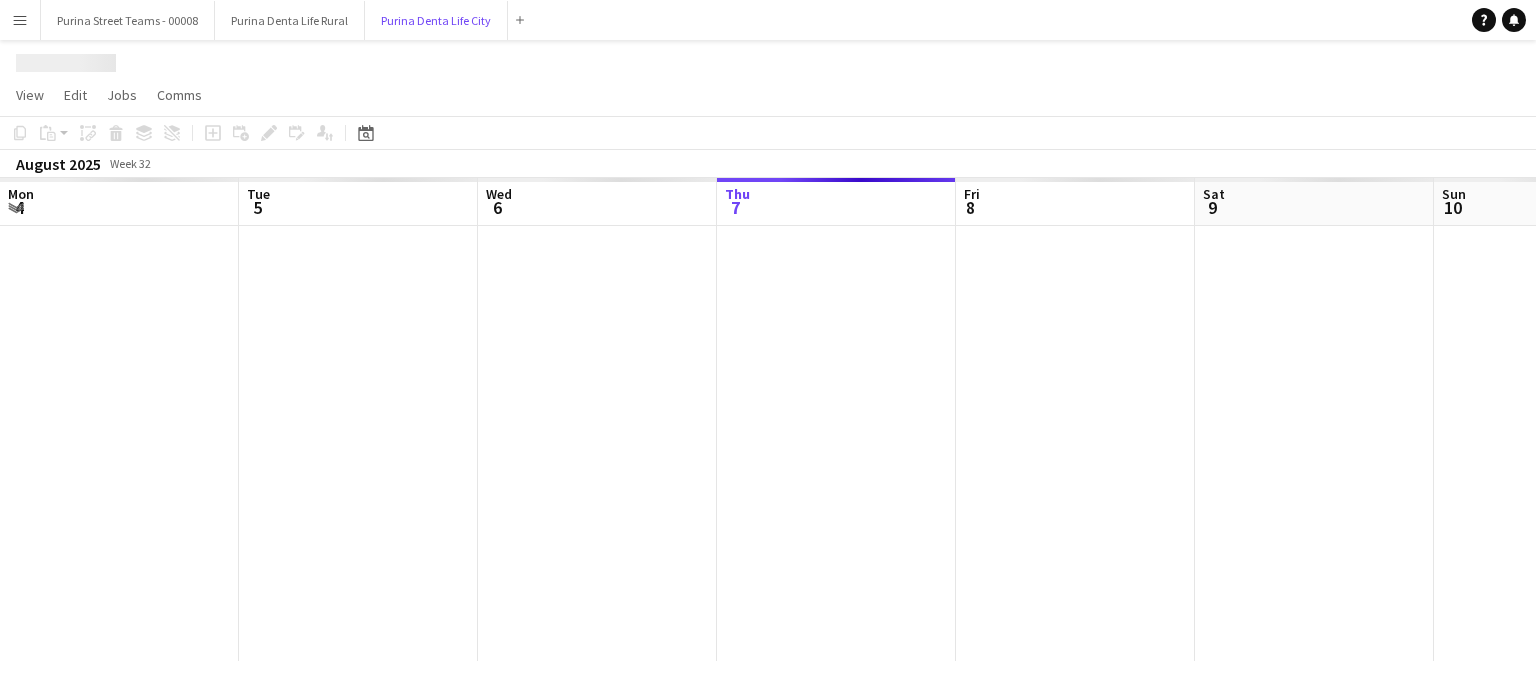 scroll, scrollTop: 0, scrollLeft: 478, axis: horizontal 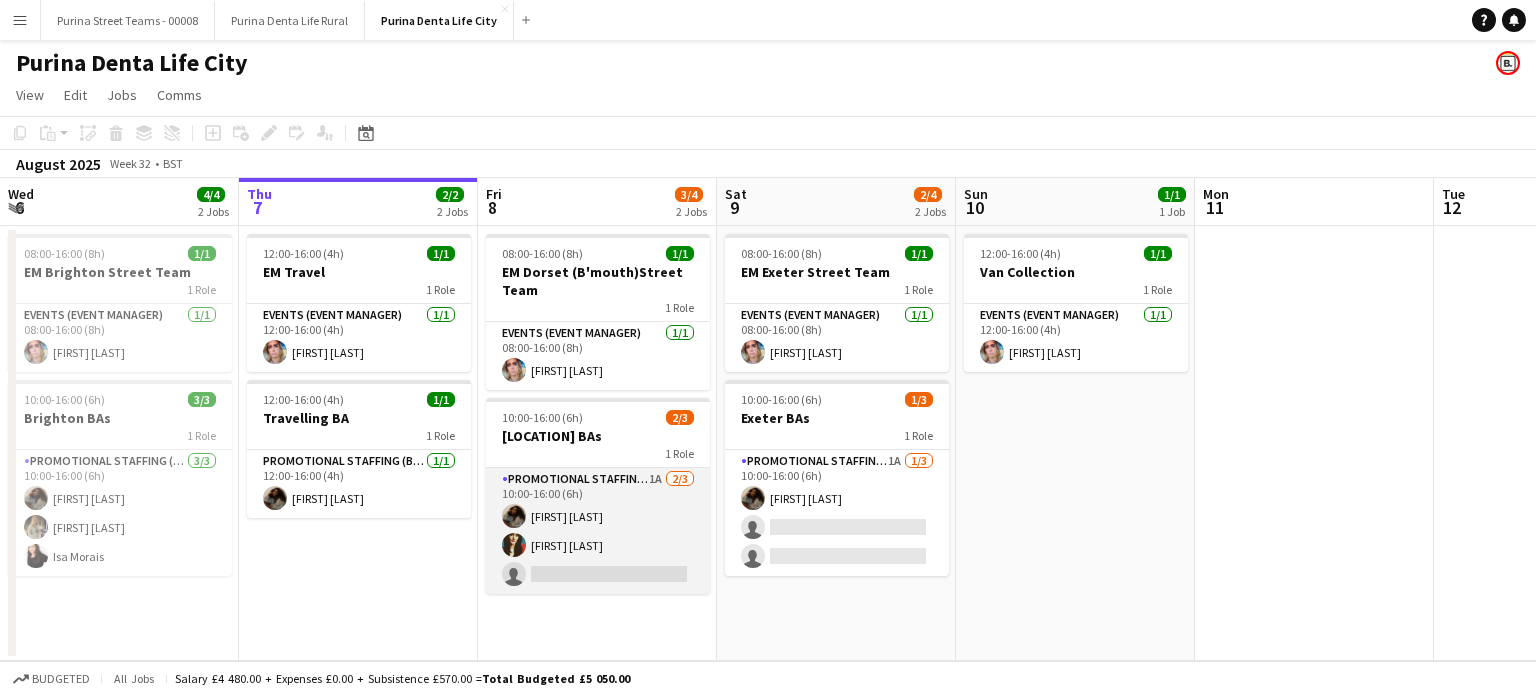 click on "Promotional Staffing (Brand Ambassadors)   1A   2/3   10:00-16:00 (6h)
[FIRST] [LAST]
single-neutral-actions" at bounding box center (598, 531) 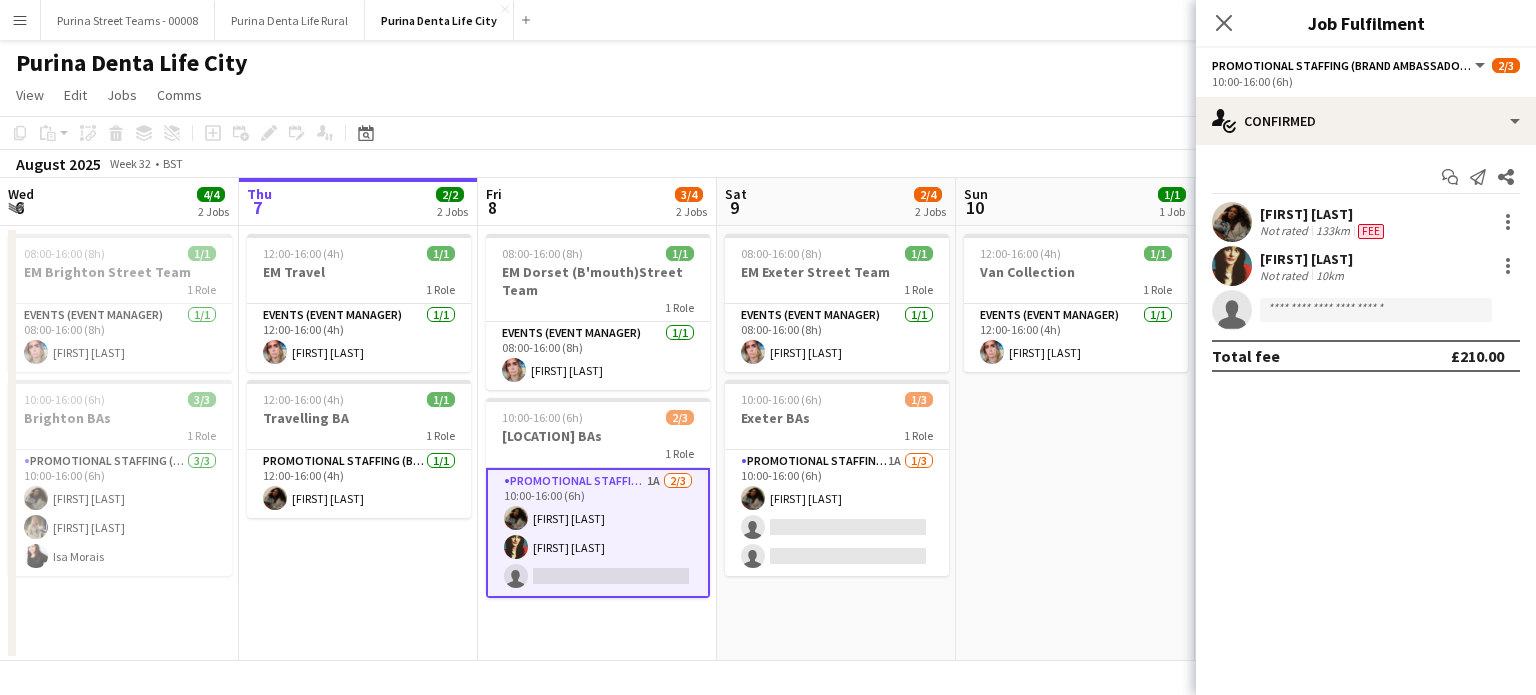 click on "[FIRST] [LAST]" at bounding box center (1306, 259) 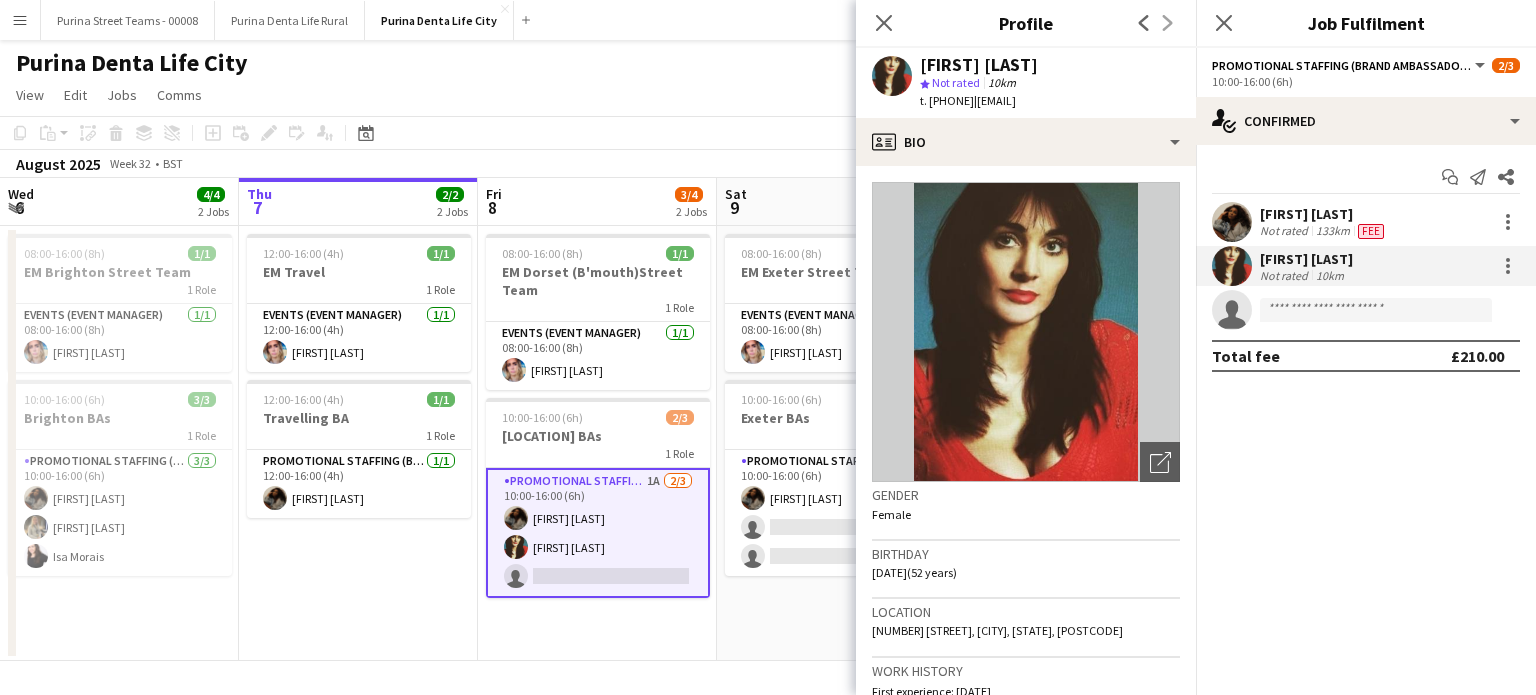 drag, startPoint x: 921, startPoint y: 63, endPoint x: 1012, endPoint y: 95, distance: 96.462425 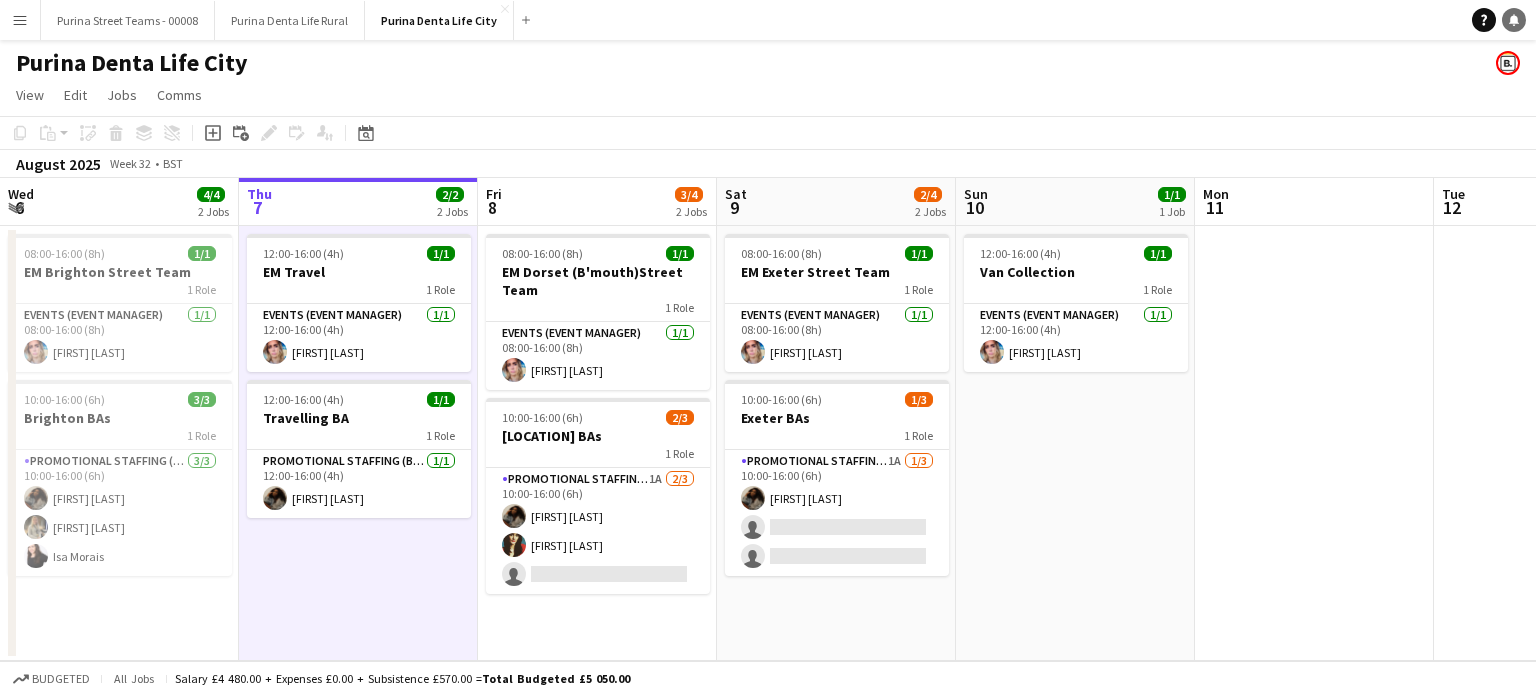 click on "Notifications" 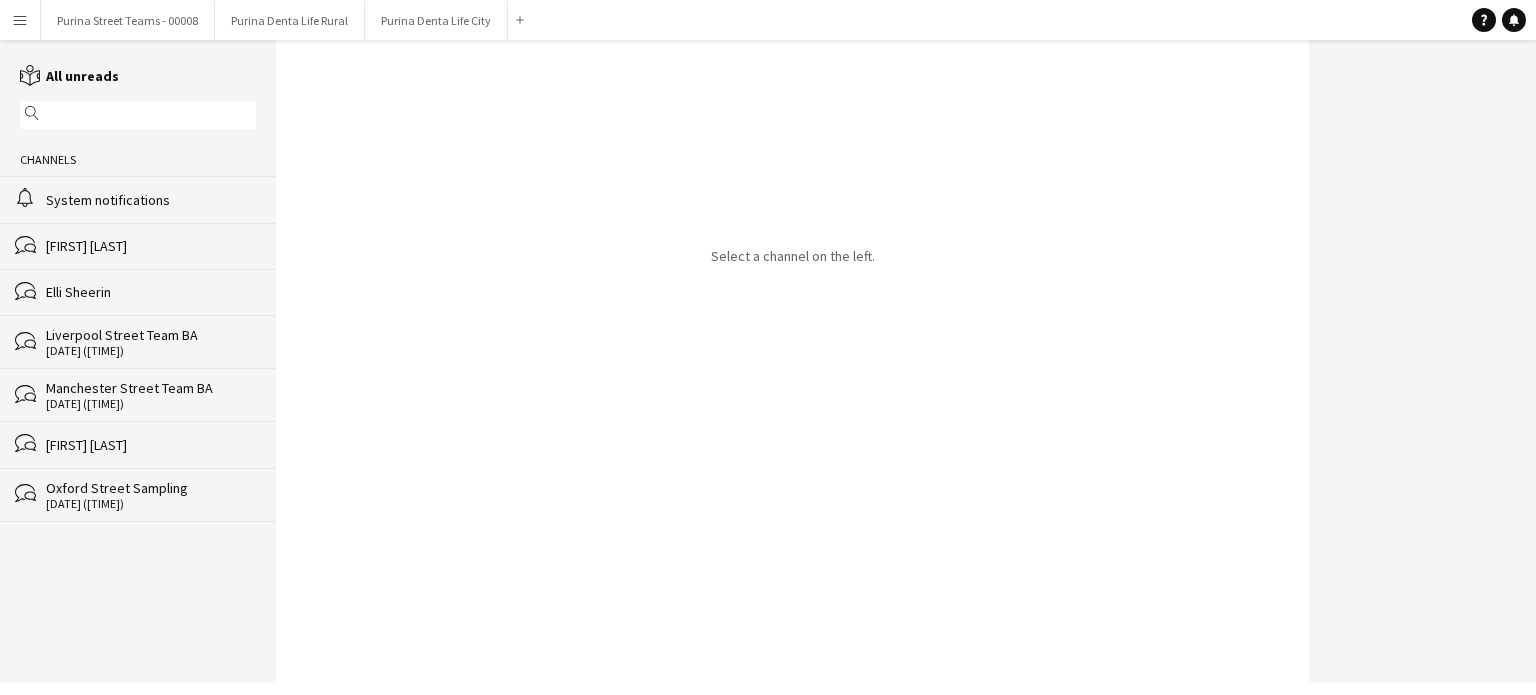 click on "alarm
System notifications" 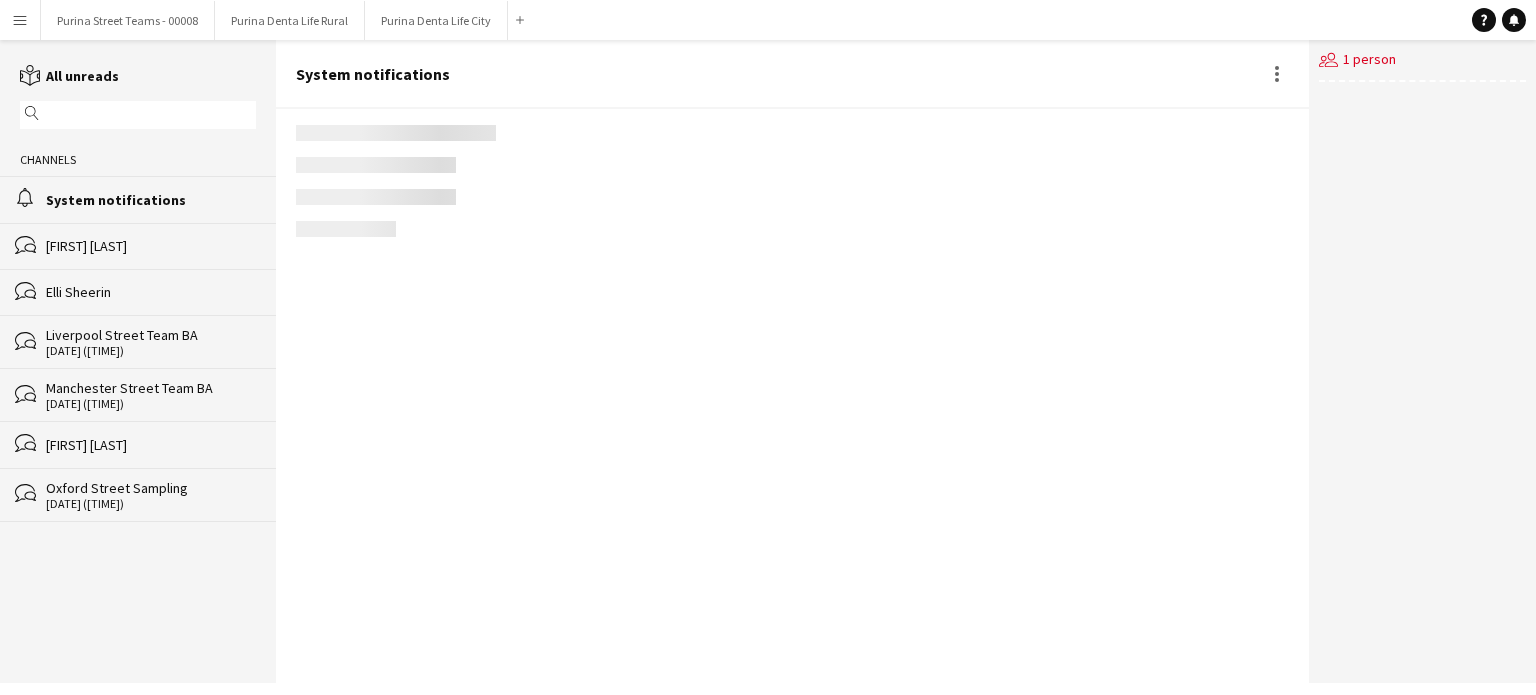 scroll, scrollTop: 927, scrollLeft: 0, axis: vertical 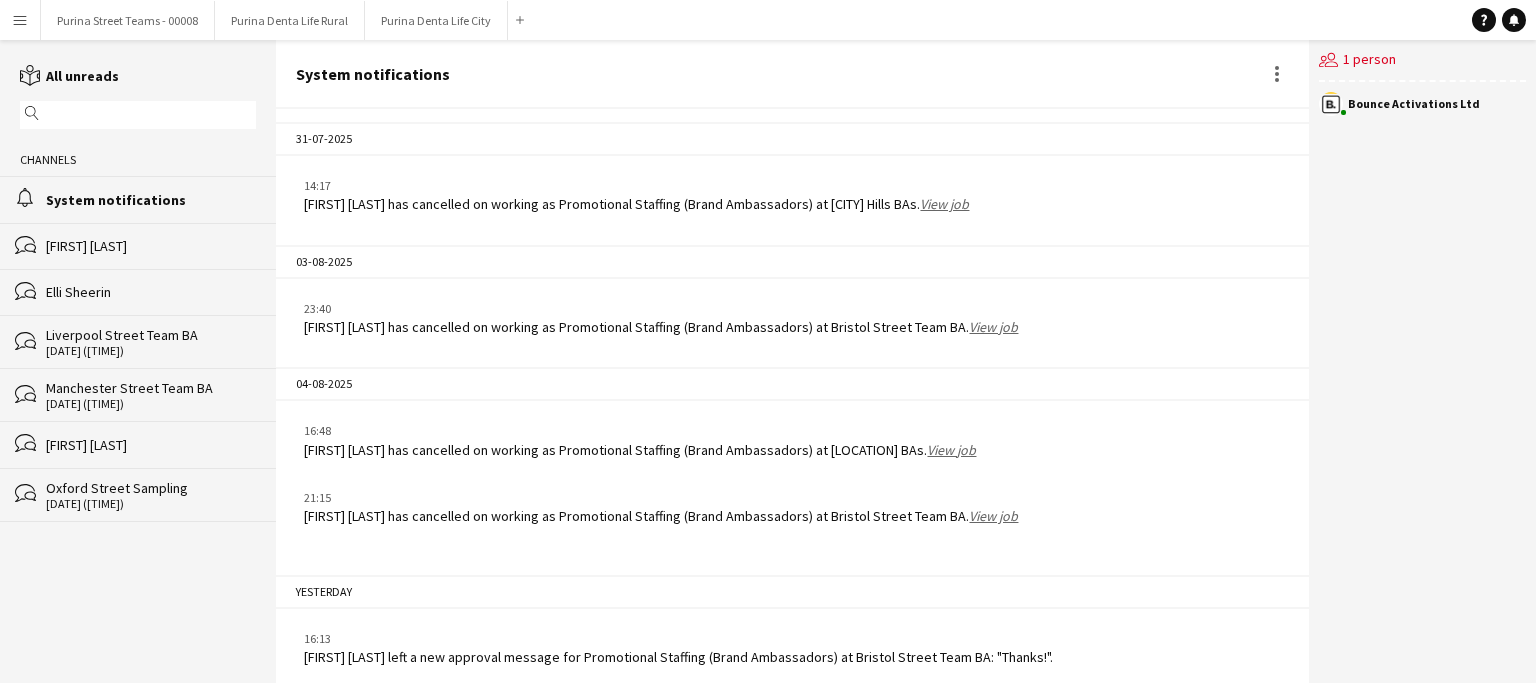 click on "[FIRST] [LAST] has cancelled on working as Promotional Staffing (Brand Ambassadors) at [CITY]  (B'mouth) BAs.   View job" 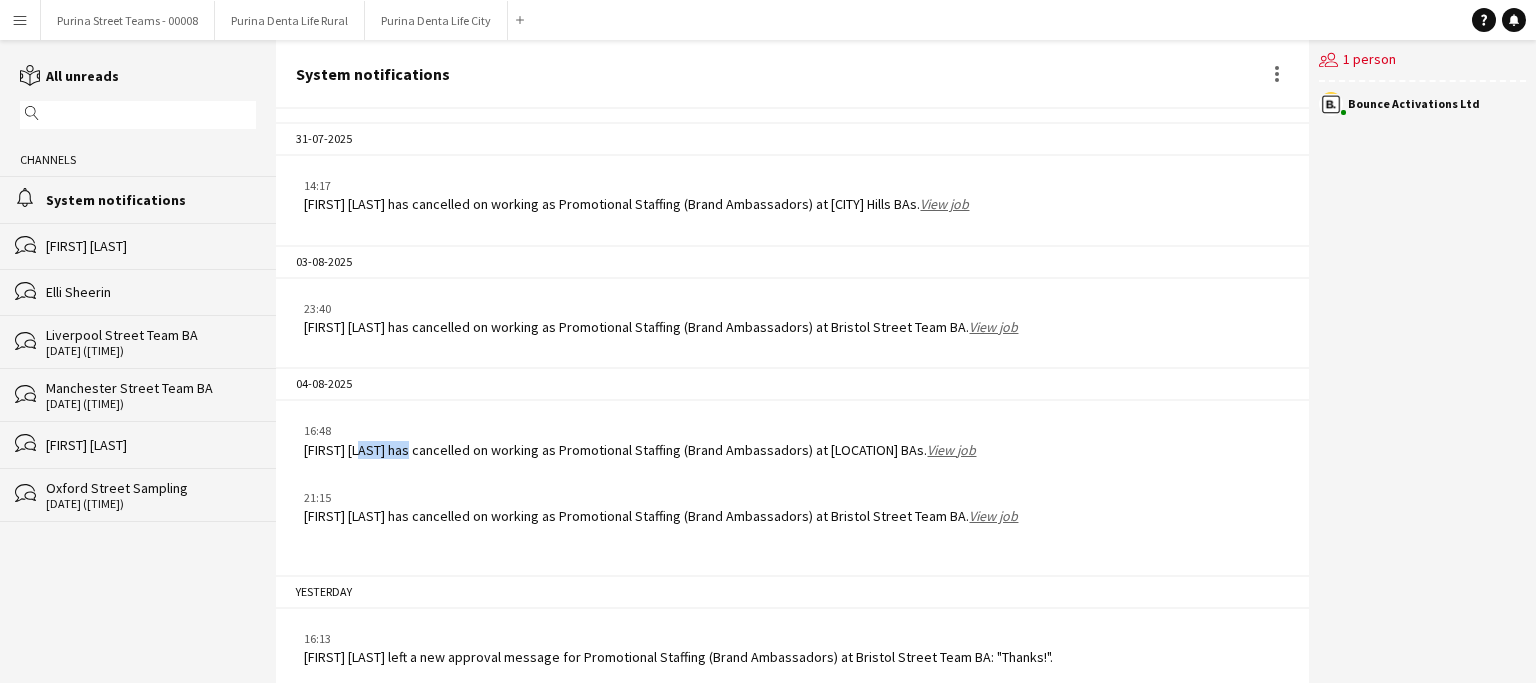 click on "[FIRST] [LAST] has cancelled on working as Promotional Staffing (Brand Ambassadors) at [CITY]  (B'mouth) BAs.   View job" 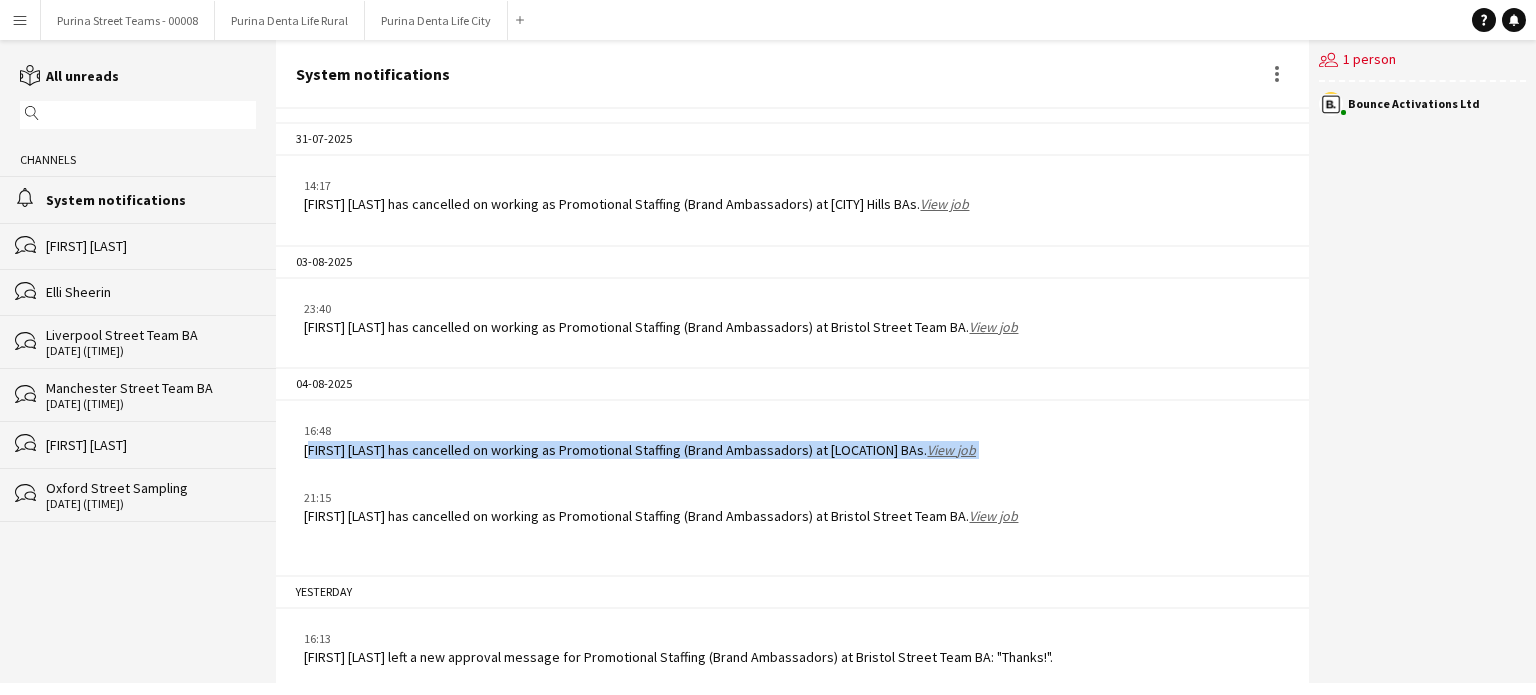 click on "[FIRST] [LAST] has cancelled on working as Promotional Staffing (Brand Ambassadors) at [CITY]  (B'mouth) BAs.   View job" 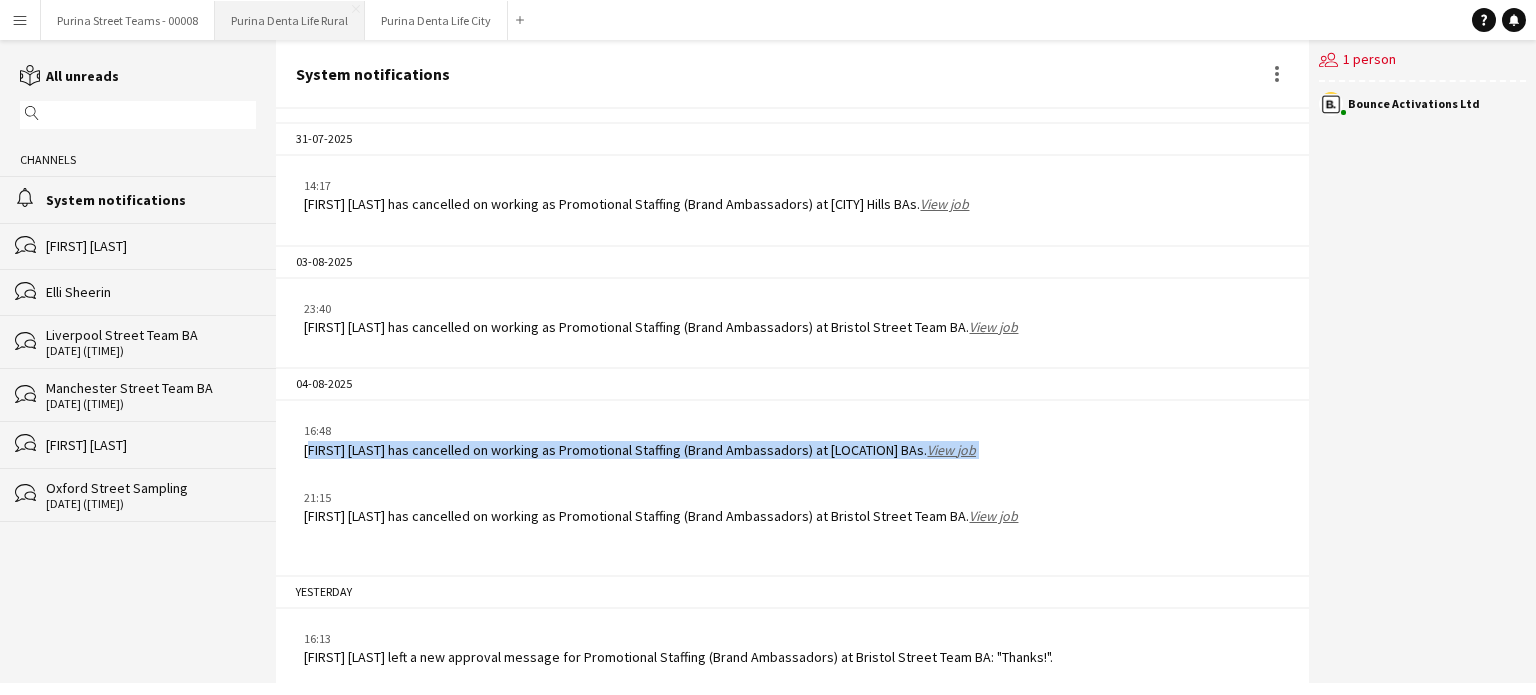 click on "Purina Denta Life Rural
Close" at bounding box center (290, 20) 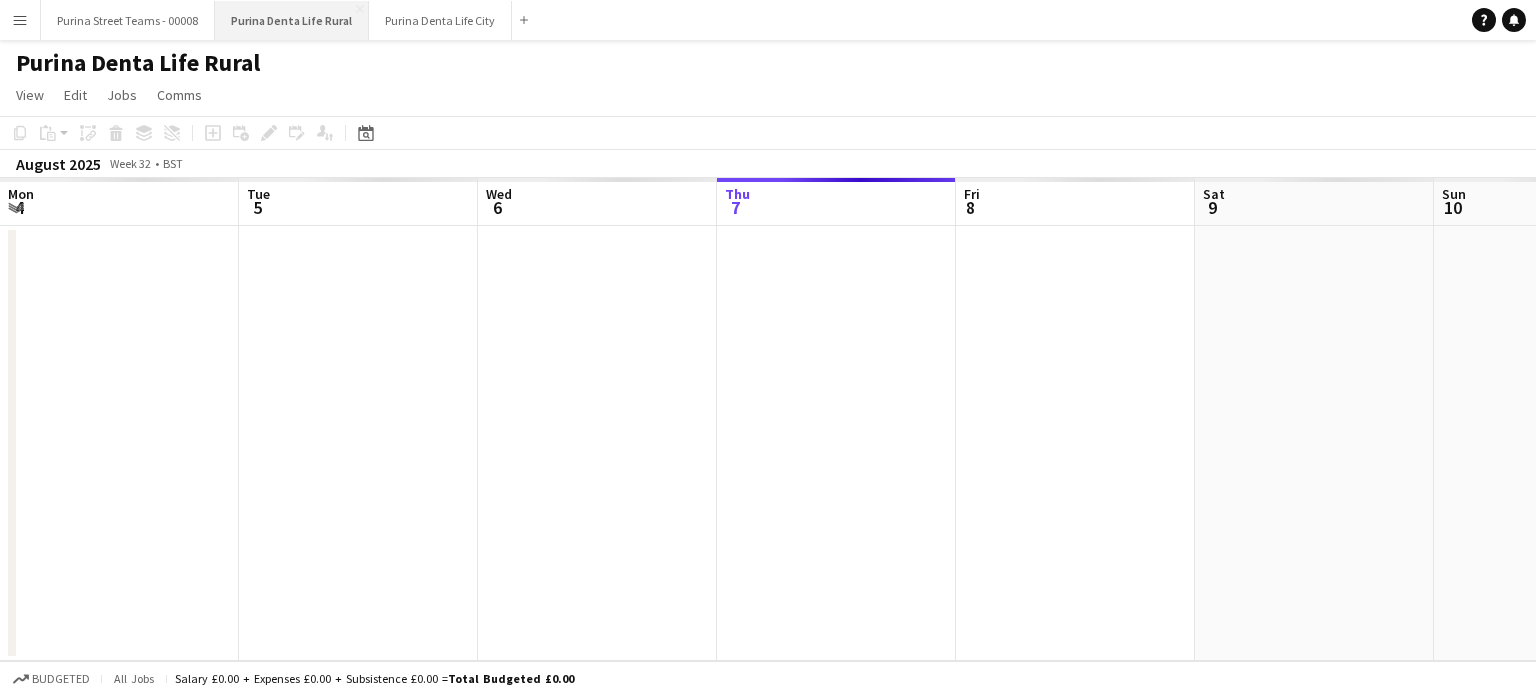 scroll, scrollTop: 0, scrollLeft: 478, axis: horizontal 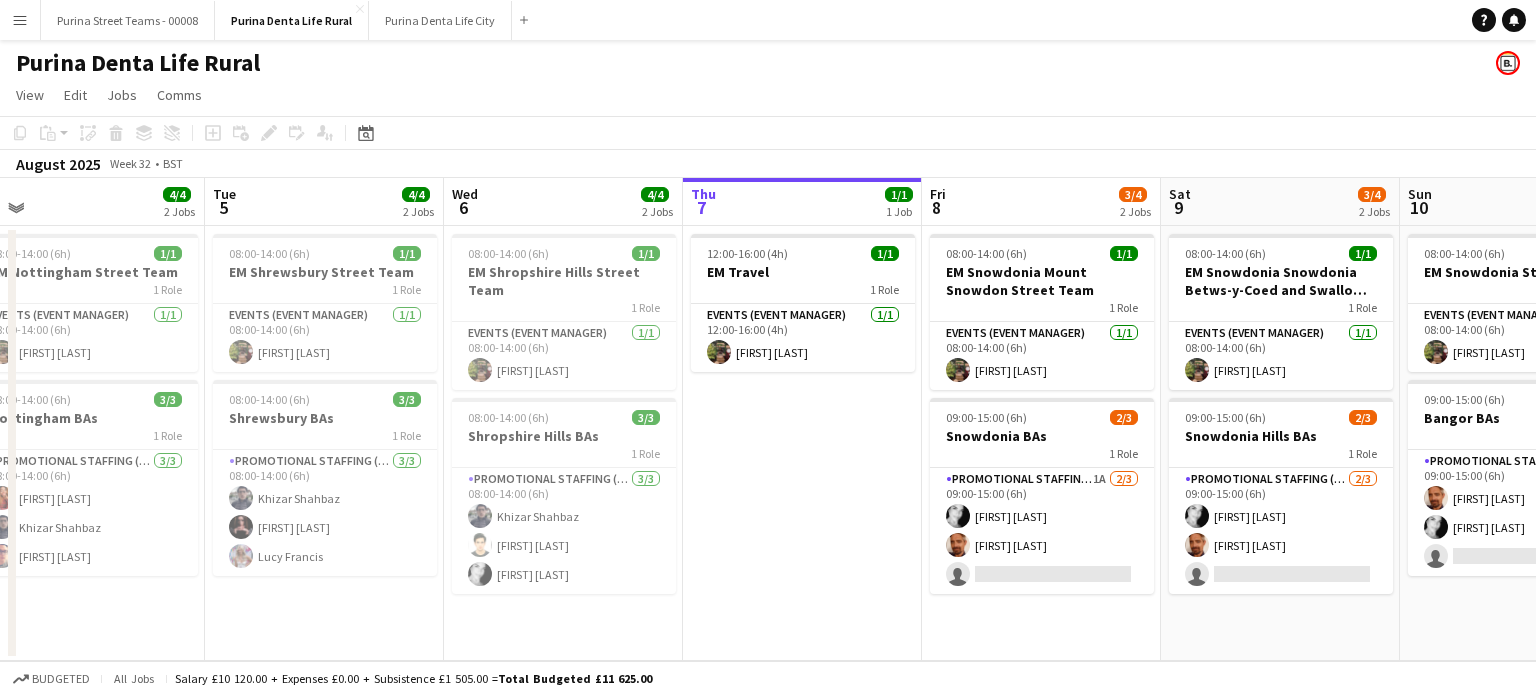 drag, startPoint x: 379, startPoint y: 494, endPoint x: 812, endPoint y: 478, distance: 433.2955 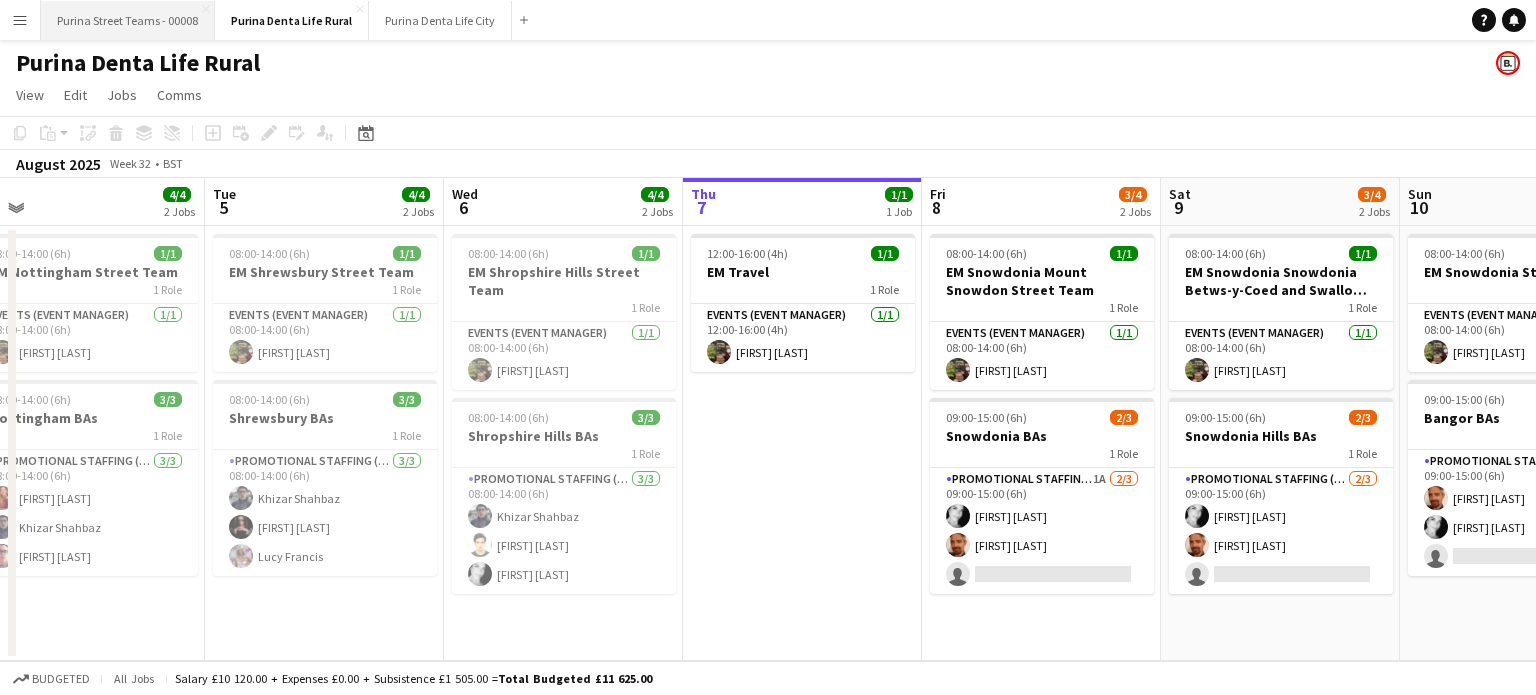 click on "Purina Street Teams - 00008
Close" at bounding box center (128, 20) 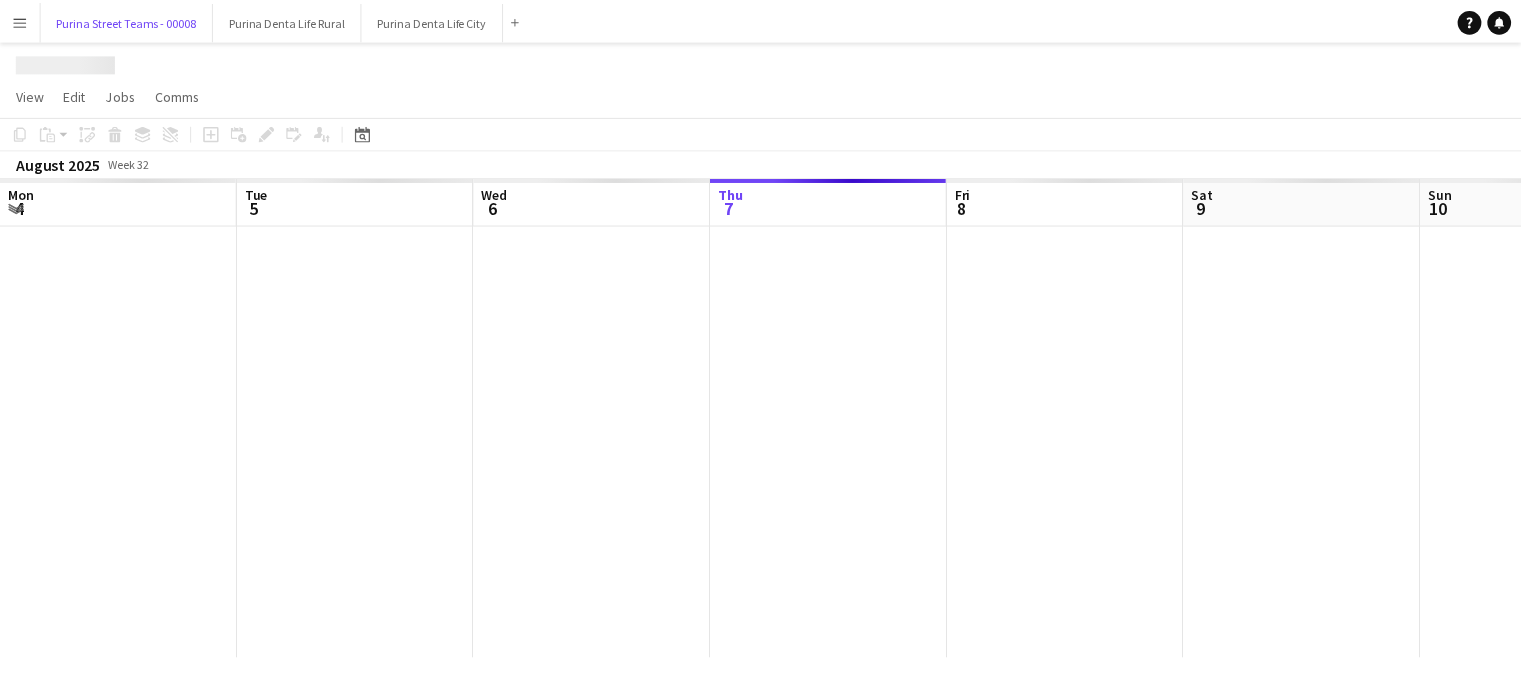 scroll, scrollTop: 0, scrollLeft: 478, axis: horizontal 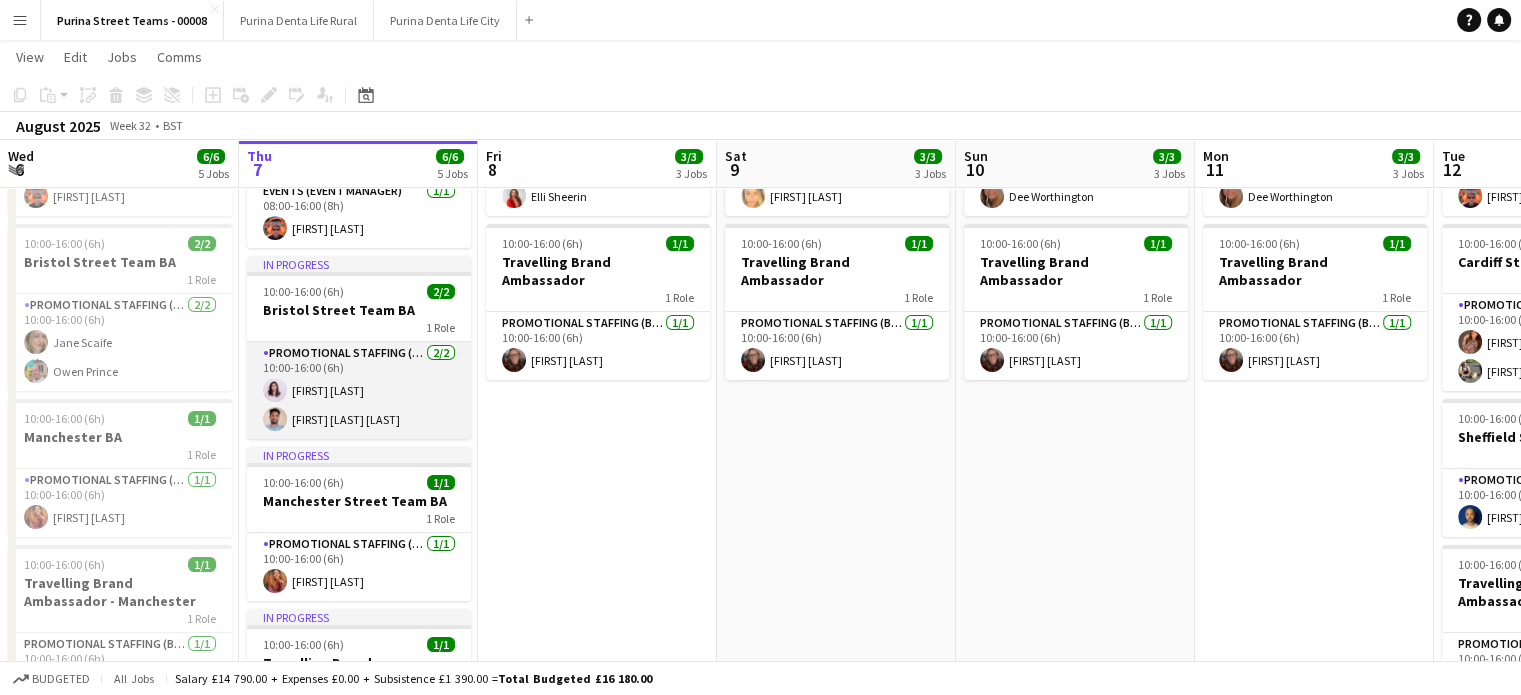 click on "Promotional Staffing (Brand Ambassadors)   2/2   10:00-16:00 (6h)
[FIRST] [LAST] [FIRST] [LAST]" at bounding box center [359, 390] 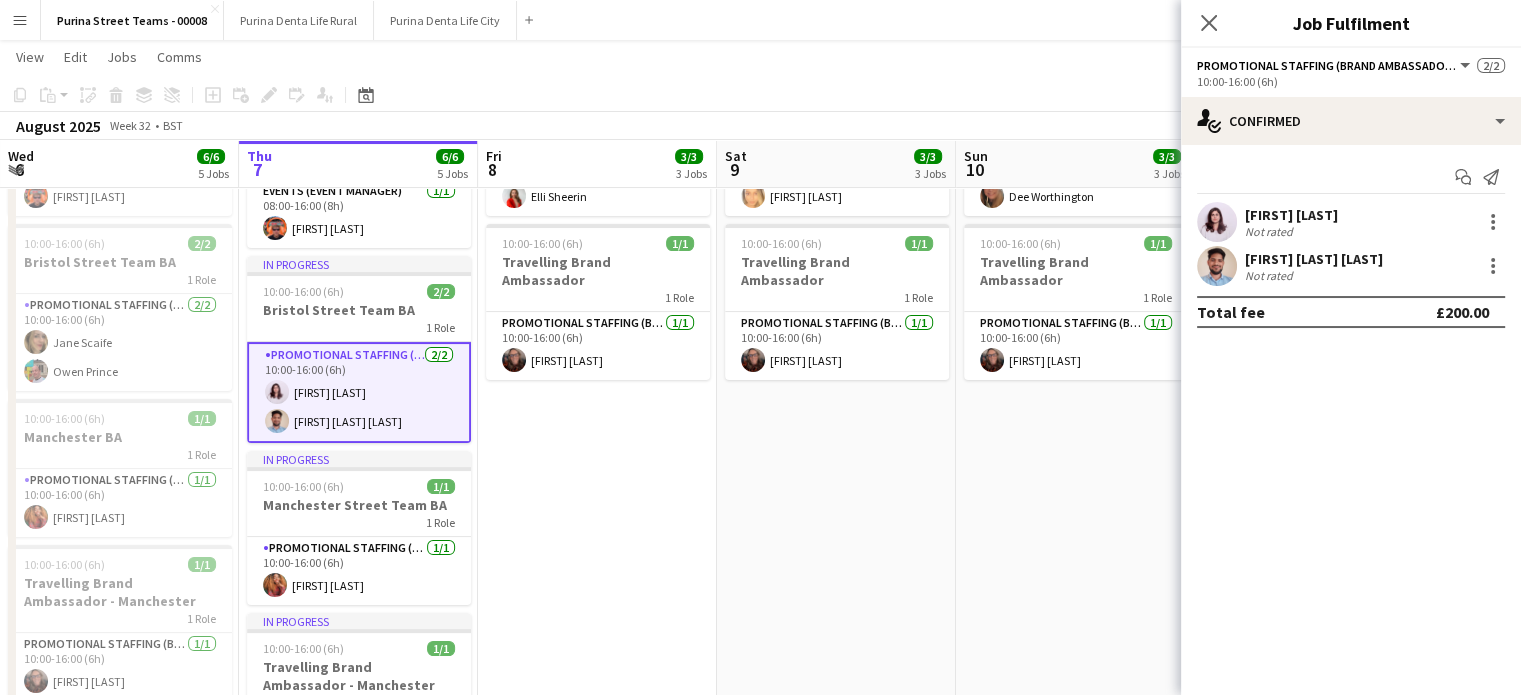 click on "[FIRST] [LAST] [LAST]" at bounding box center [1314, 259] 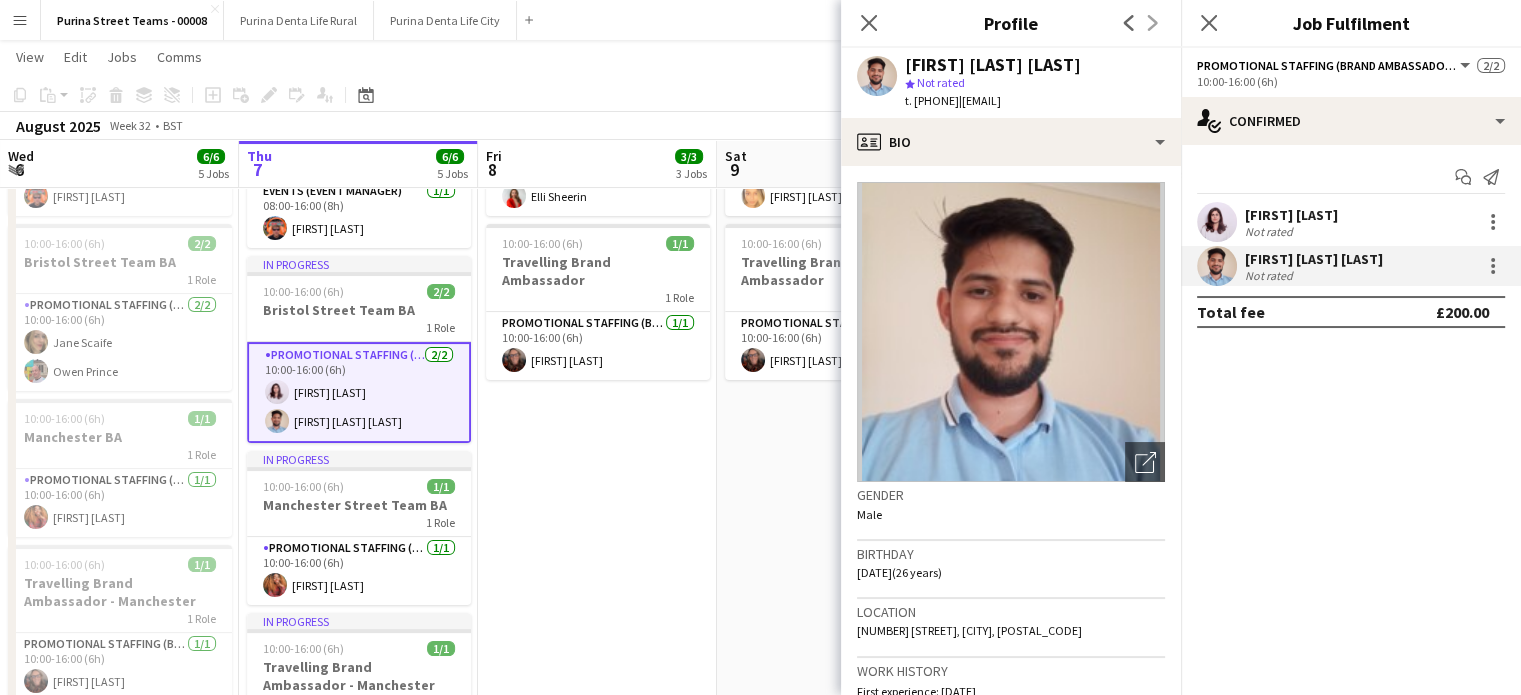 drag, startPoint x: 992, startPoint y: 102, endPoint x: 913, endPoint y: 103, distance: 79.00633 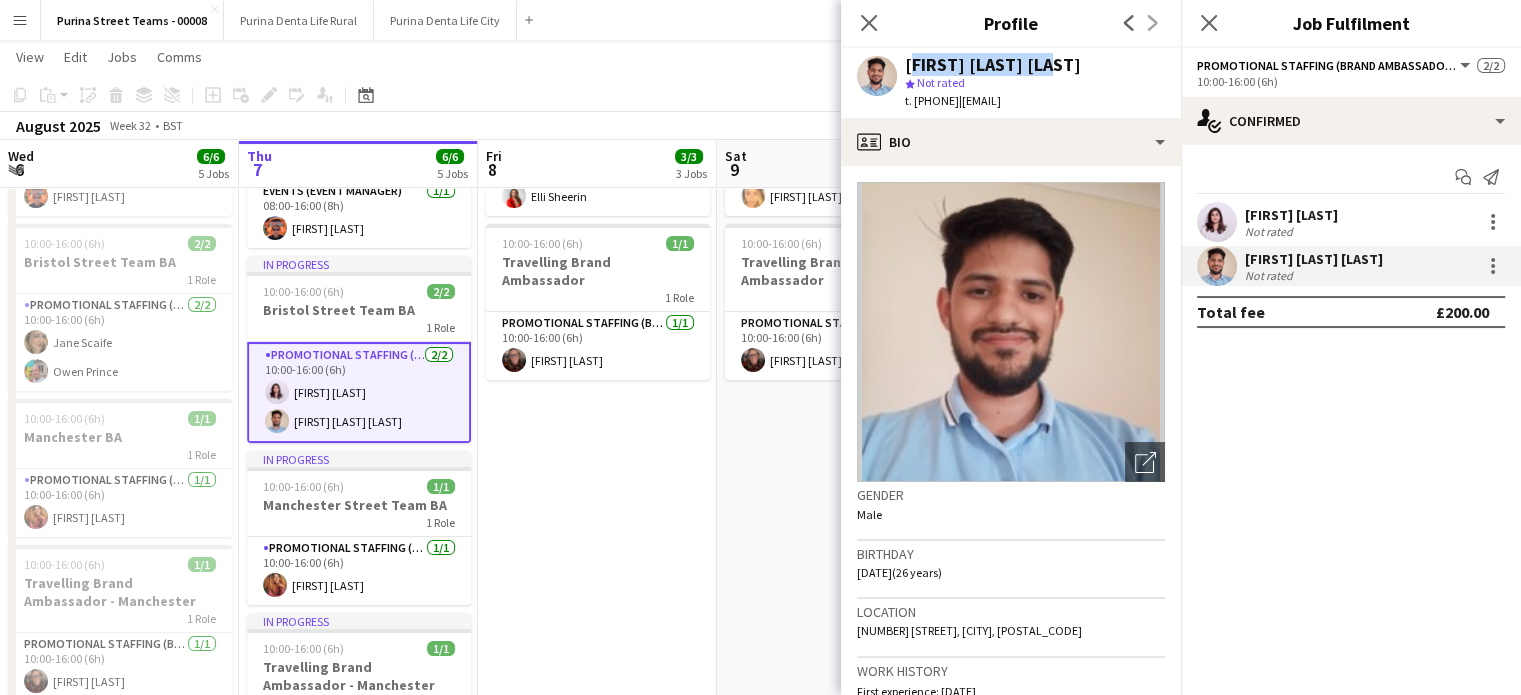 drag, startPoint x: 907, startPoint y: 66, endPoint x: 1072, endPoint y: 66, distance: 165 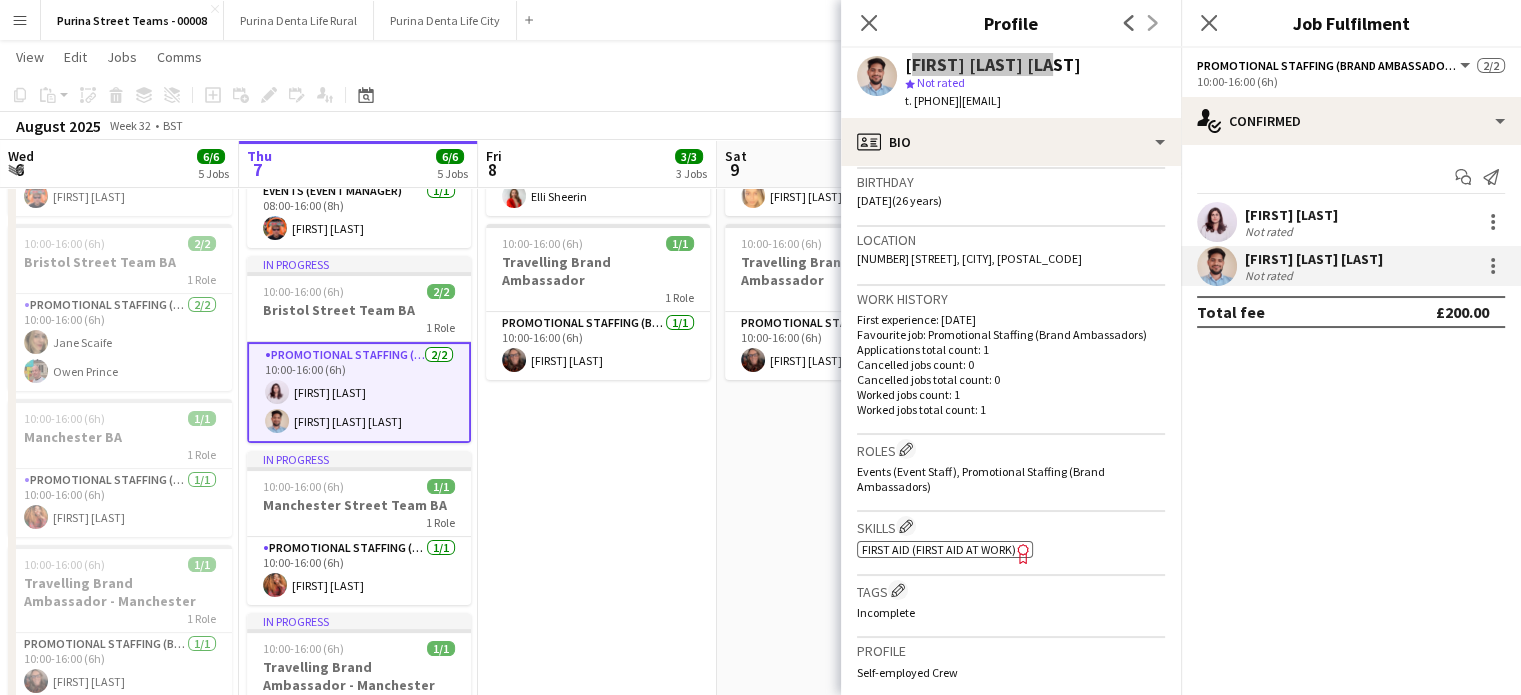 scroll, scrollTop: 500, scrollLeft: 0, axis: vertical 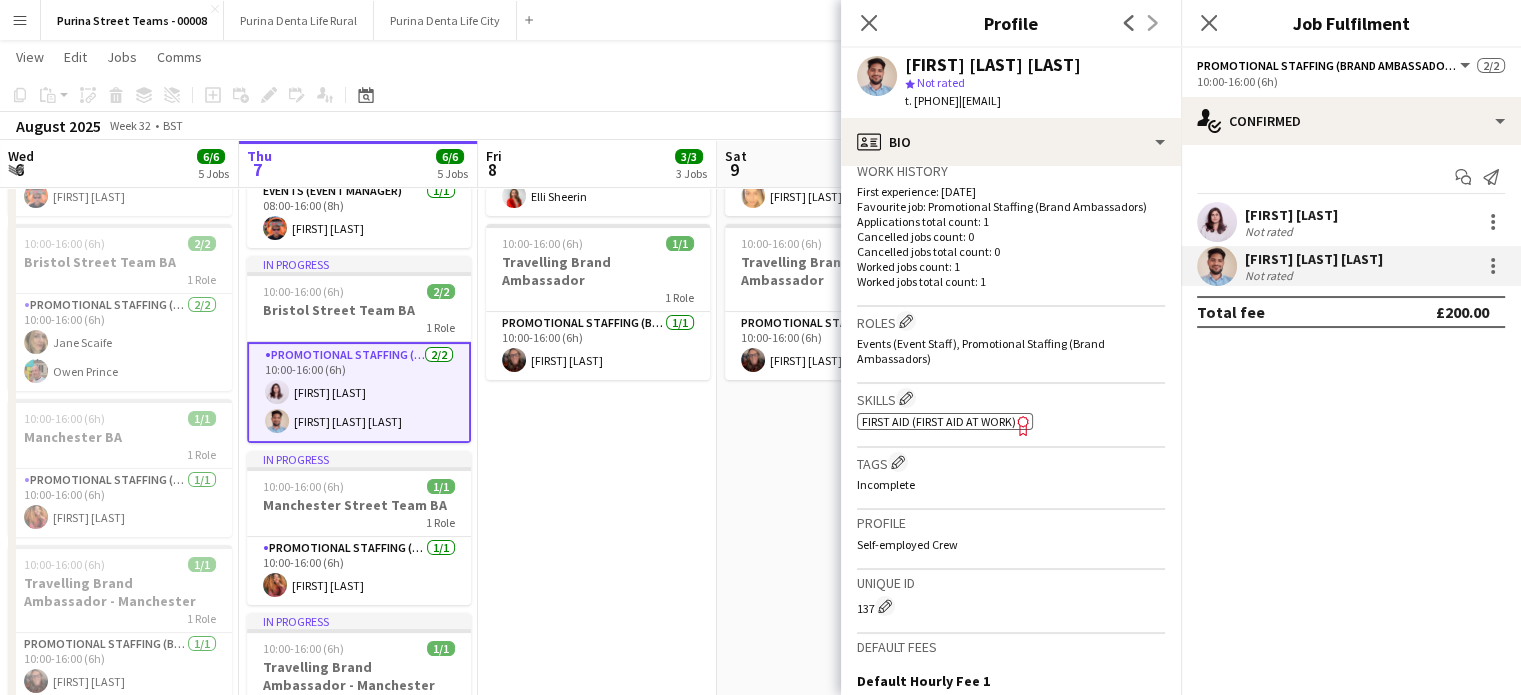 click 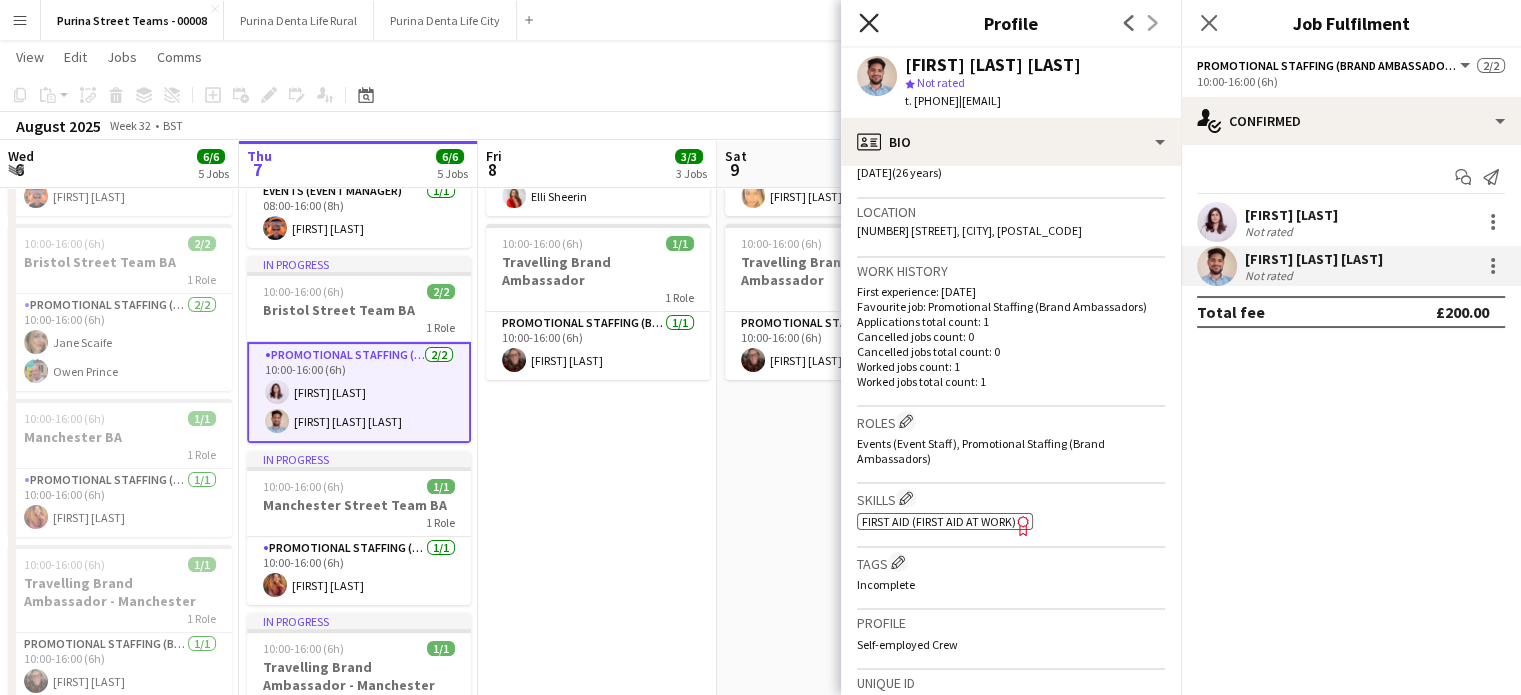 click on "Close pop-in" 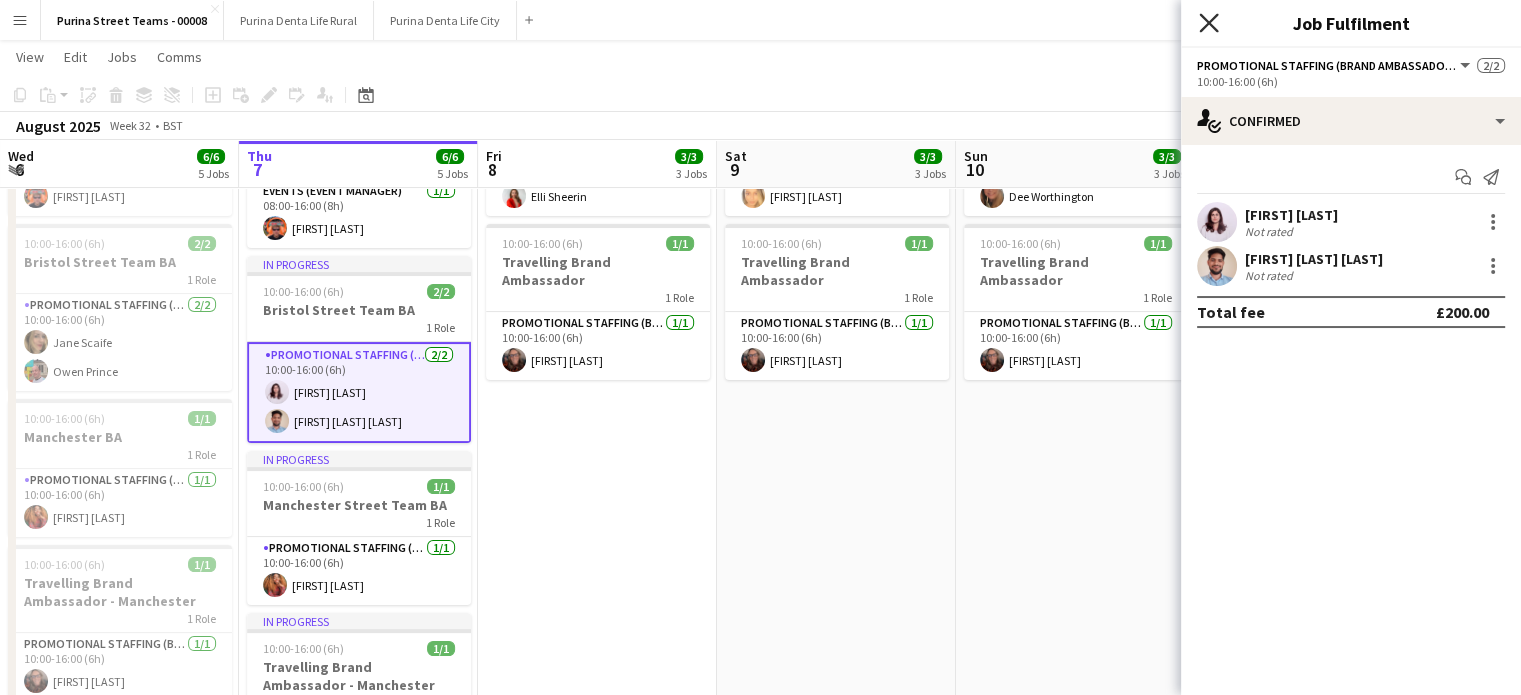 click on "Close pop-in" 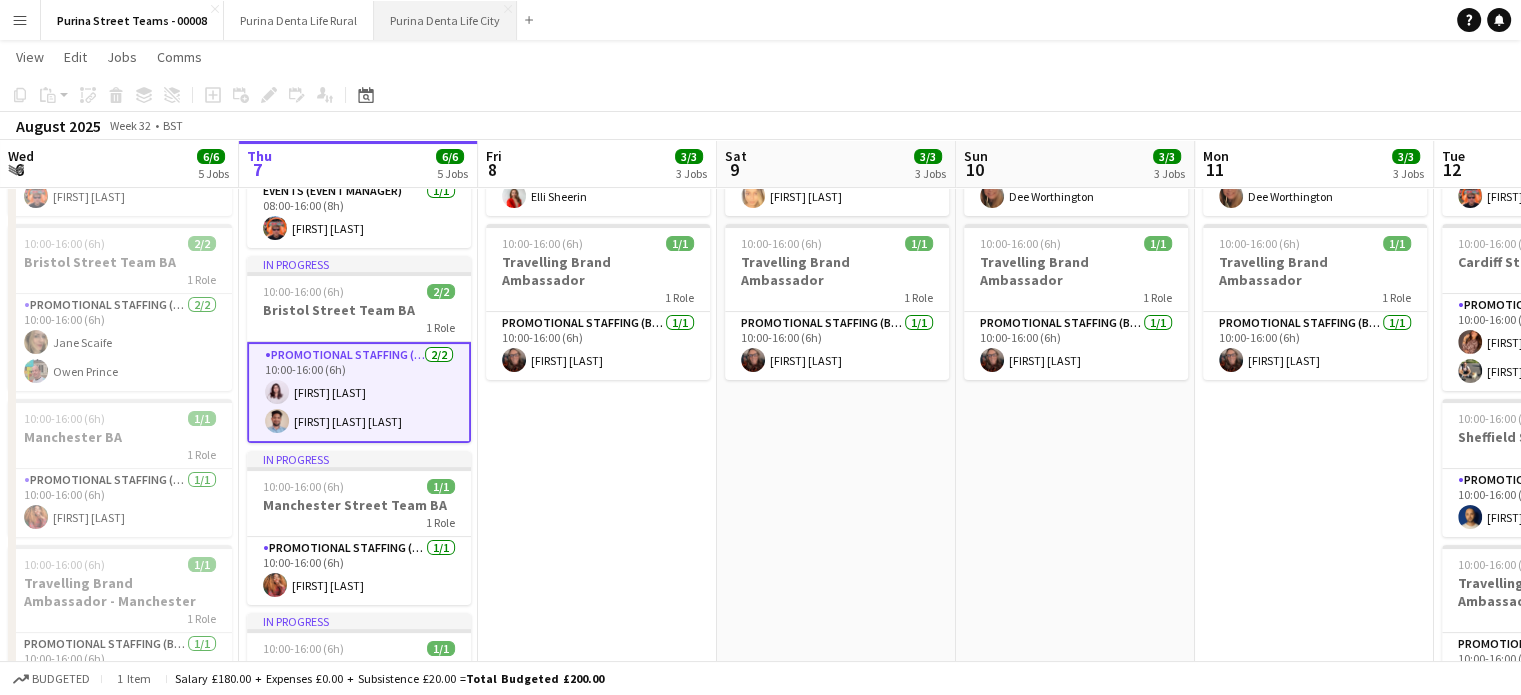 click on "Purina Denta Life City
Close" at bounding box center (445, 20) 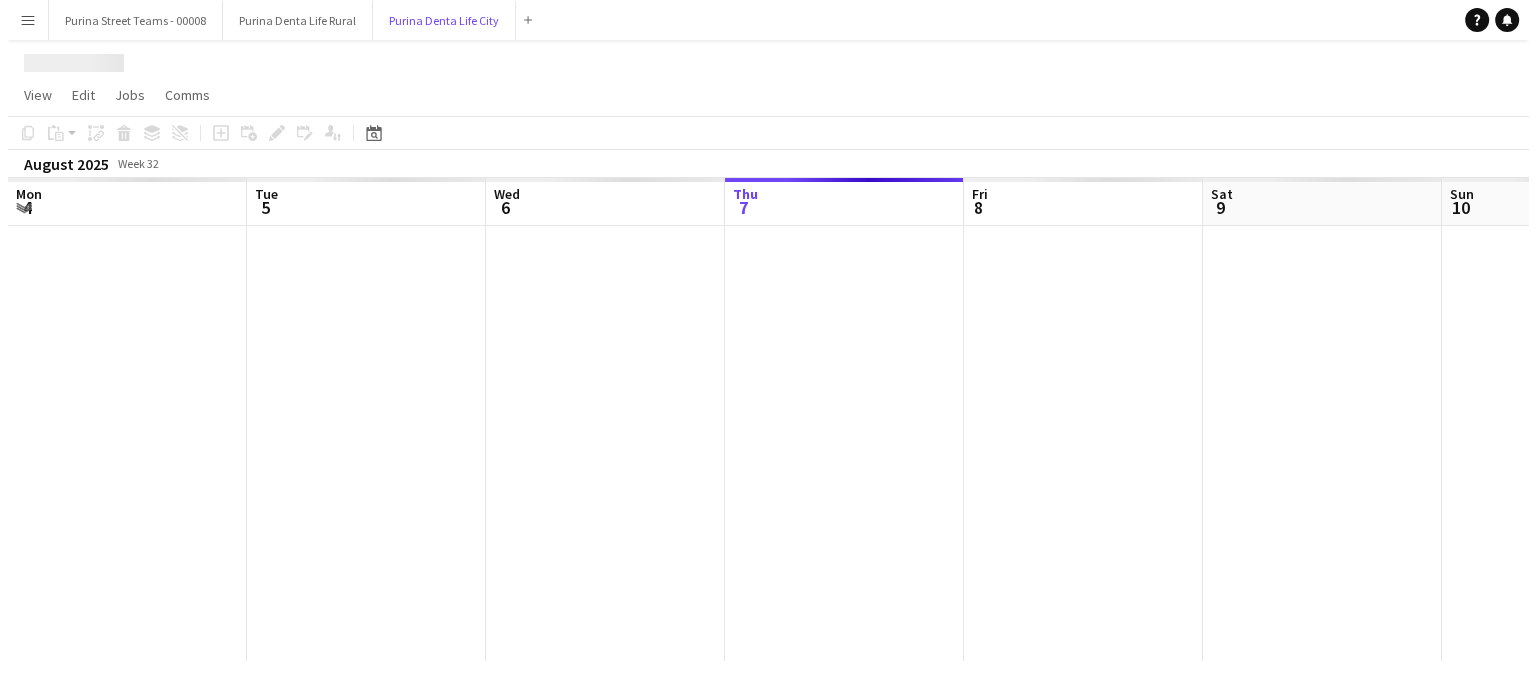 scroll, scrollTop: 0, scrollLeft: 0, axis: both 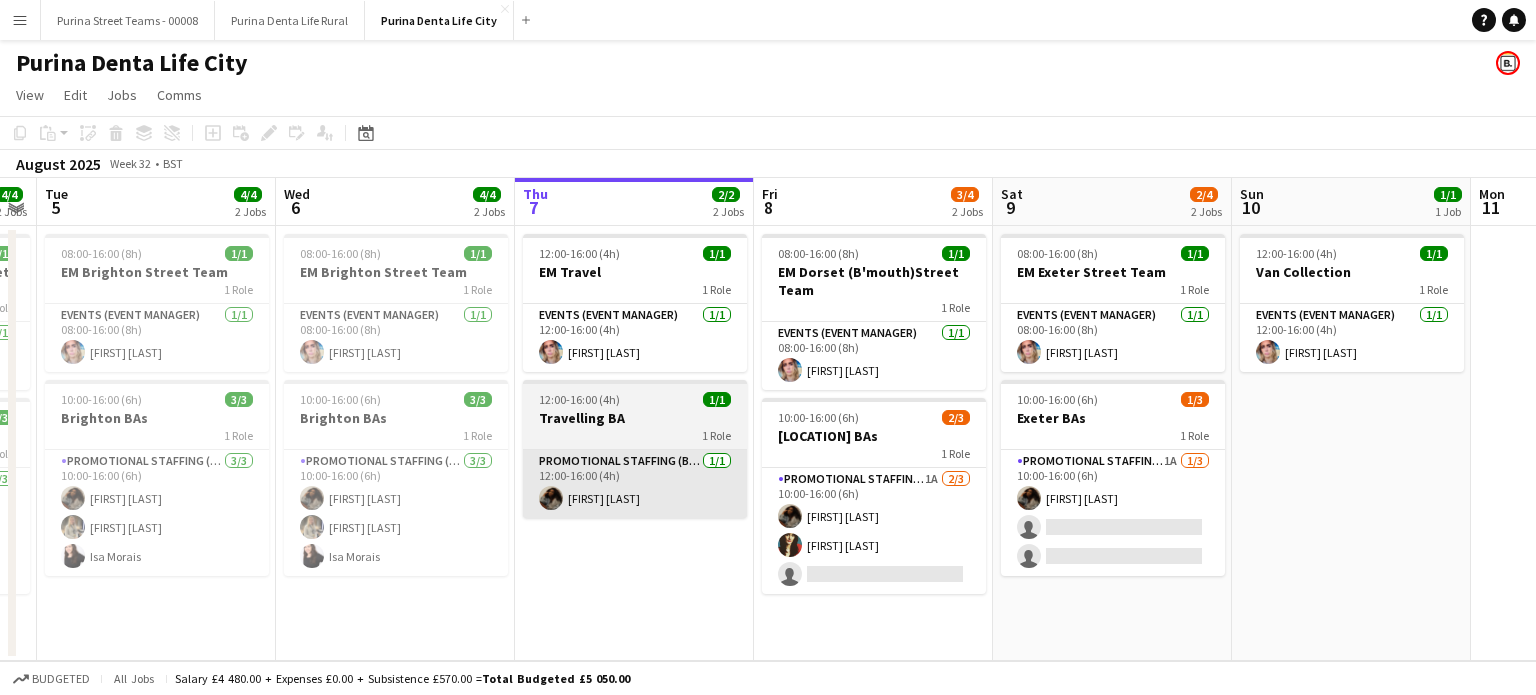 drag, startPoint x: 460, startPoint y: 525, endPoint x: 668, endPoint y: 482, distance: 212.39821 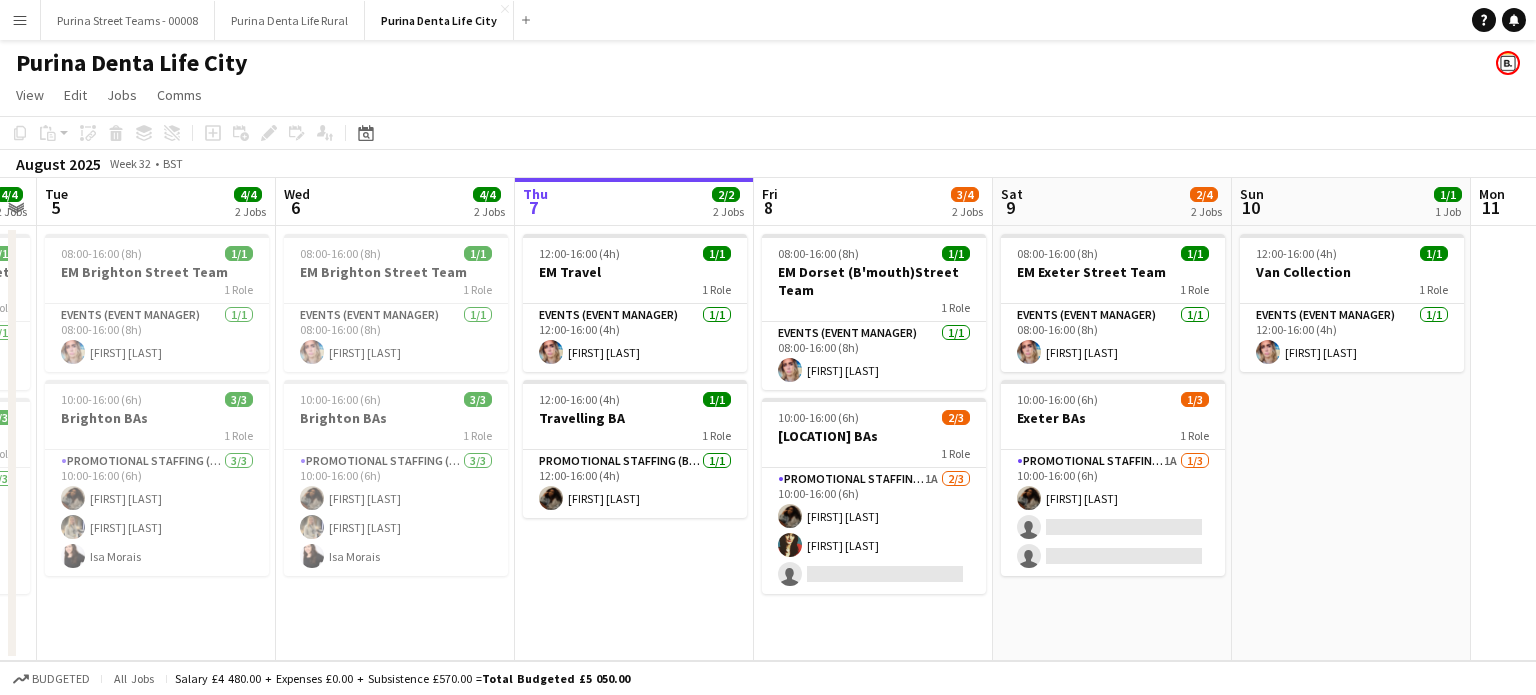 click on "Purina Denta Life City" 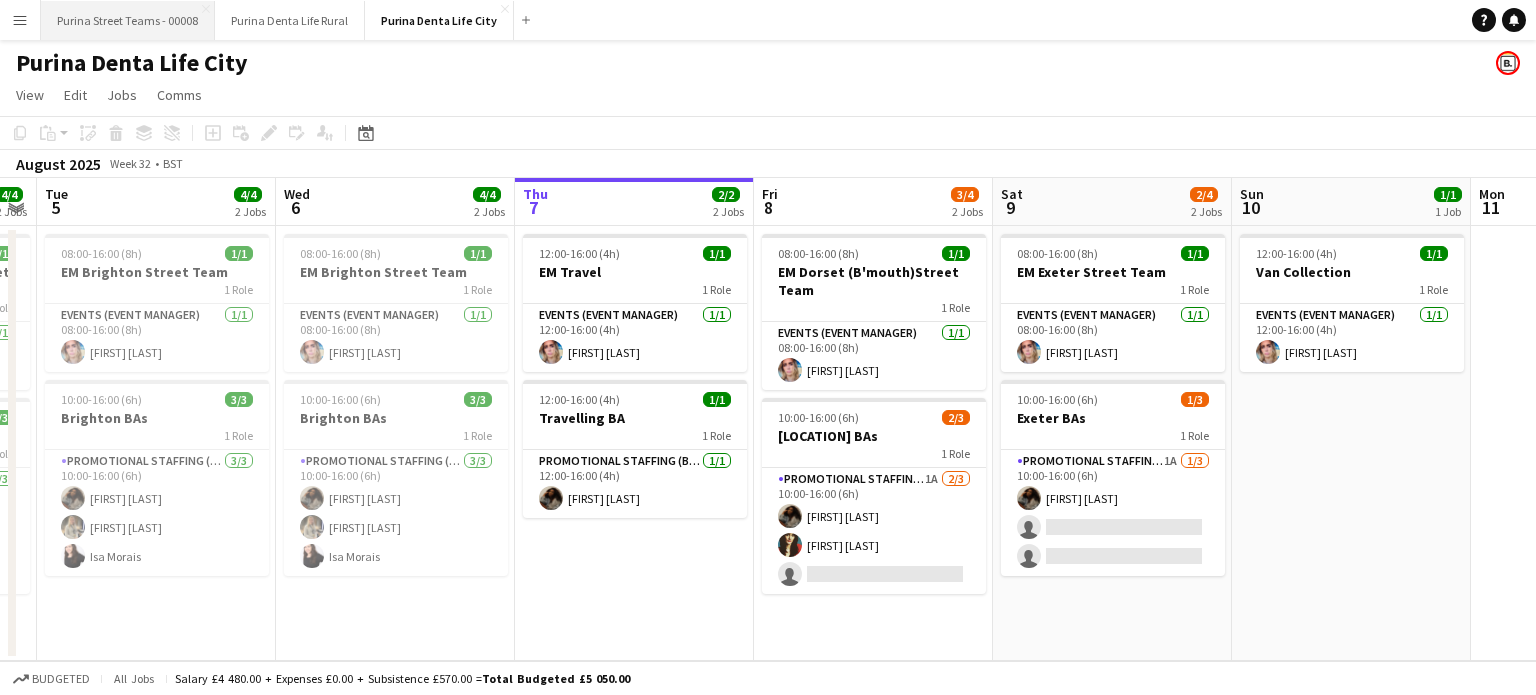click on "Purina Street Teams - 00008
Close" at bounding box center [128, 20] 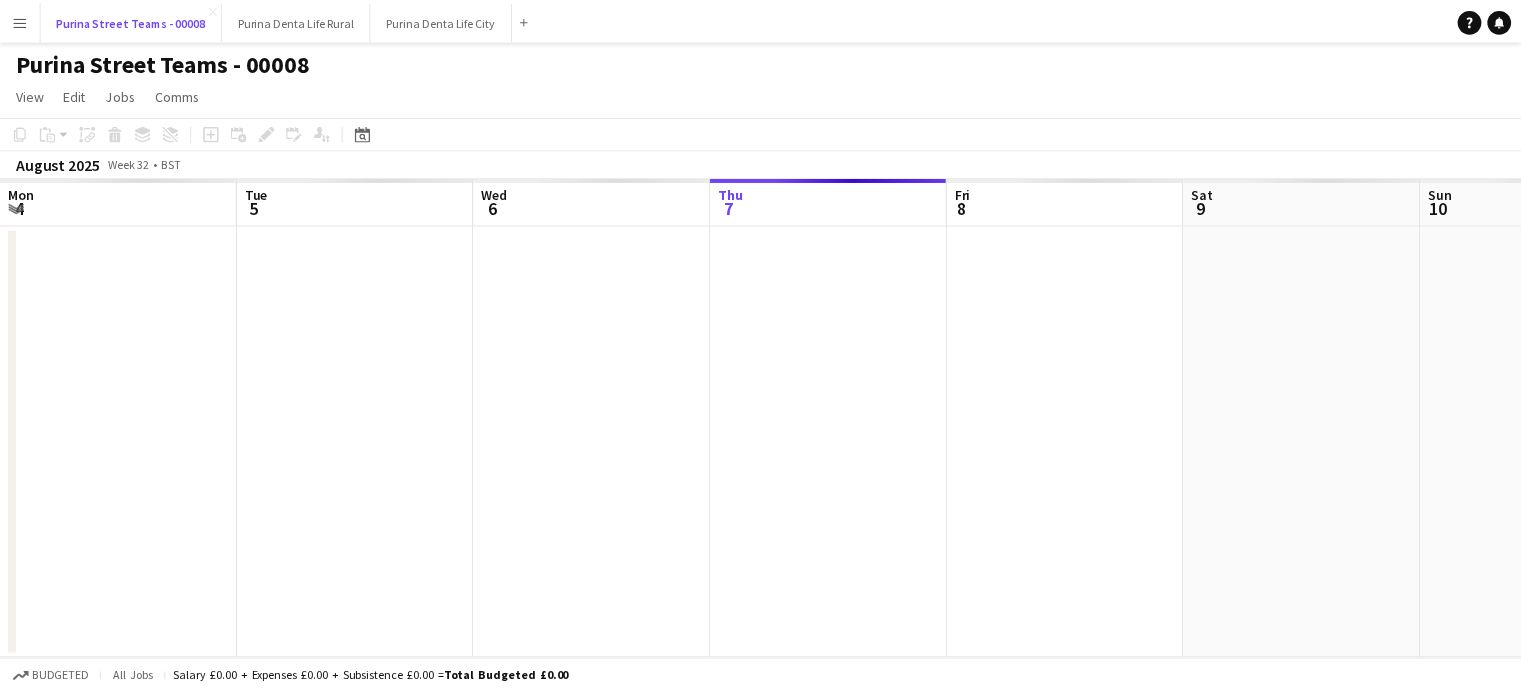 scroll, scrollTop: 0, scrollLeft: 478, axis: horizontal 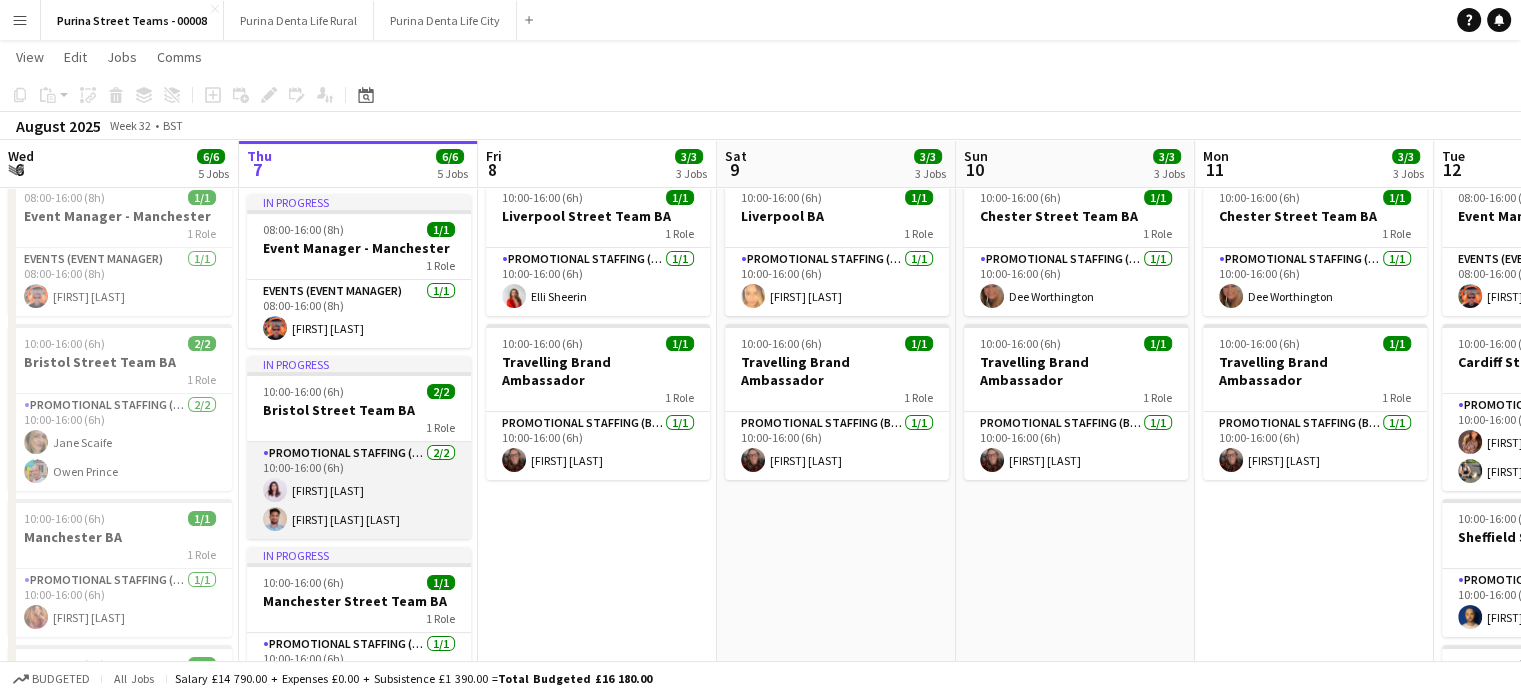 click on "Promotional Staffing (Brand Ambassadors)   2/2   10:00-16:00 (6h)
[FIRST] [LAST] [FIRST] [LAST]" at bounding box center (359, 490) 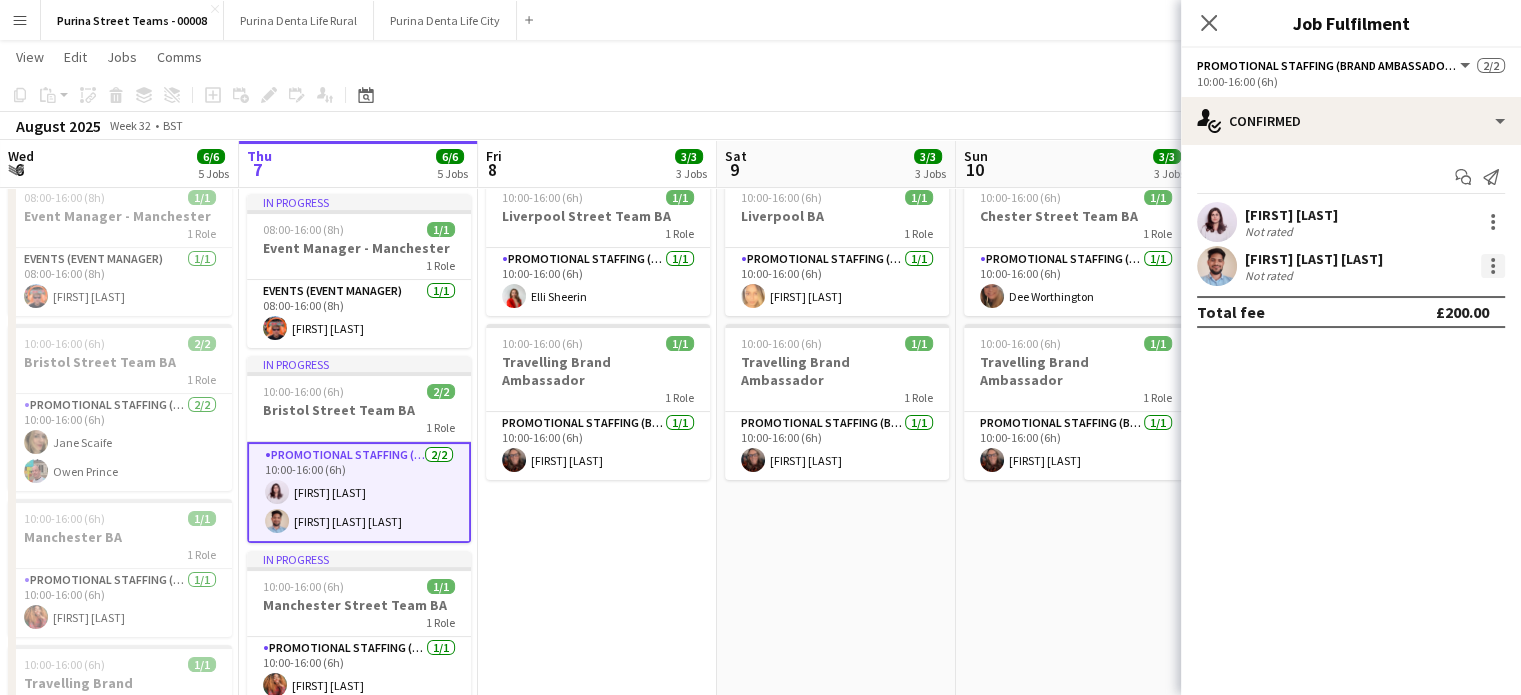 click at bounding box center (1493, 266) 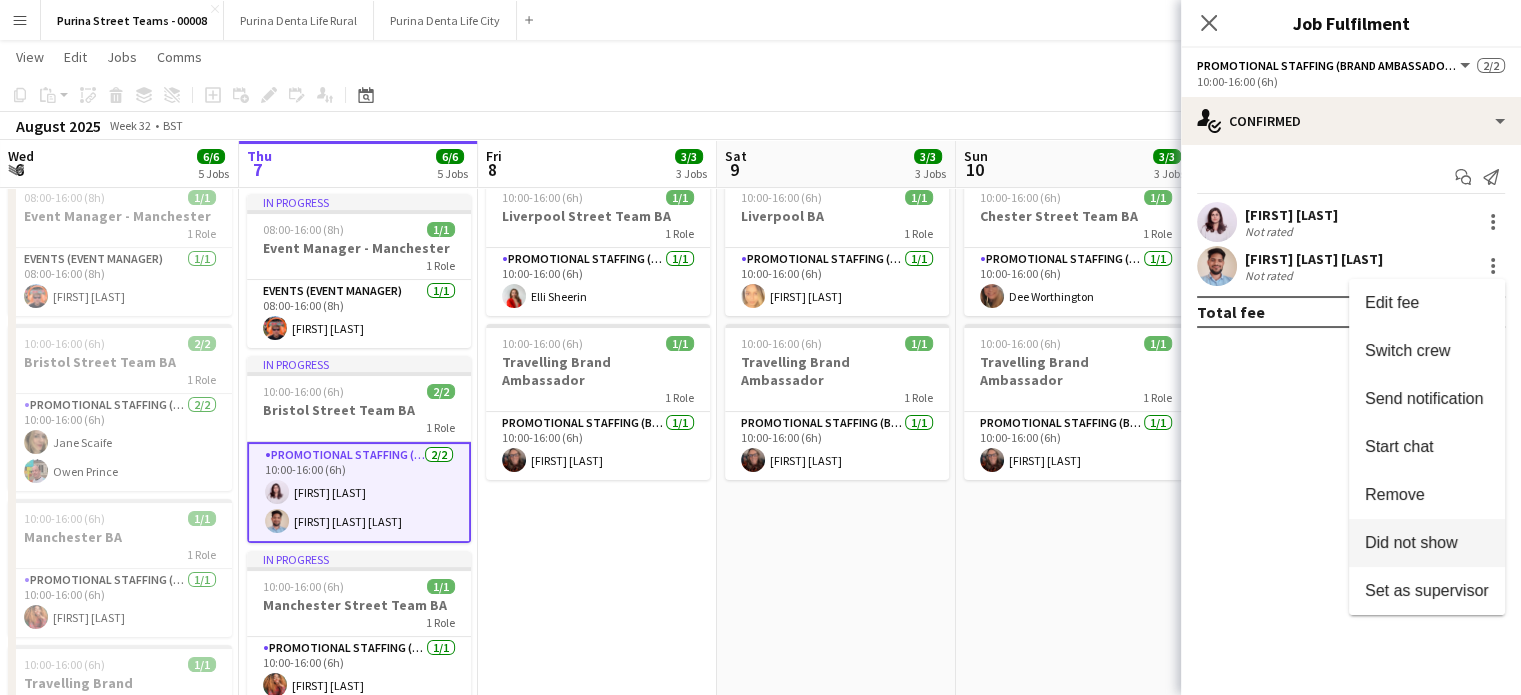 click on "Did not show" at bounding box center (1411, 542) 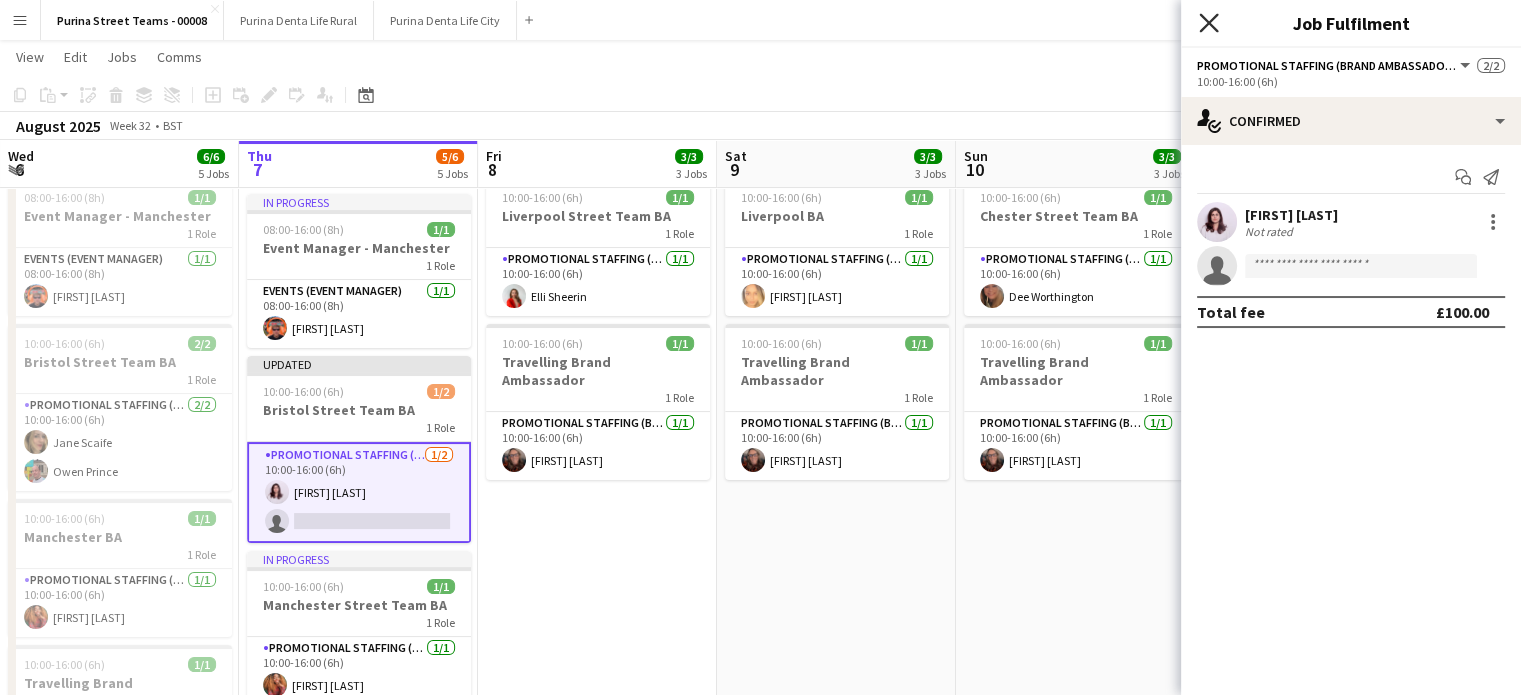 click 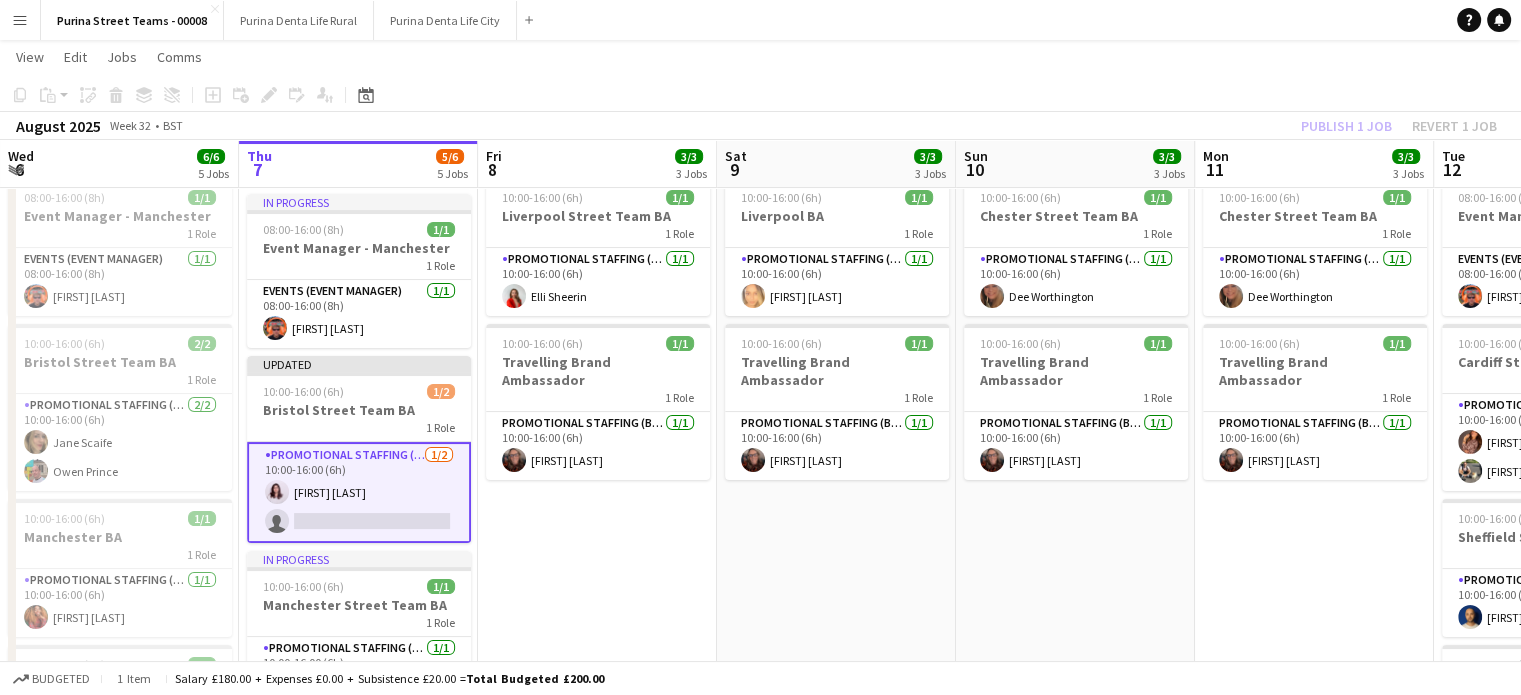 click on "08:00-16:00 (8h)    1/1   Event Manager - Liverpool   1 Role   Events (Event Manager)   1/1   08:00-16:00 (8h)
[FIRST] [LAST]     10:00-16:00 (6h)    1/1   Liverpool Street Team BA   1 Role   Promotional Staffing (Brand Ambassadors)   1/1   10:00-16:00 (6h)
[FIRST] [LAST]     10:00-16:00 (6h)    1/1   Travelling Brand Ambassador   1 Role   Promotional Staffing (Brand Ambassadors)   1/1   10:00-16:00 (6h)
[FIRST] [LAST]" at bounding box center [597, 512] 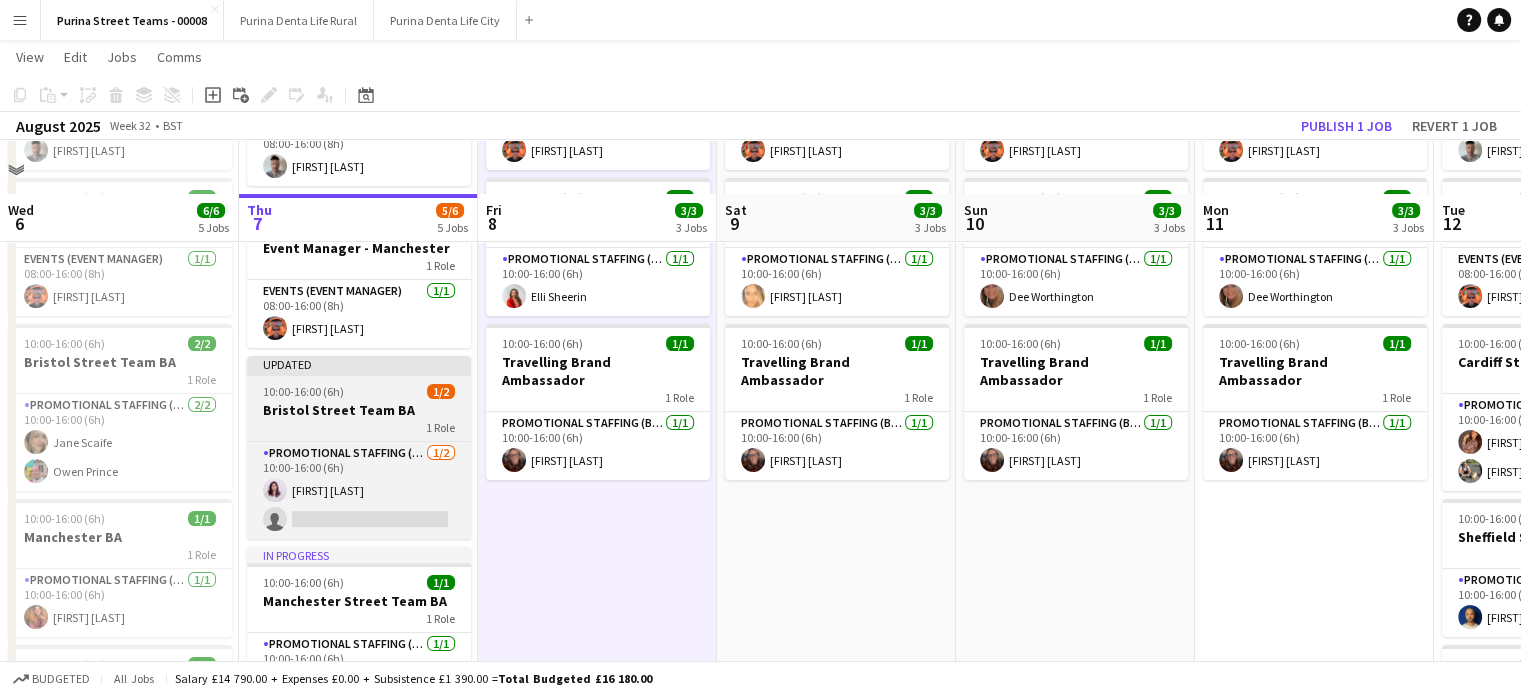scroll, scrollTop: 300, scrollLeft: 0, axis: vertical 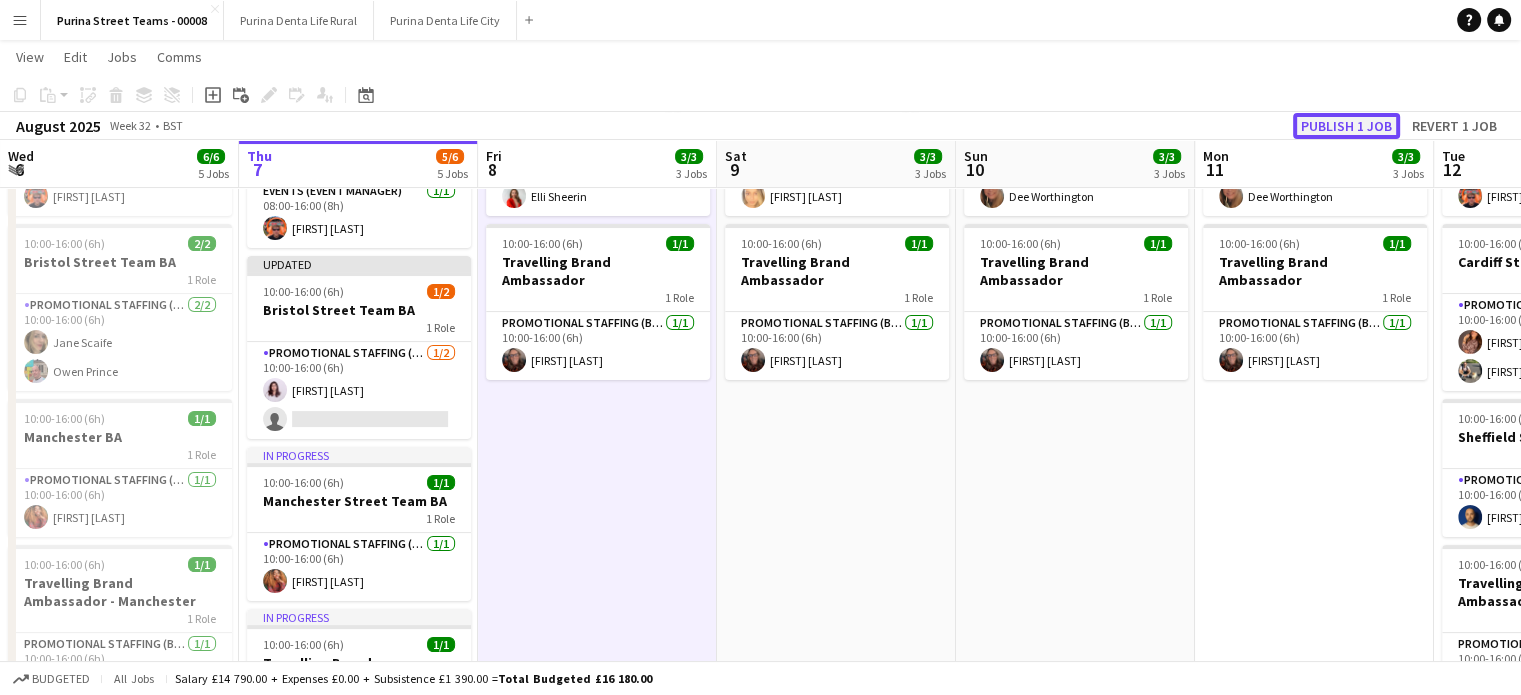 click on "Publish 1 job" 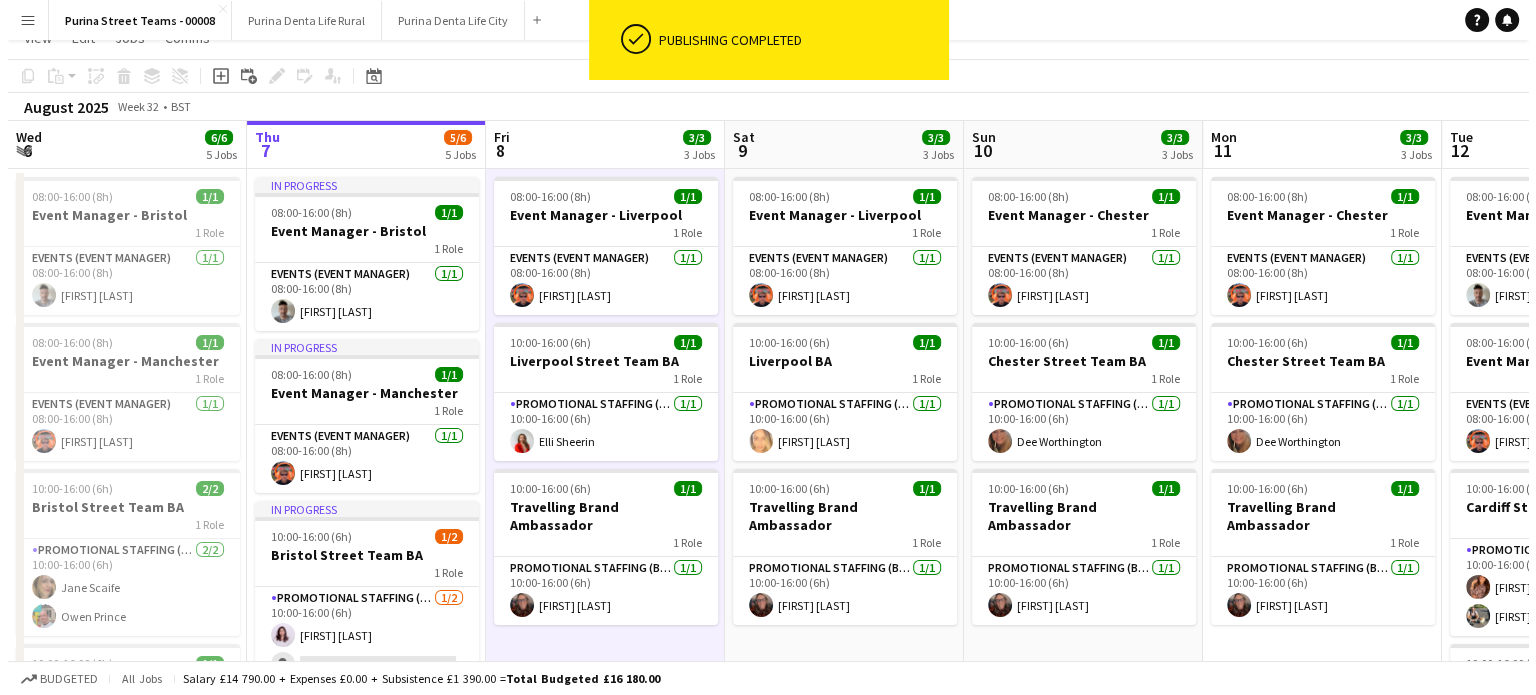 scroll, scrollTop: 0, scrollLeft: 0, axis: both 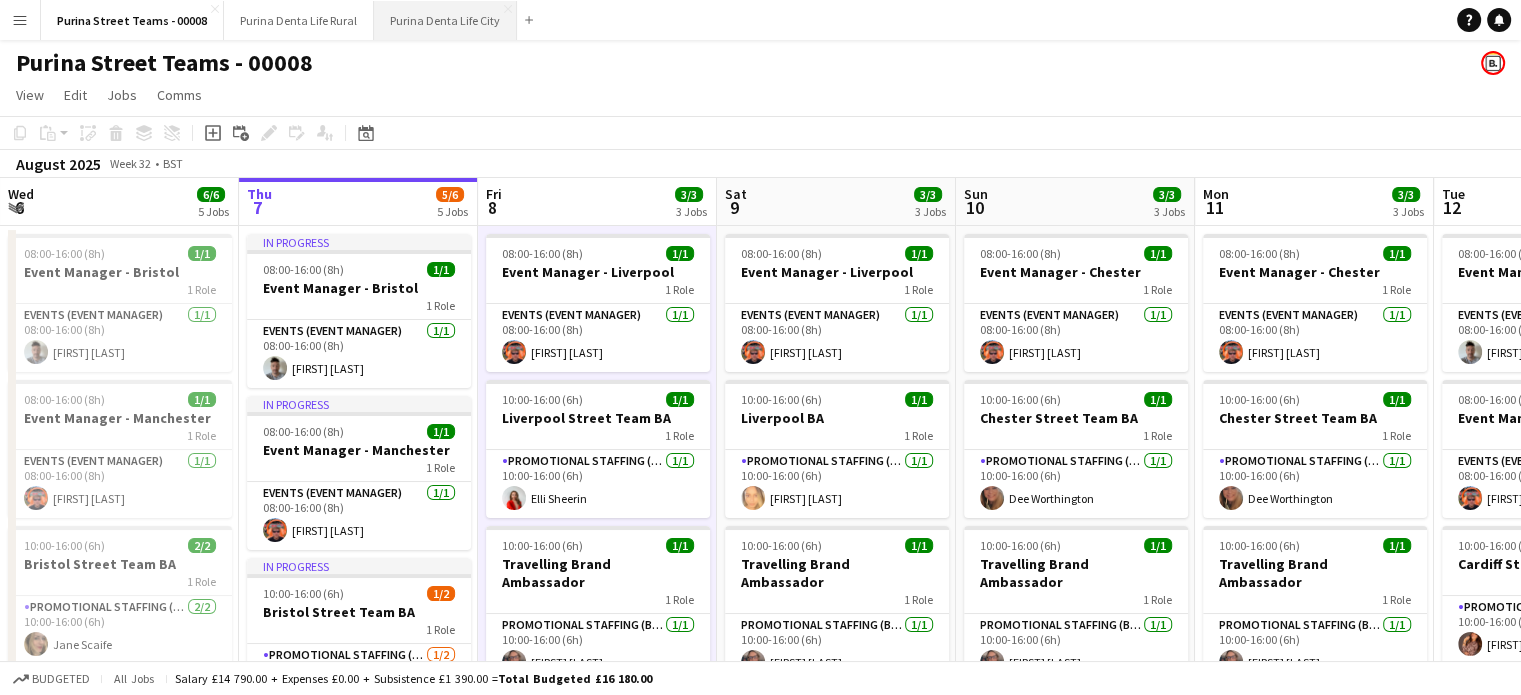 click on "Purina Denta Life City
Close" at bounding box center [445, 20] 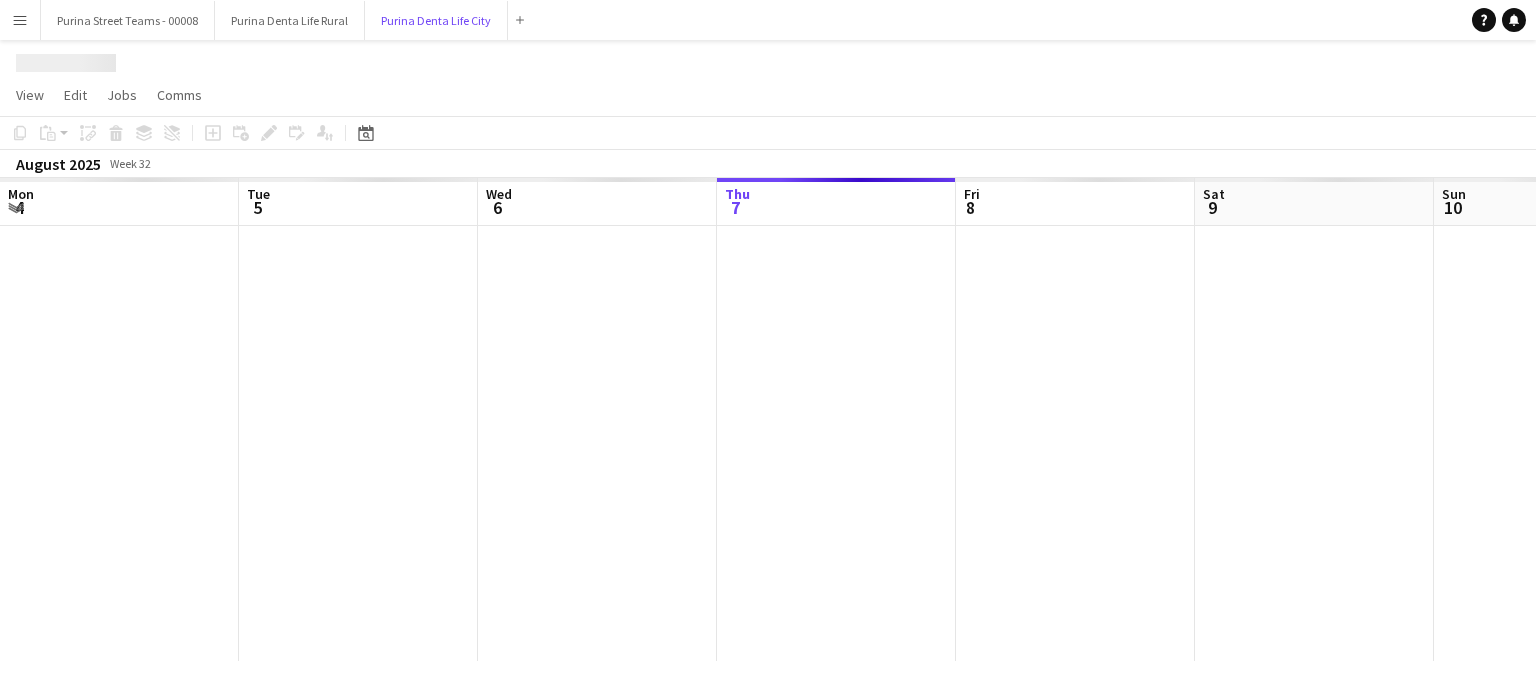 scroll, scrollTop: 0, scrollLeft: 478, axis: horizontal 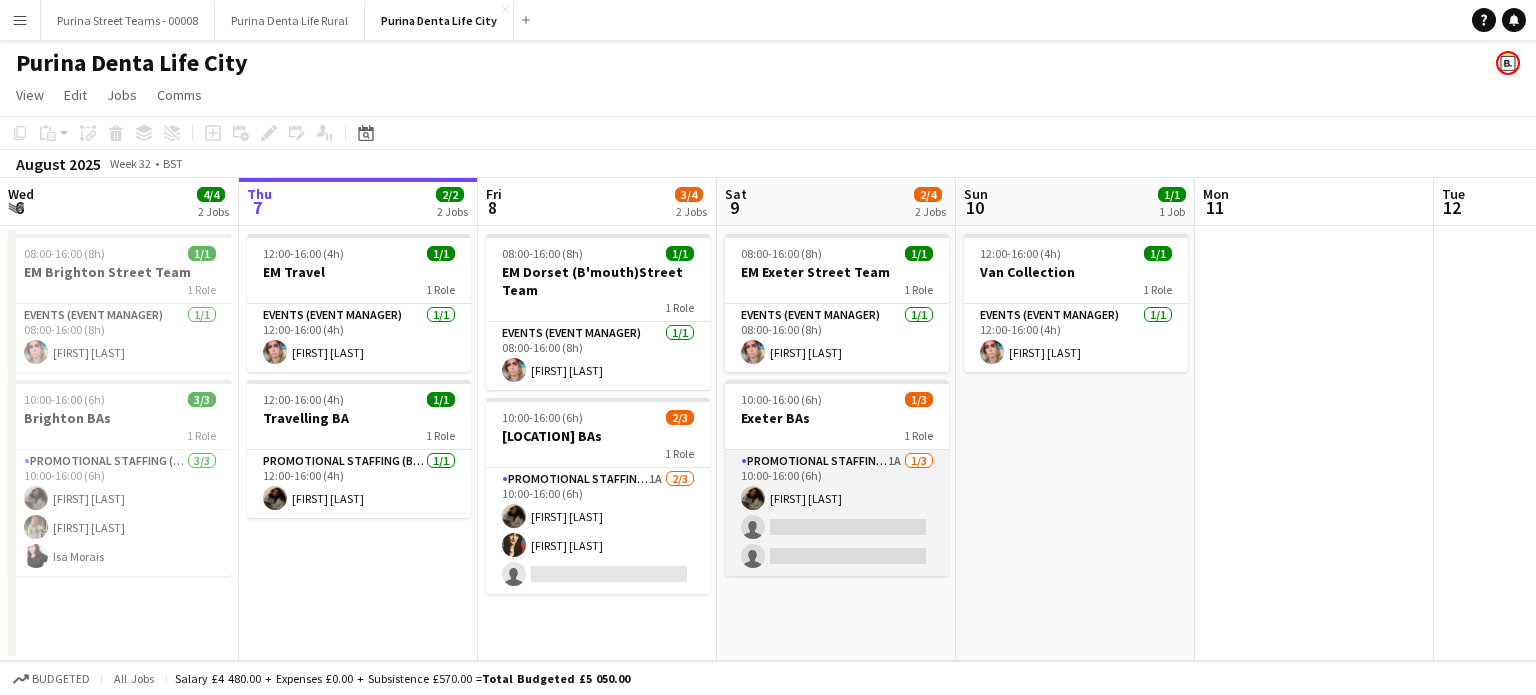 click on "Promotional Staffing (Brand Ambassadors)   1A   1/3   10:00-16:00 (6h)
Odilia Egyiawan
single-neutral-actions
single-neutral-actions" at bounding box center (837, 513) 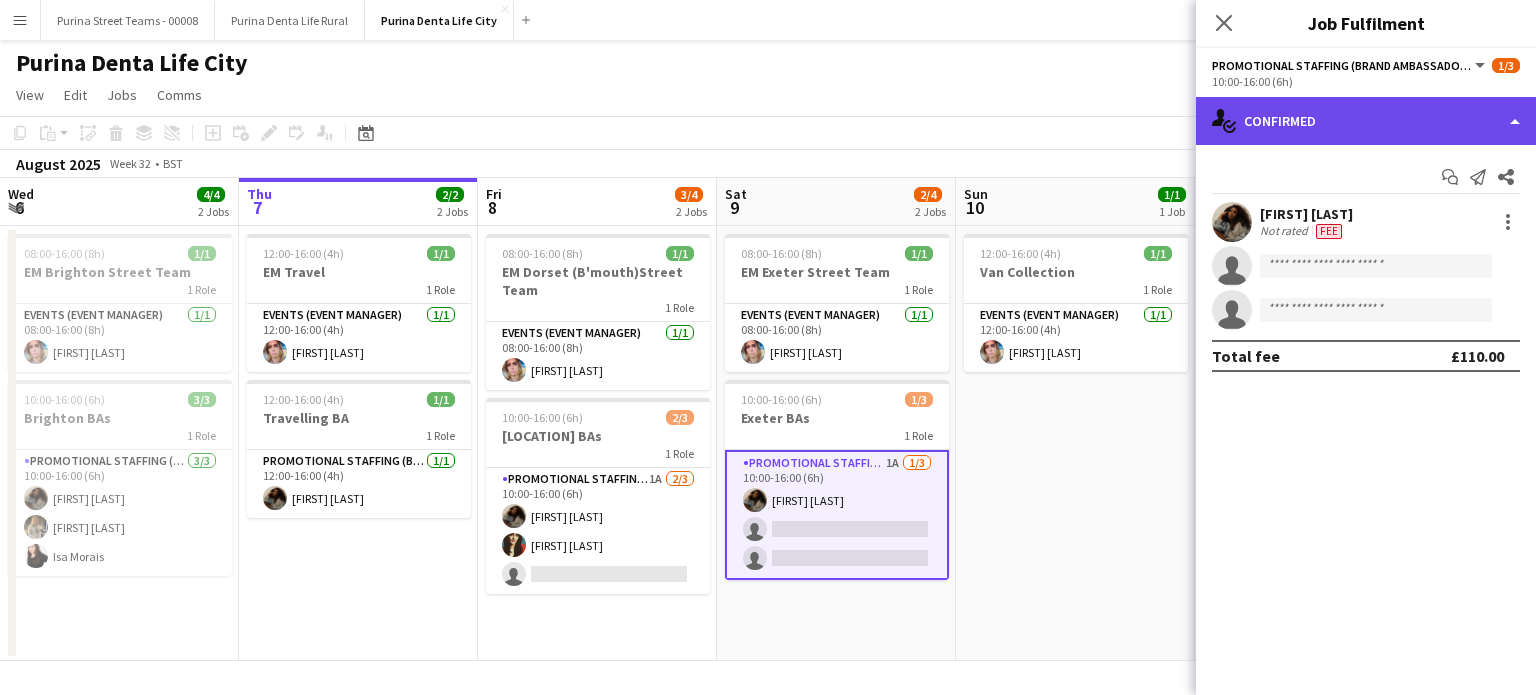 click on "single-neutral-actions-check-2
Confirmed" 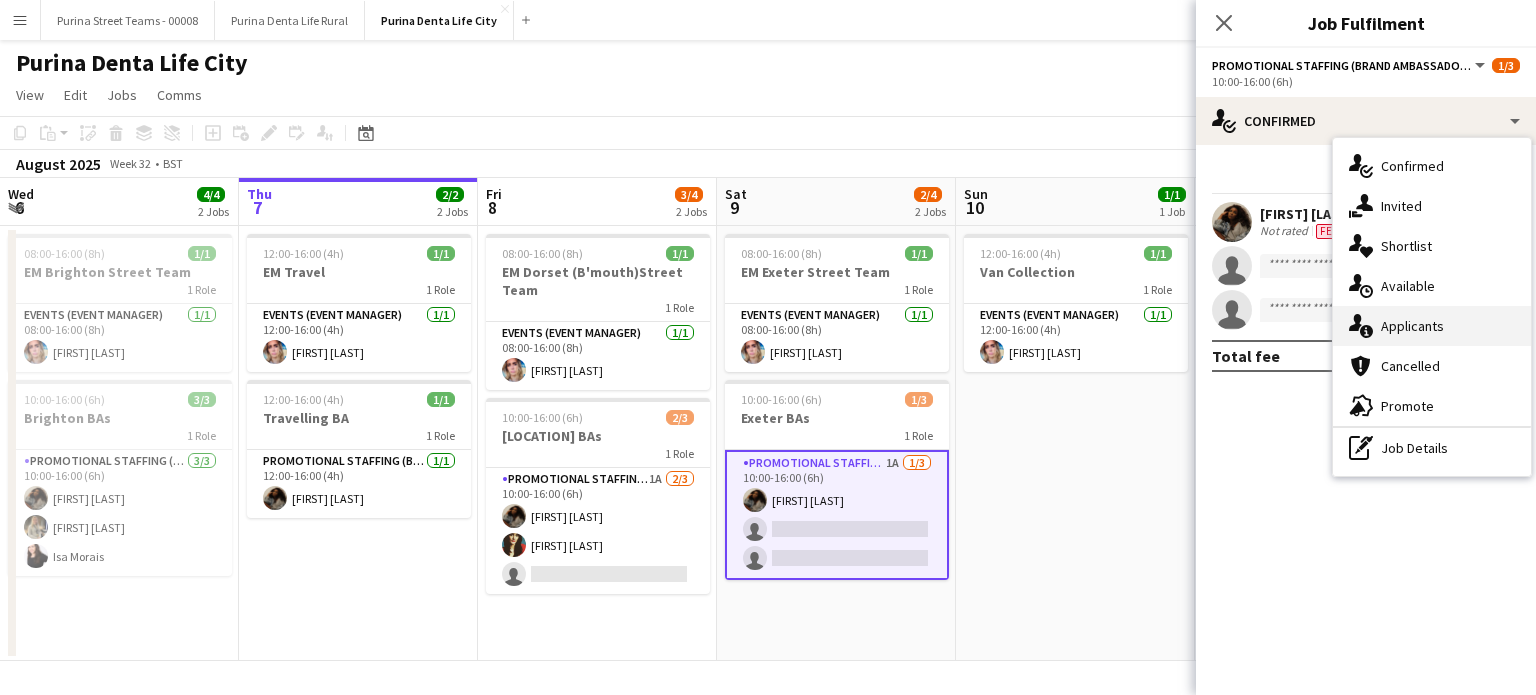 click on "single-neutral-actions-information
Applicants" at bounding box center [1432, 326] 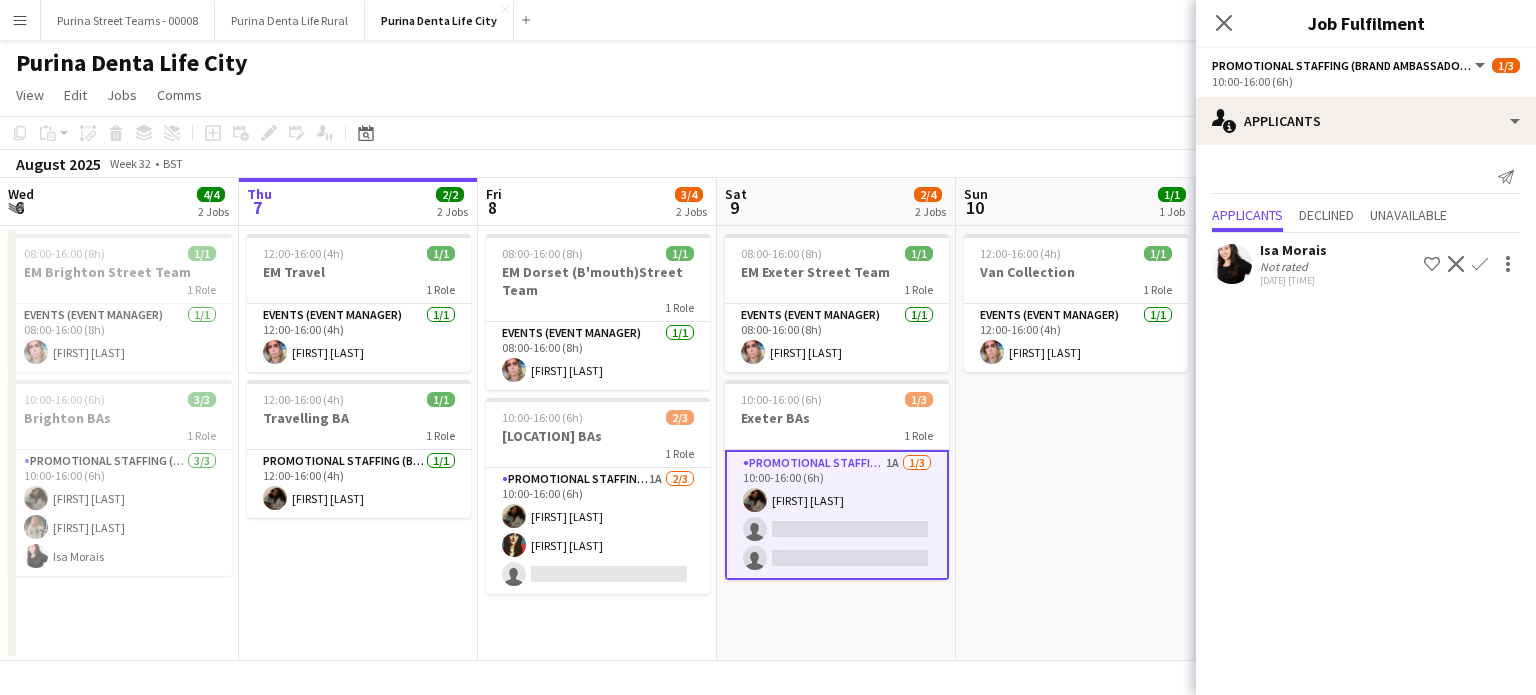 click on "Close pop-in" 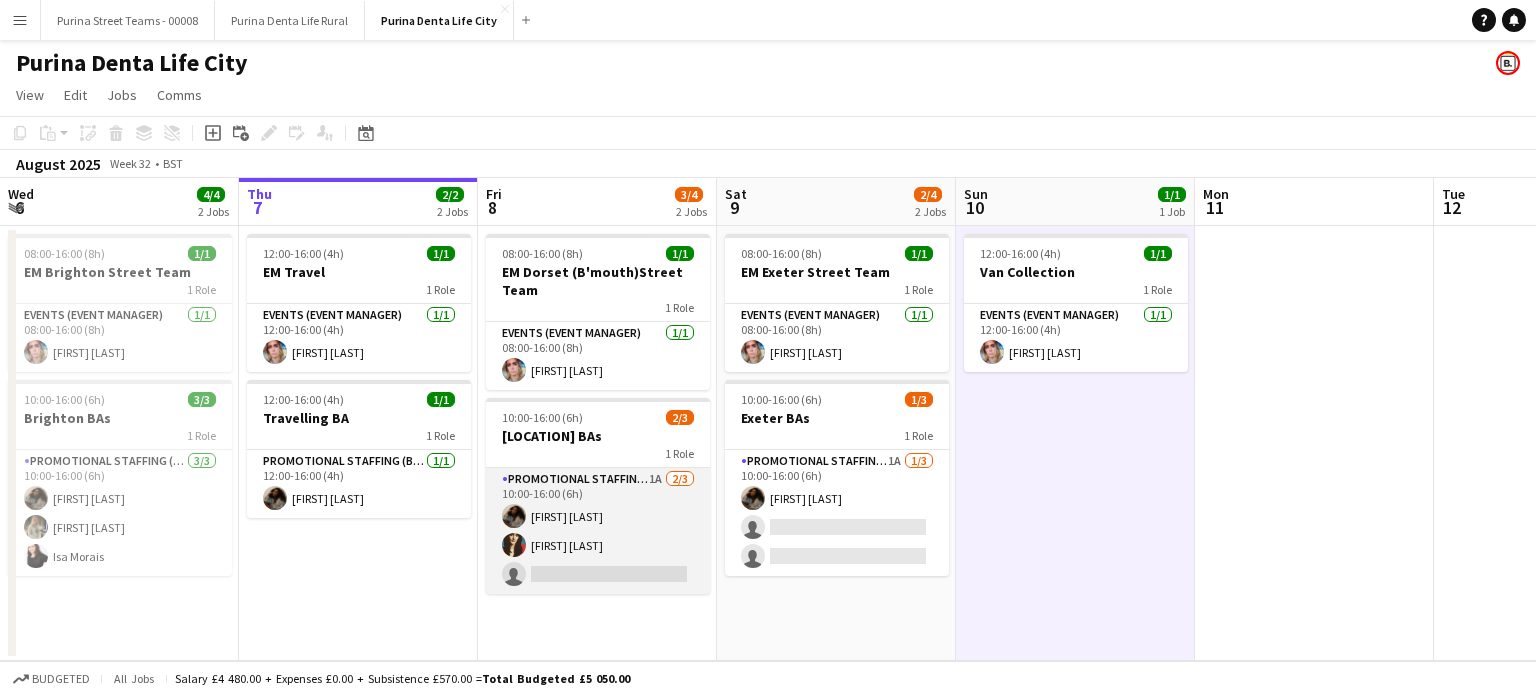 click on "Promotional Staffing (Brand Ambassadors)   1A   2/3   10:00-16:00 (6h)
[FIRST] [LAST]
single-neutral-actions" at bounding box center (598, 531) 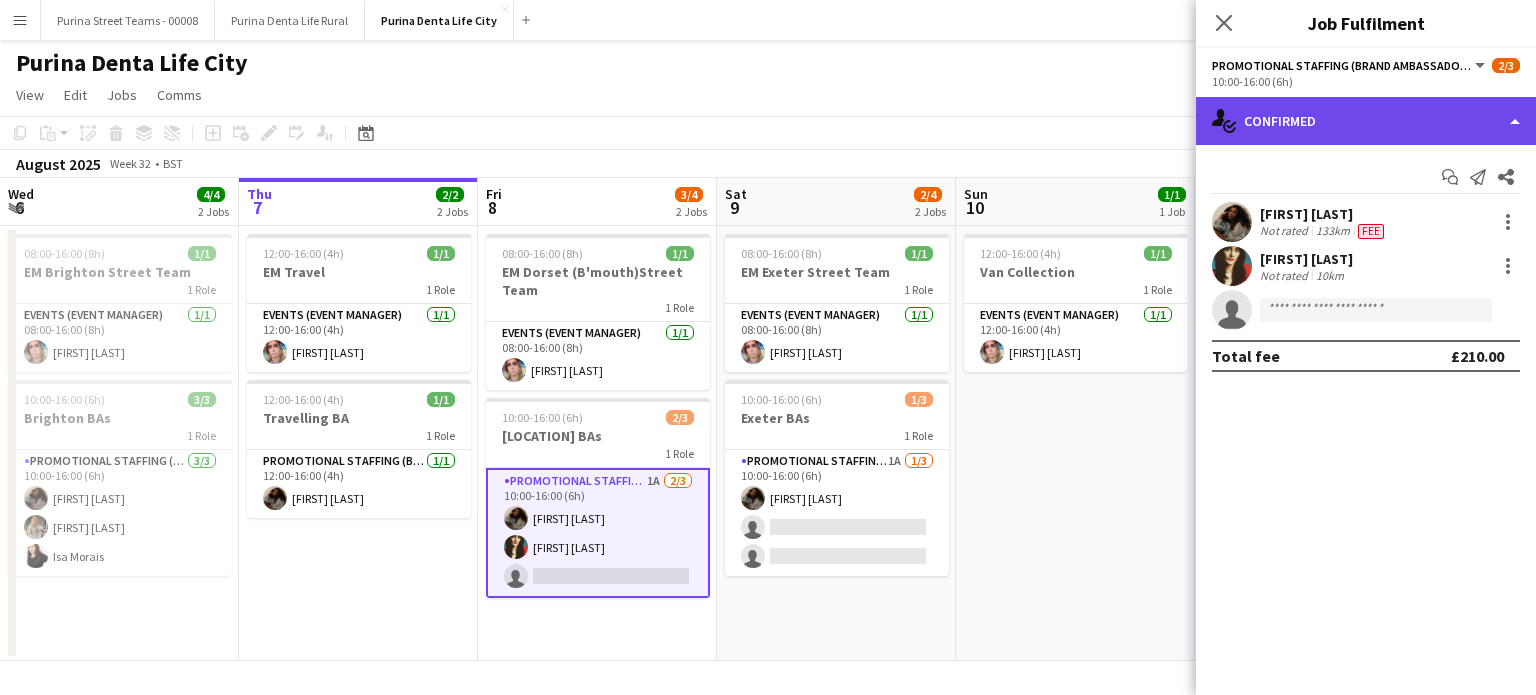 click on "single-neutral-actions-check-2
Confirmed" 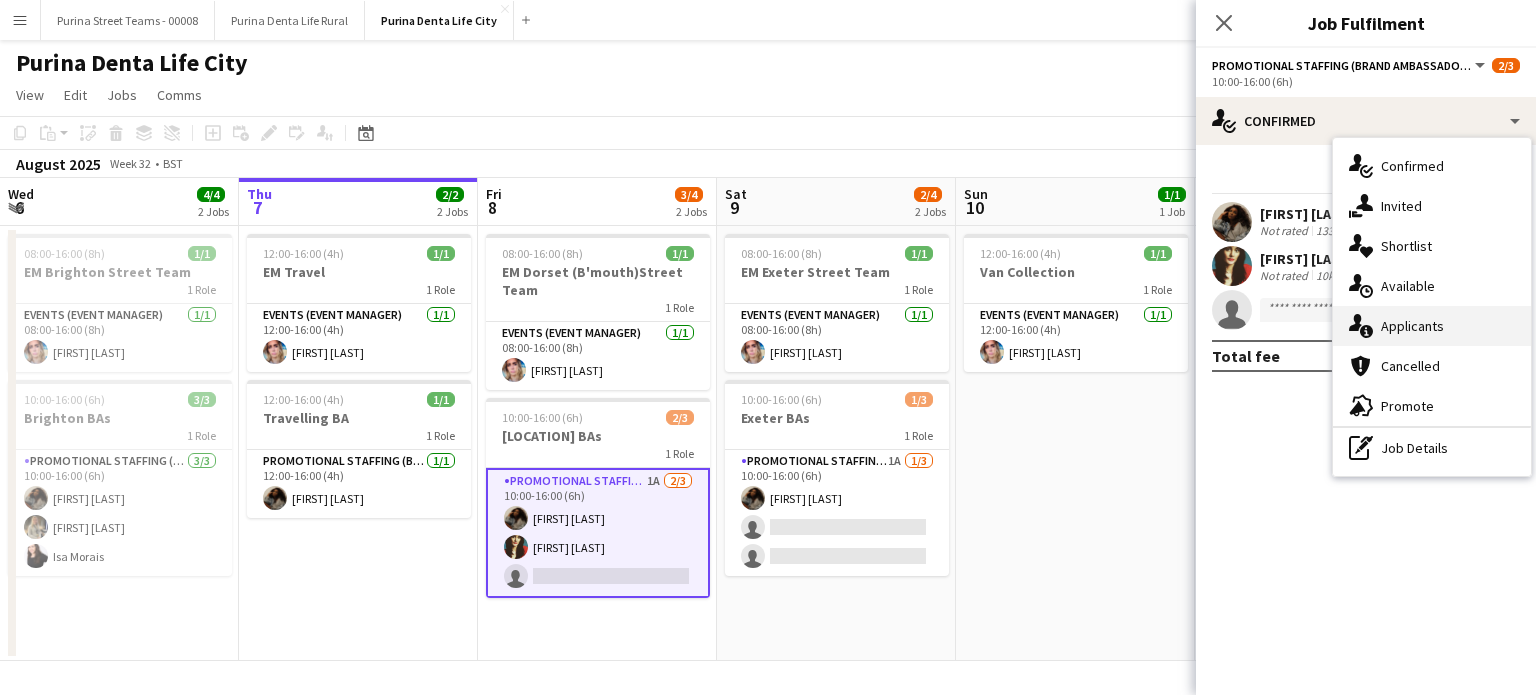 click on "single-neutral-actions-information
Applicants" at bounding box center [1432, 326] 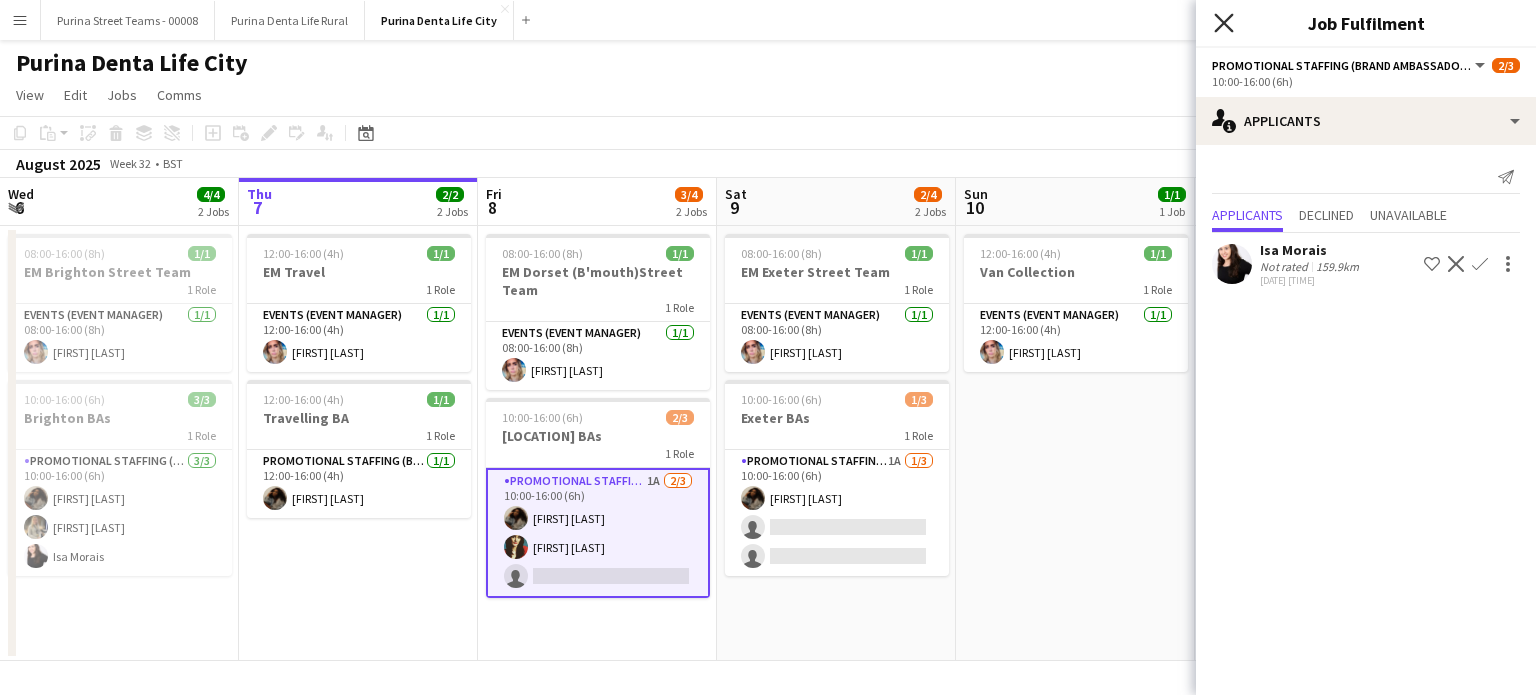 click on "Close pop-in" 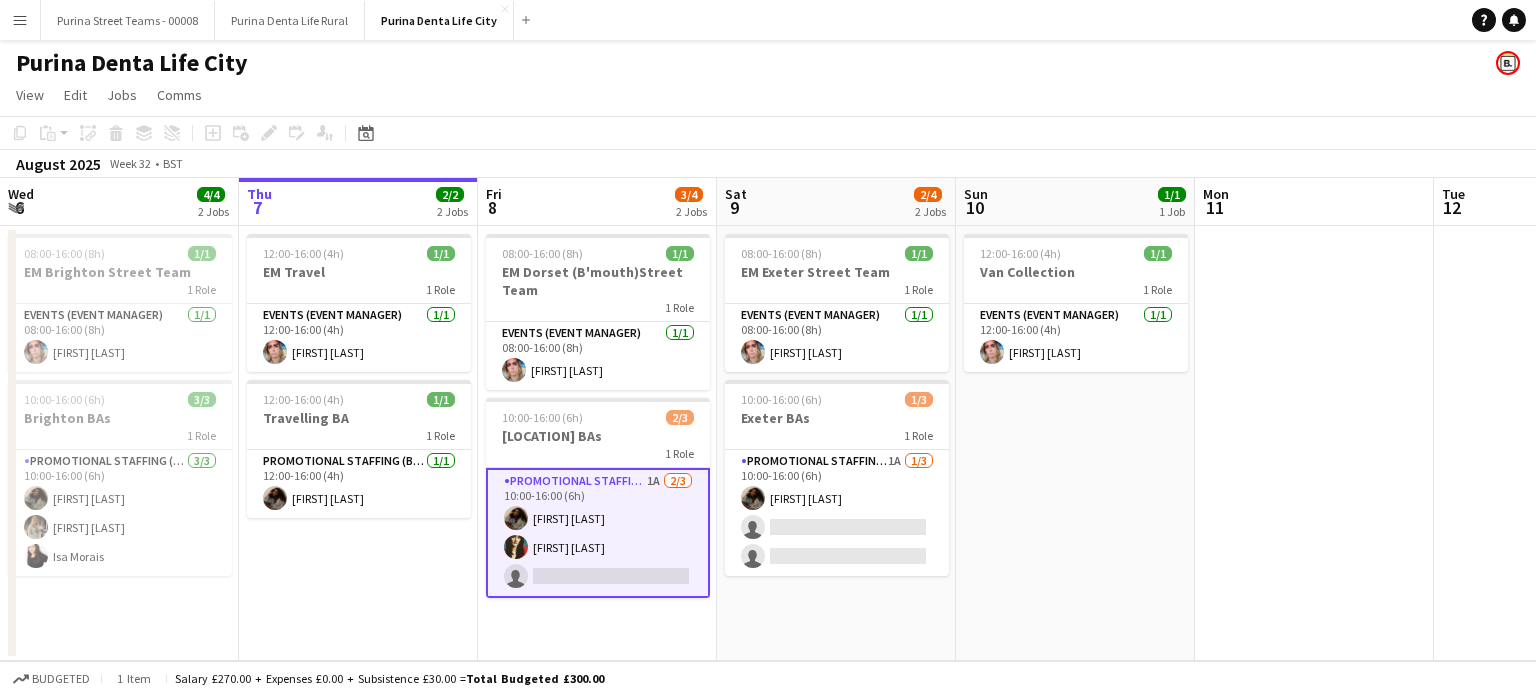click on "12:00-16:00 (4h)    1/1   Van Collection    1 Role   Events (Event Manager)   1/1   12:00-16:00 (4h)
[FIRST] [LAST]" at bounding box center [1075, 443] 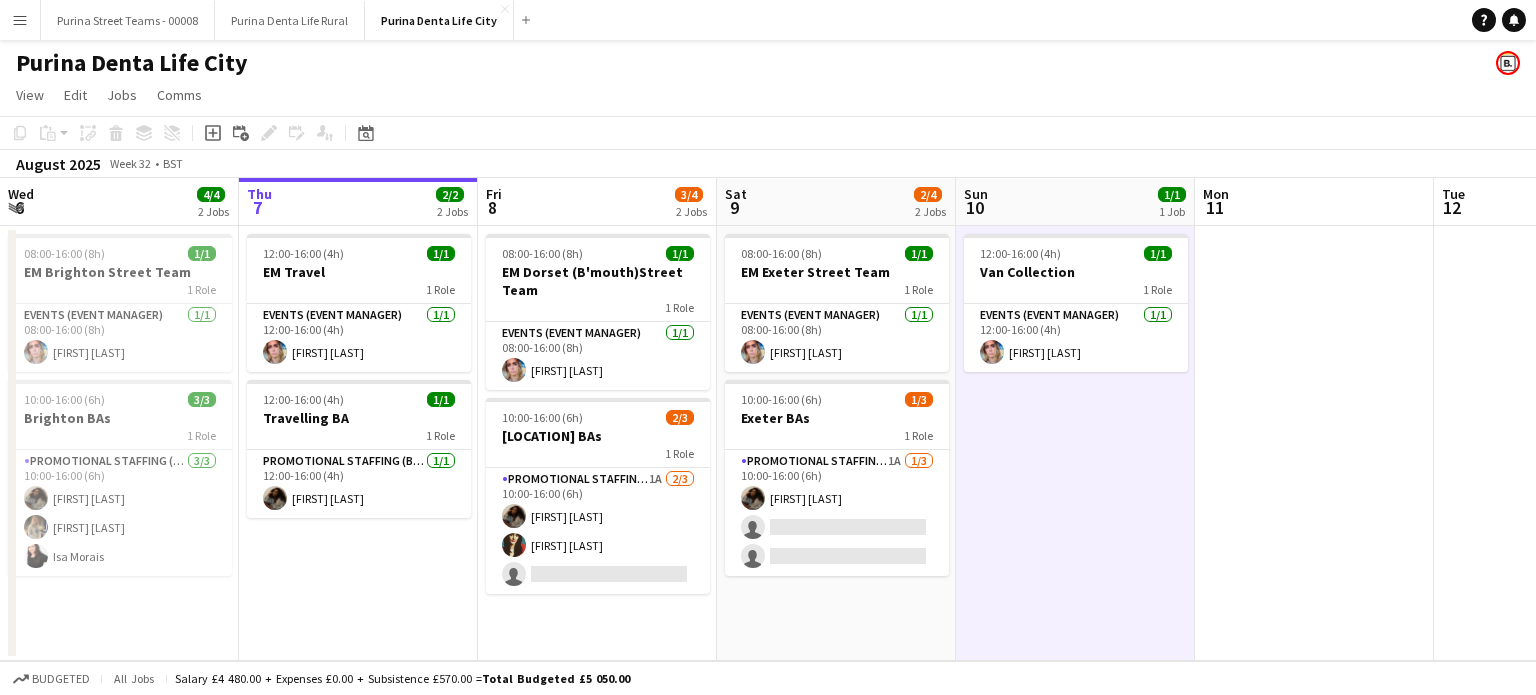 drag, startPoint x: 20, startPoint y: 20, endPoint x: 64, endPoint y: 108, distance: 98.38699 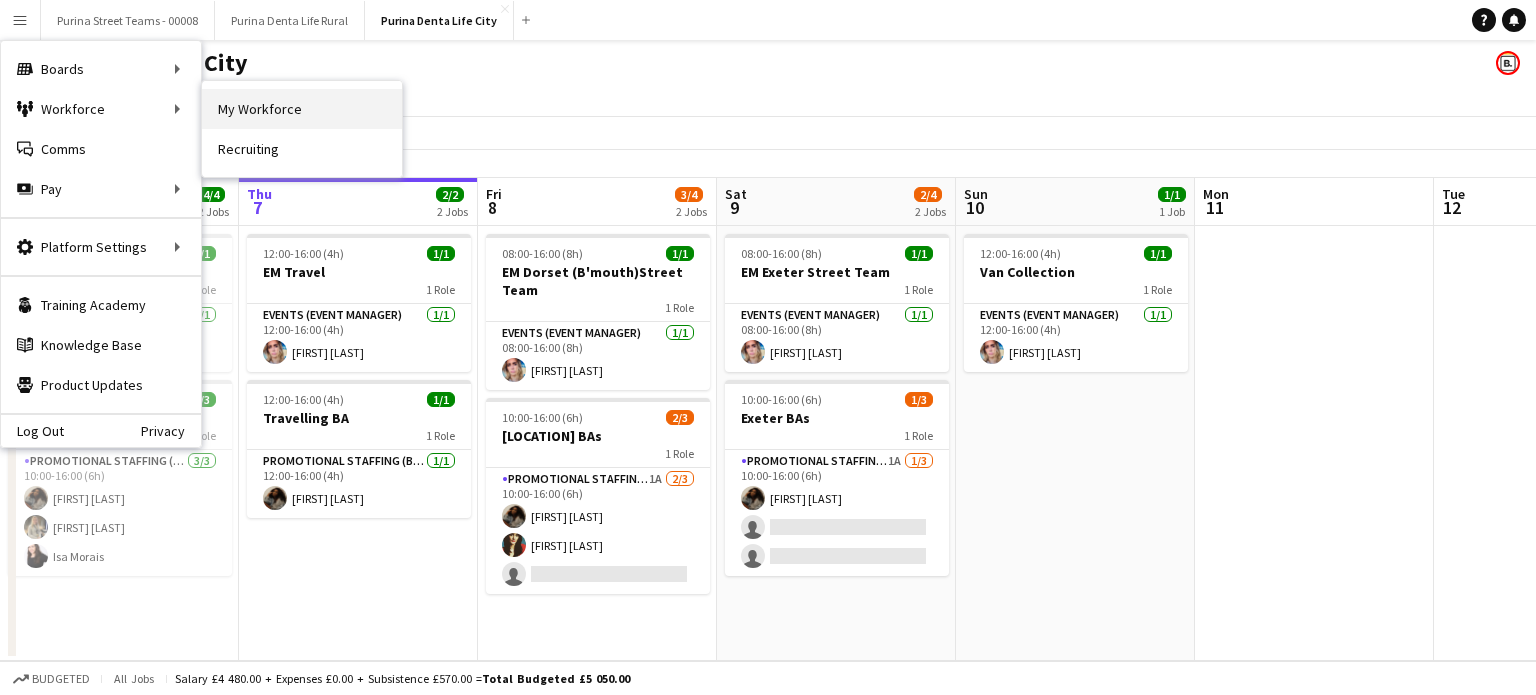 click on "My Workforce" at bounding box center (302, 109) 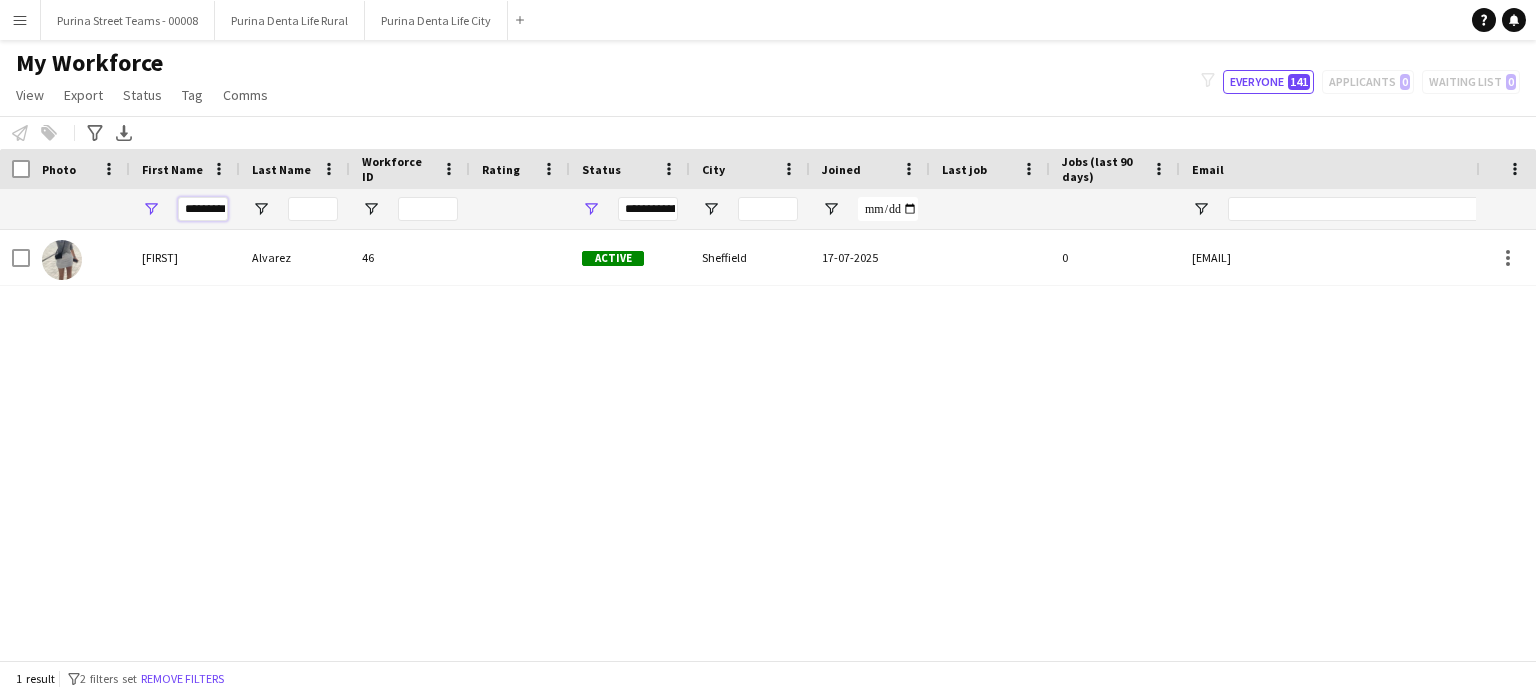 click on "*********" at bounding box center (203, 209) 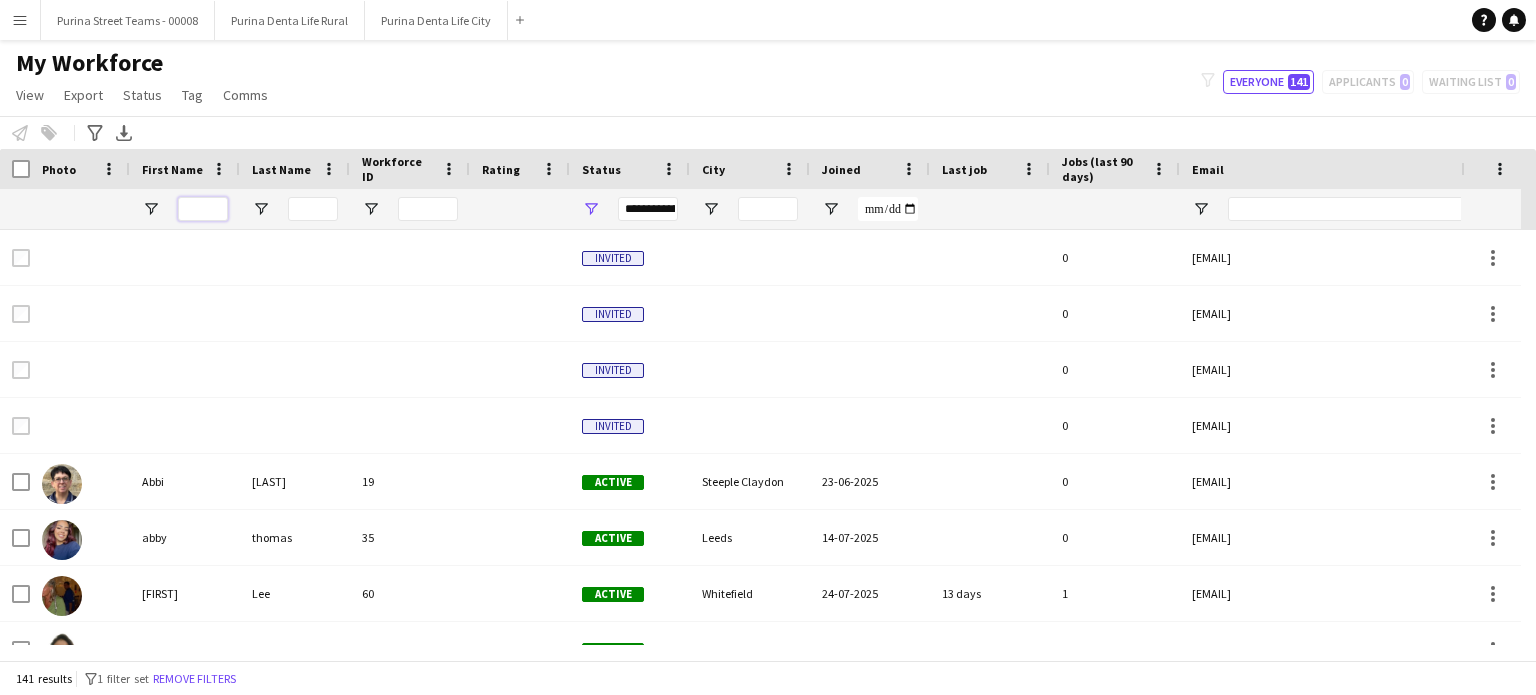 type 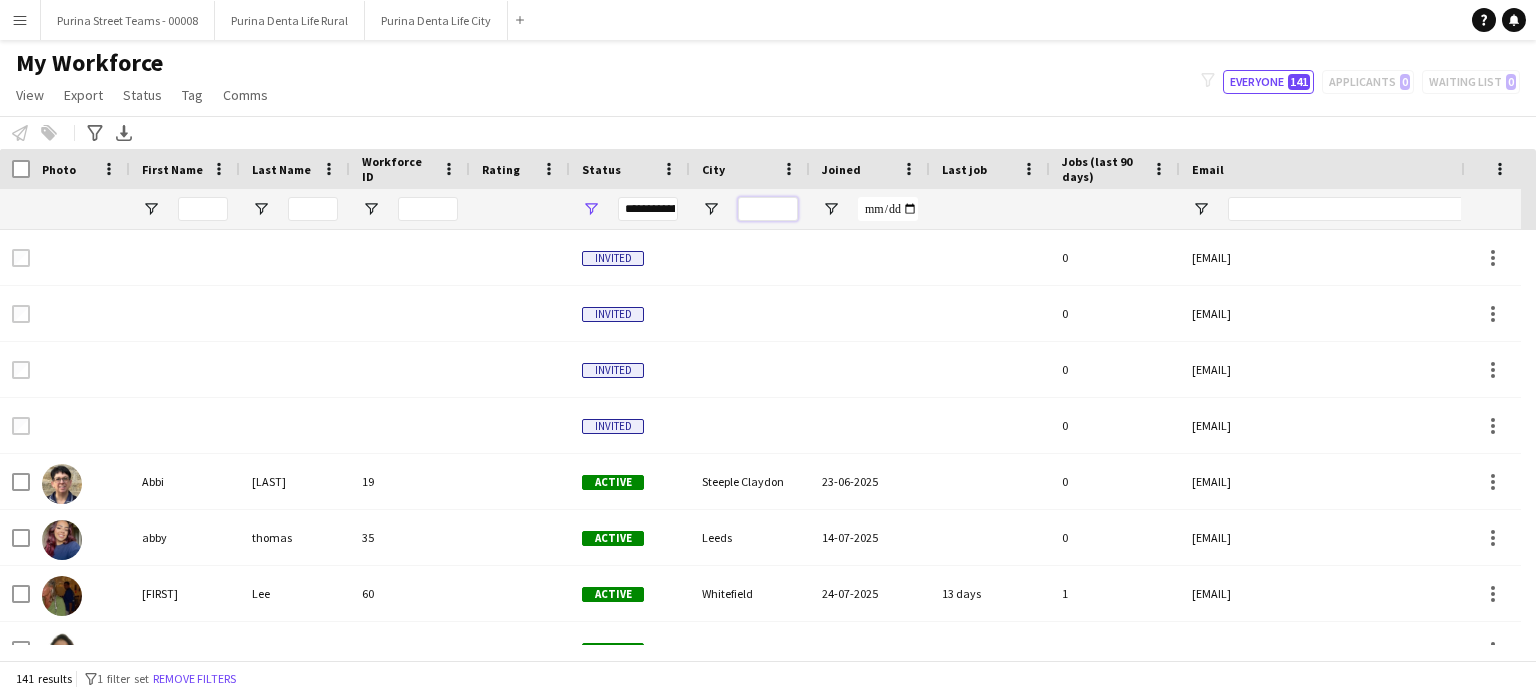 click at bounding box center (768, 209) 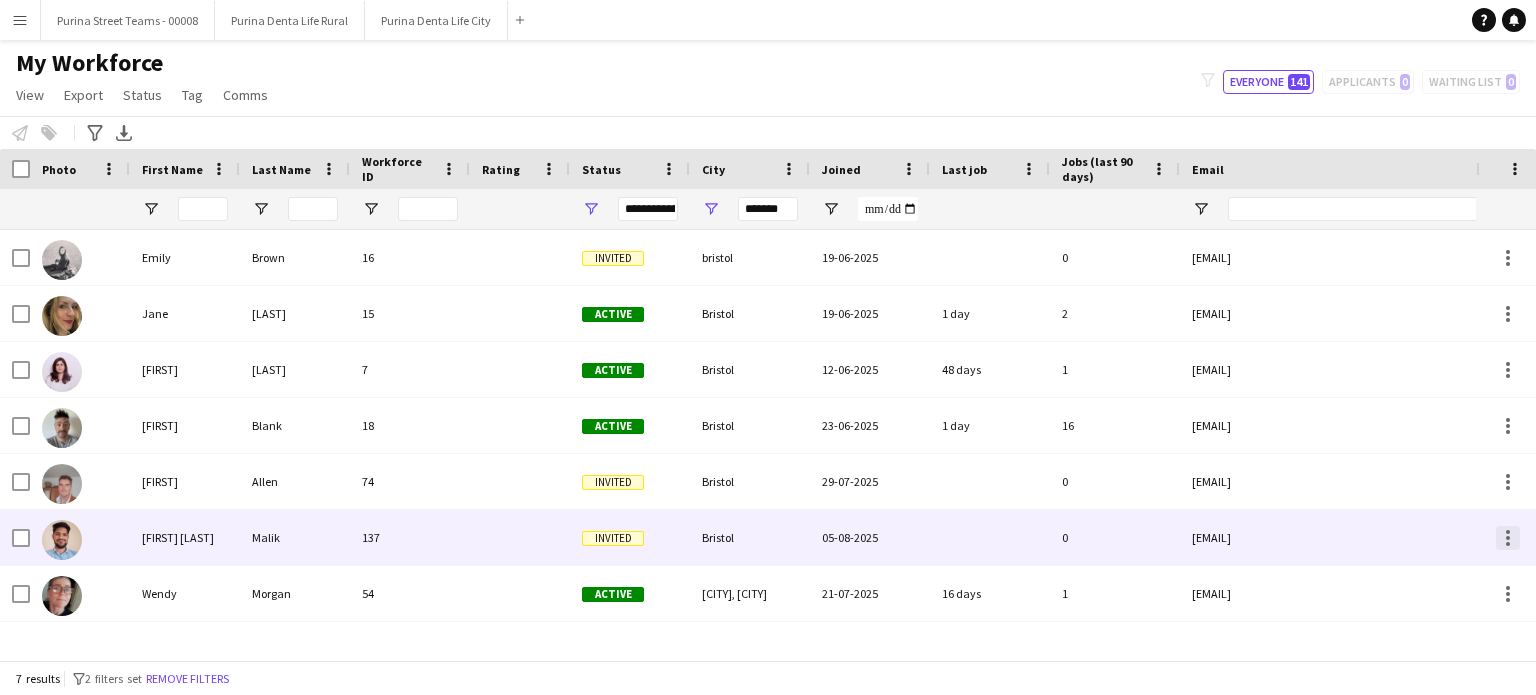 click at bounding box center [1508, 538] 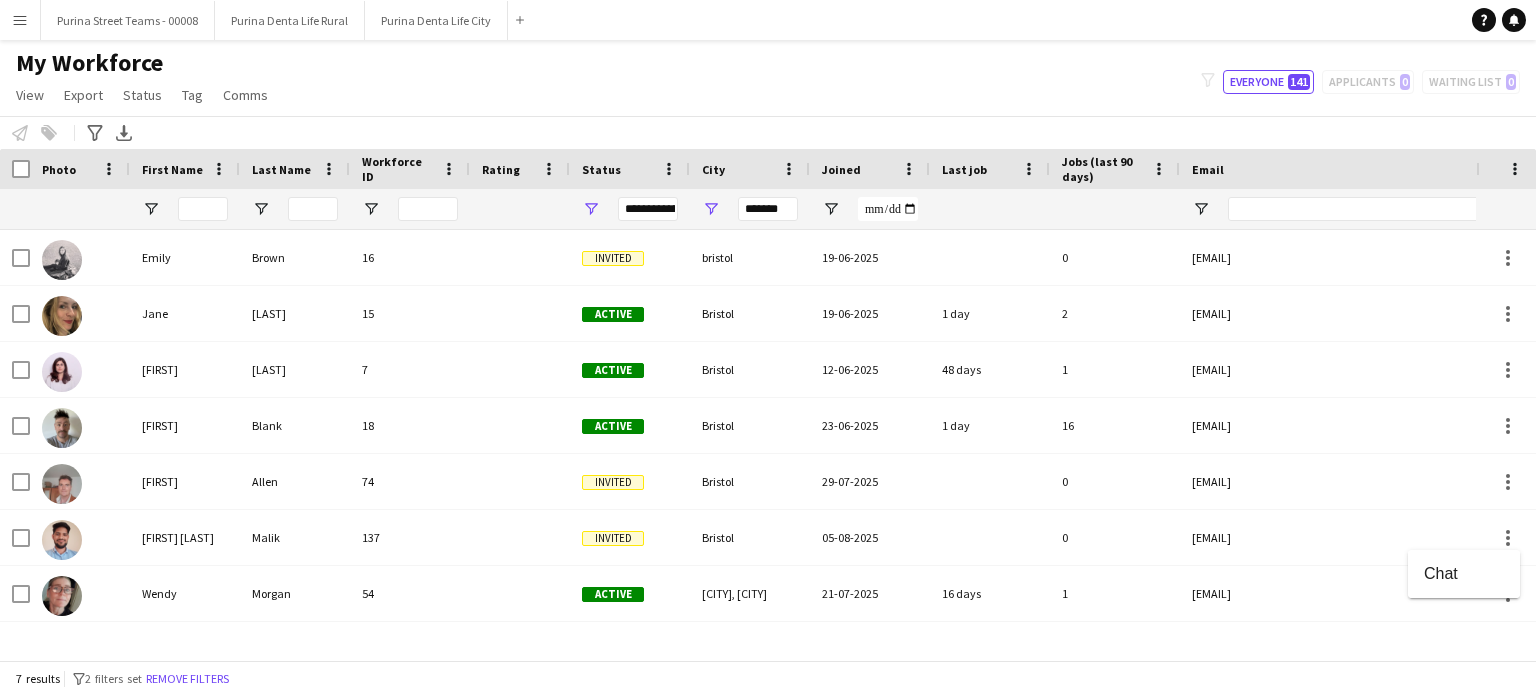 click at bounding box center (768, 347) 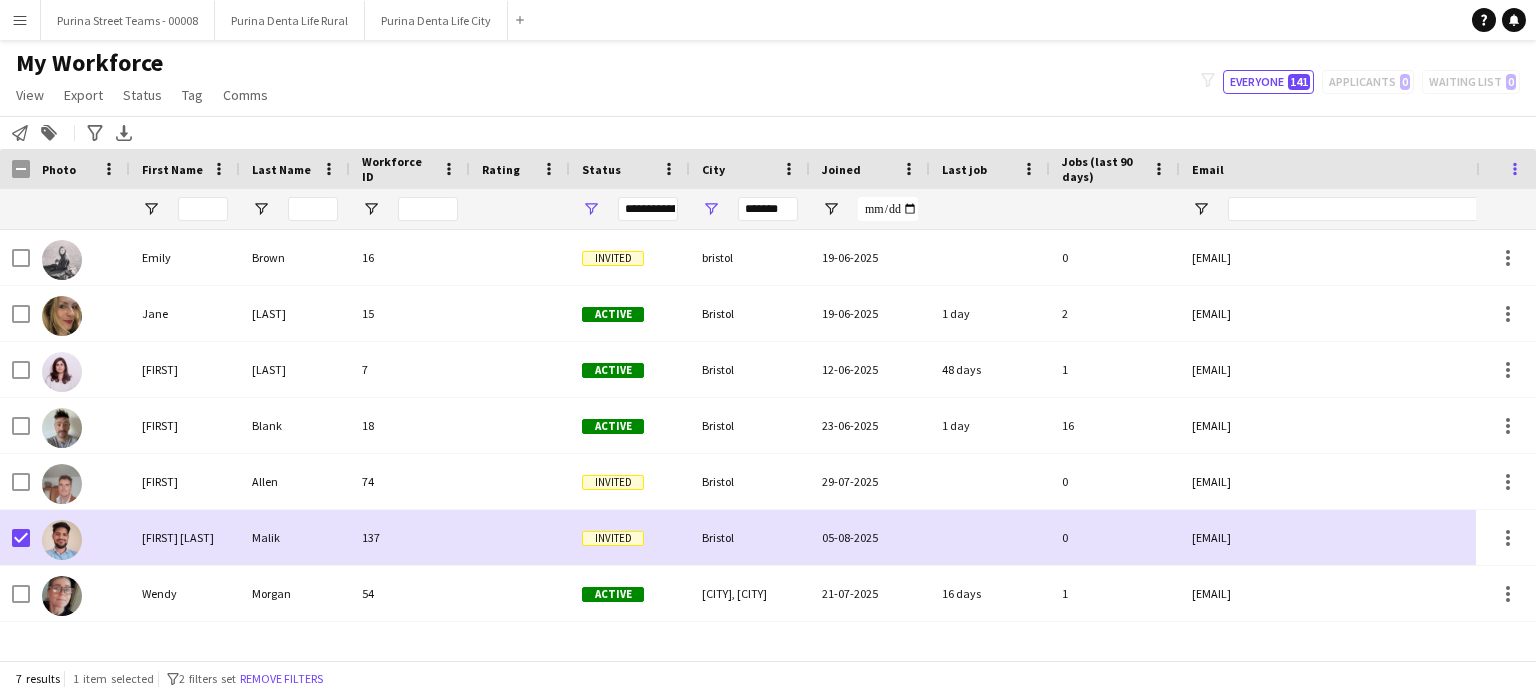 click at bounding box center (1515, 169) 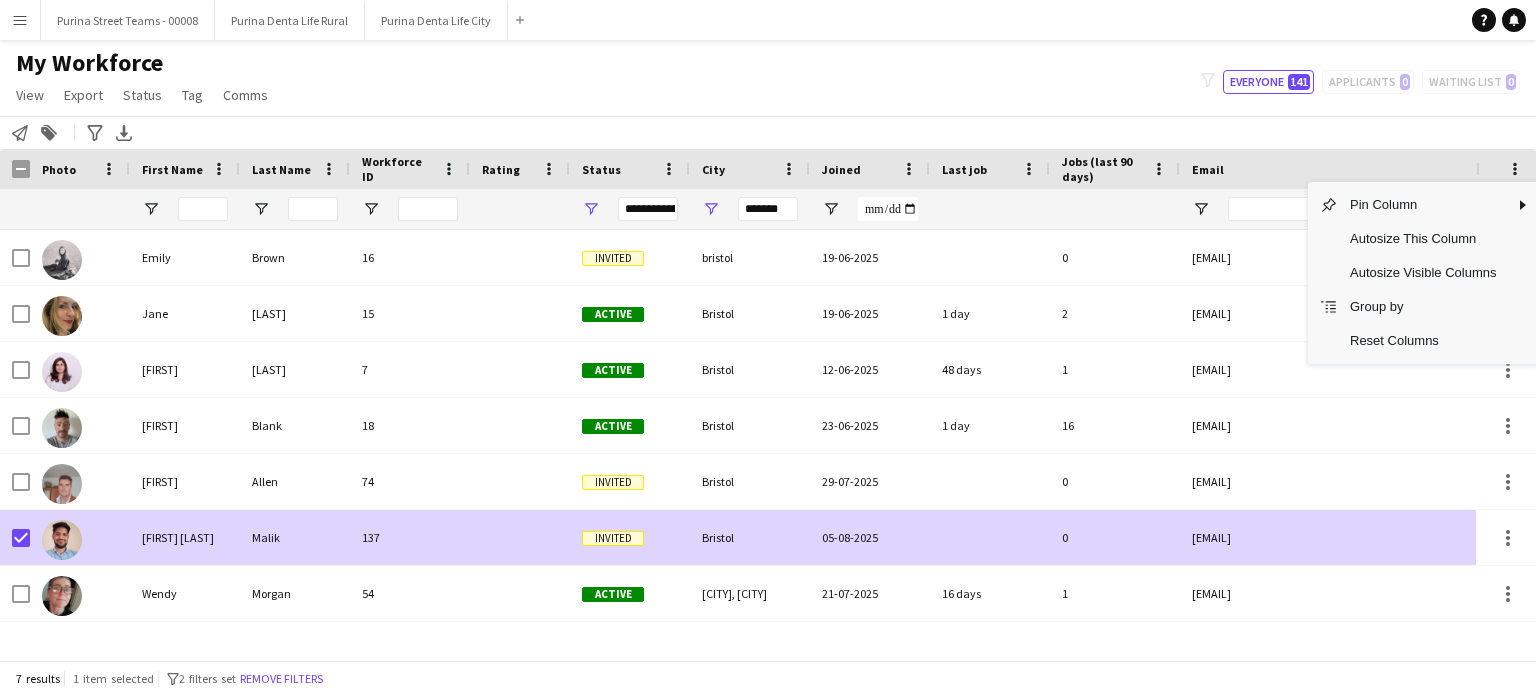 click on "[FIRST] [LAST]" at bounding box center [185, 537] 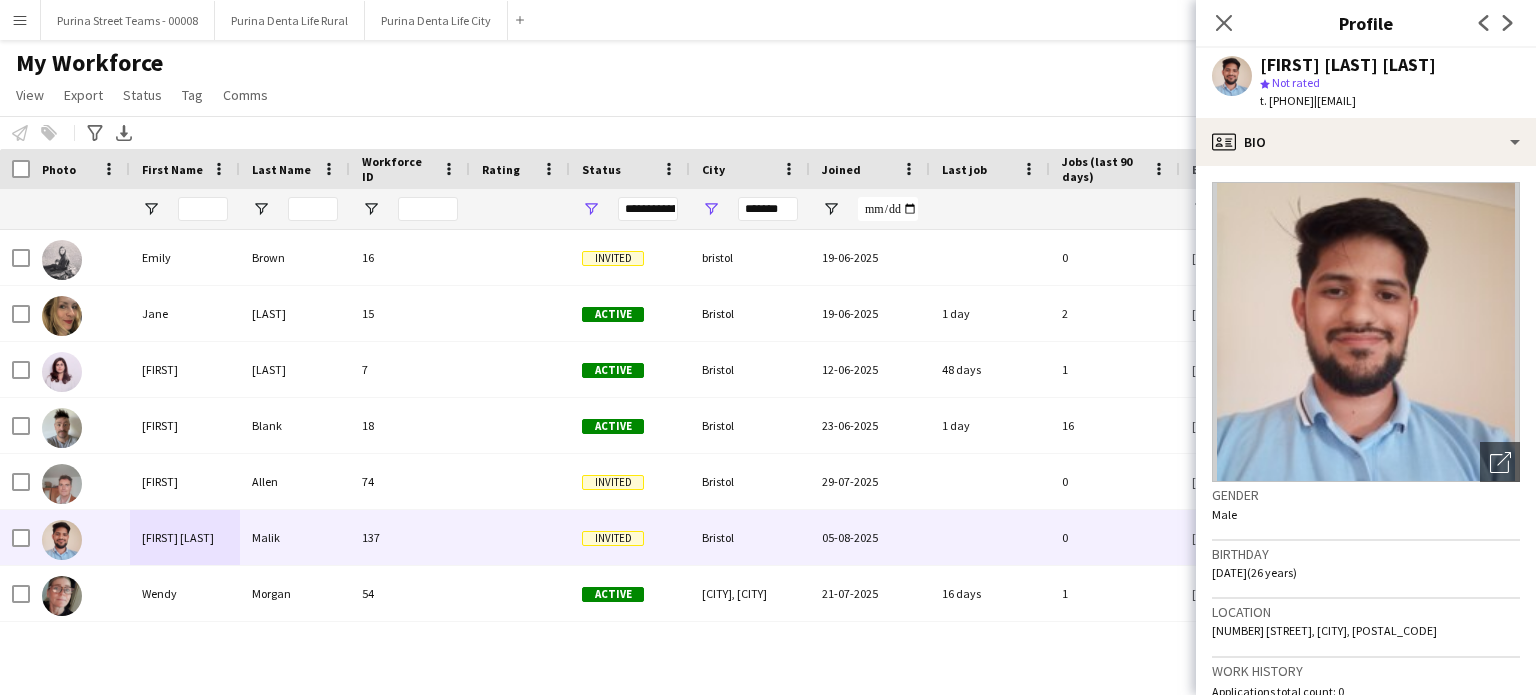 drag, startPoint x: 1228, startPoint y: 27, endPoint x: 1212, endPoint y: 39, distance: 20 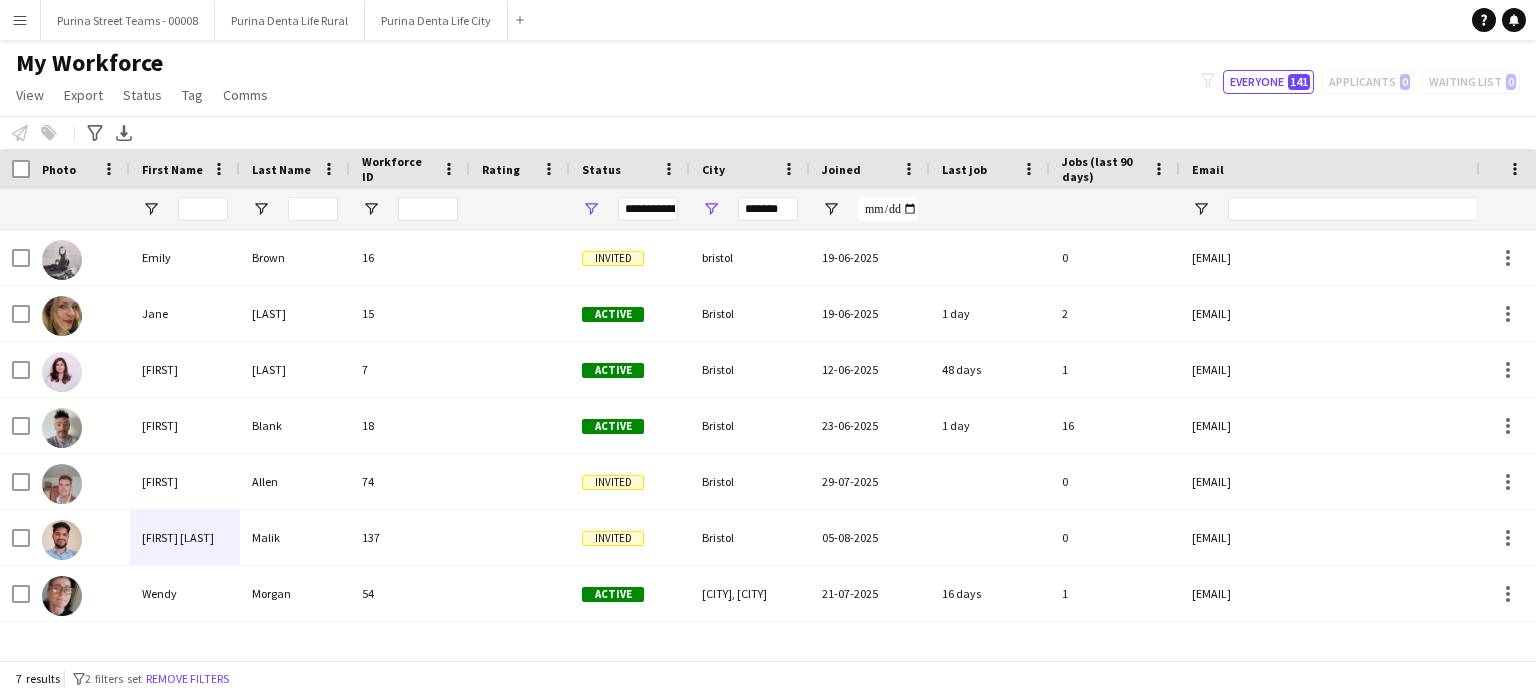 scroll, scrollTop: 0, scrollLeft: 9, axis: horizontal 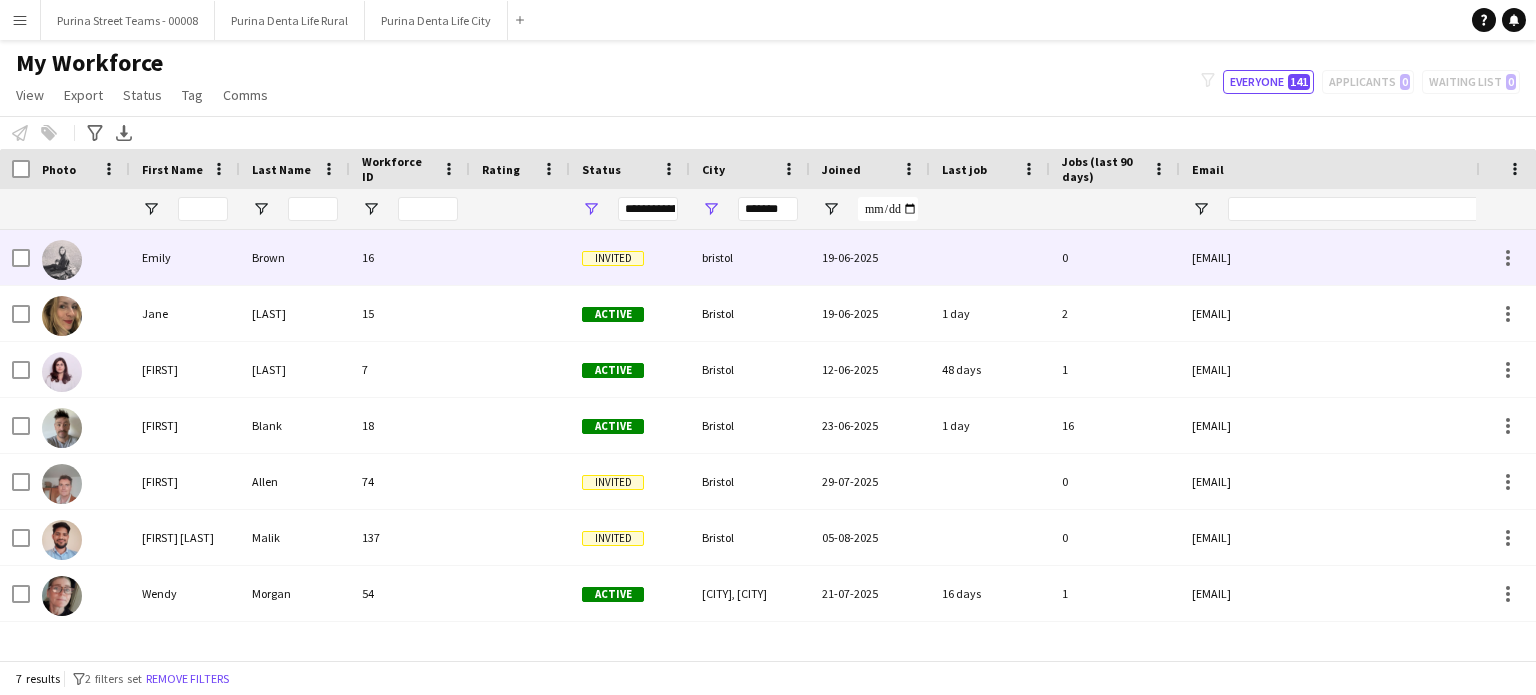 click at bounding box center (62, 260) 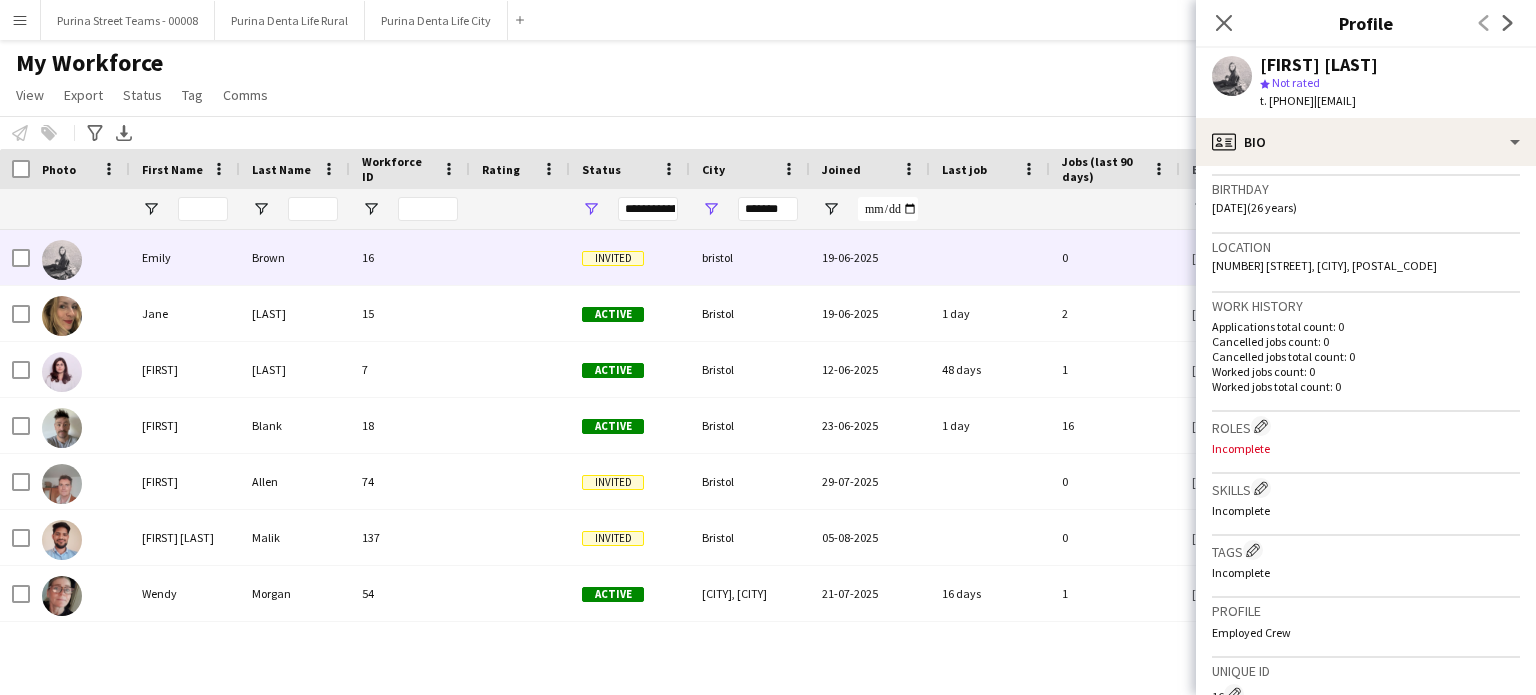 scroll, scrollTop: 600, scrollLeft: 0, axis: vertical 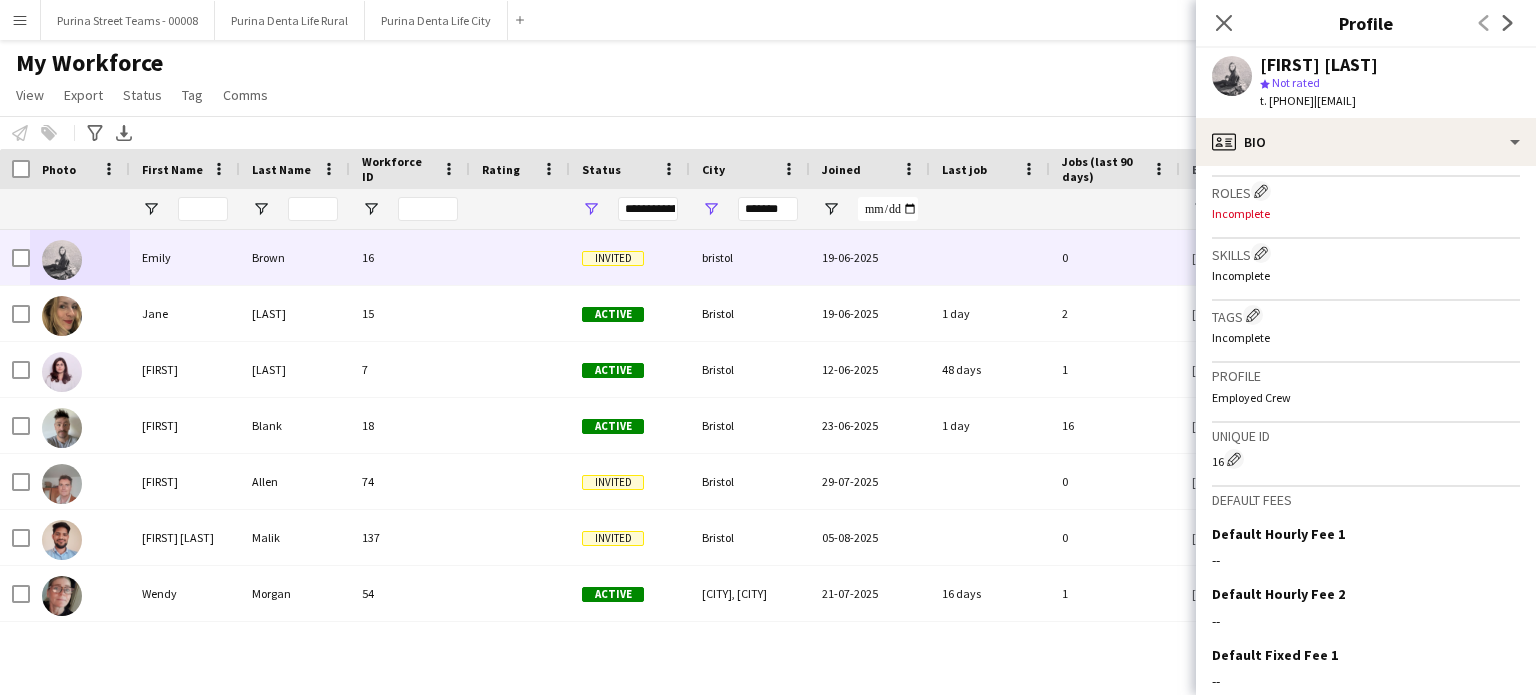 drag, startPoint x: 1356, startPoint y: 99, endPoint x: 1514, endPoint y: 99, distance: 158 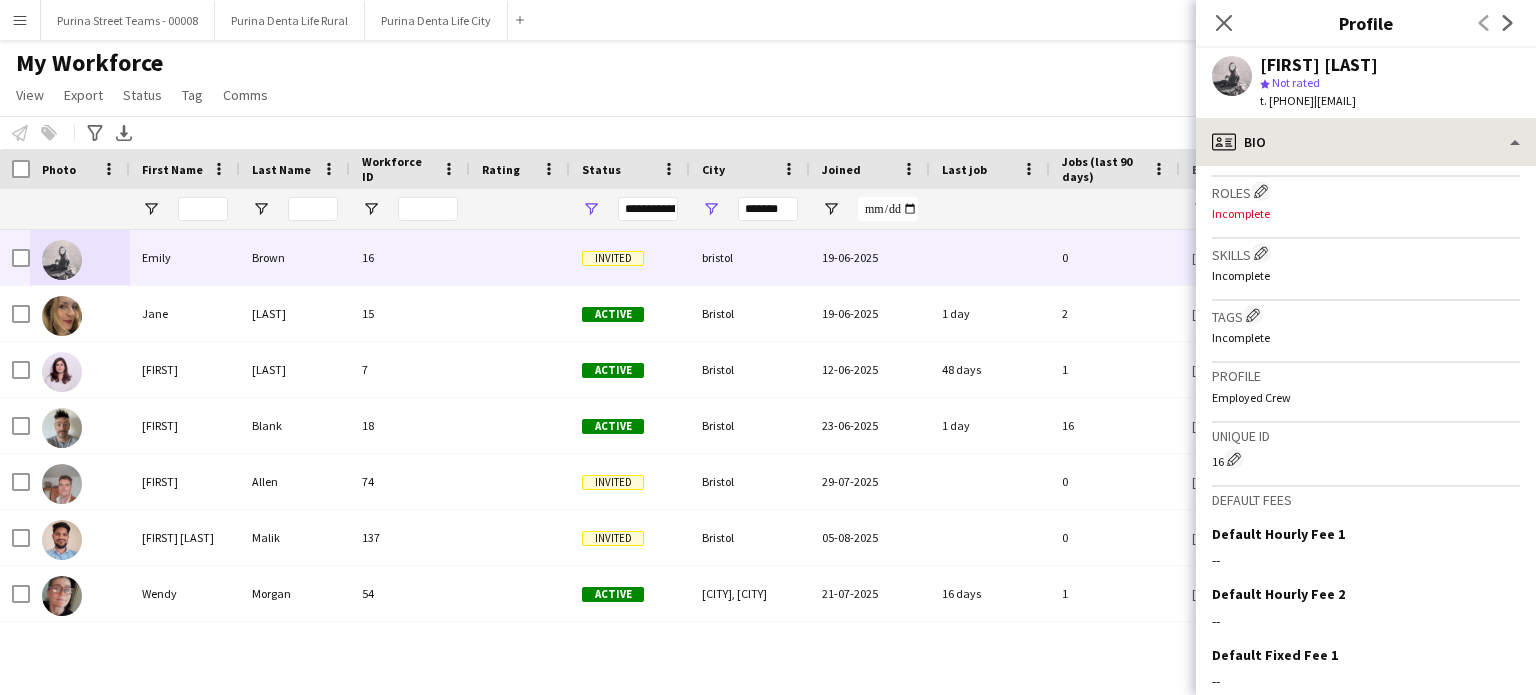copy on "[EMAIL]" 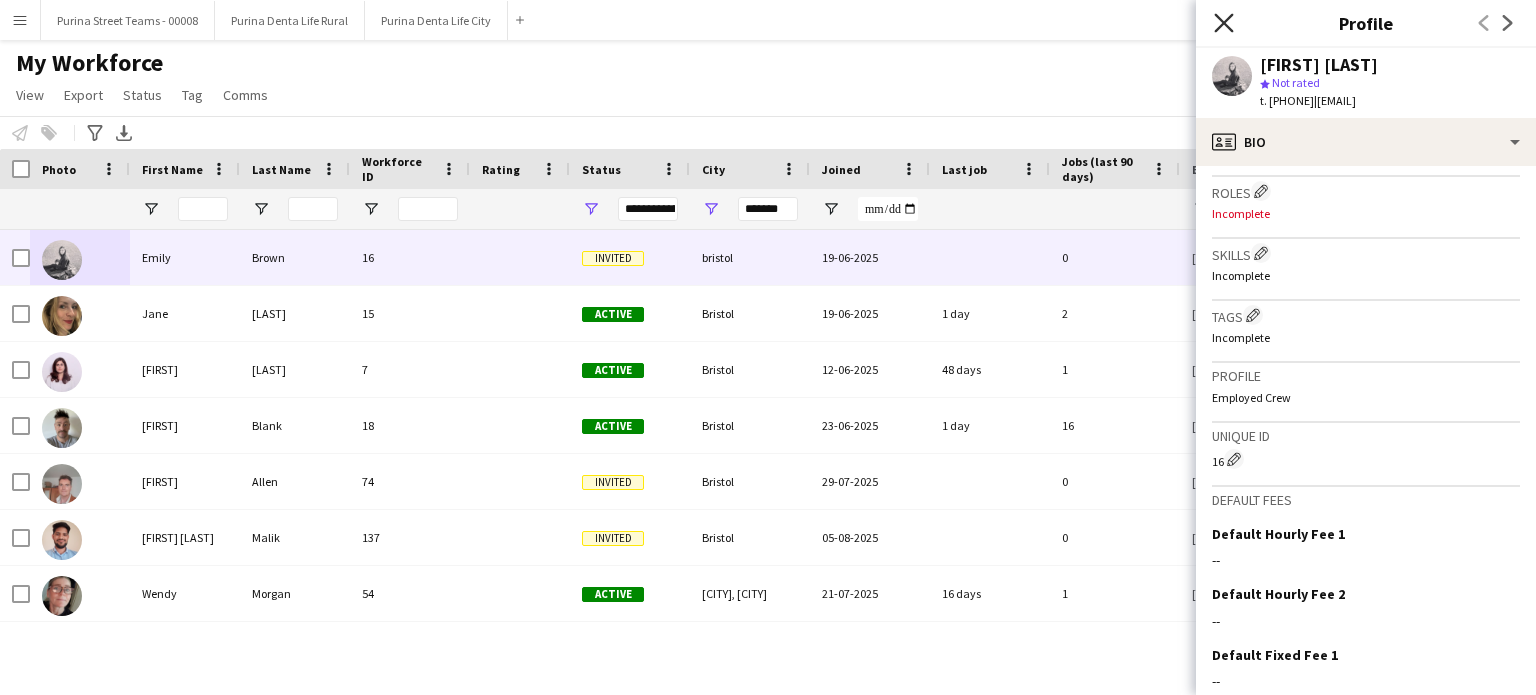 click 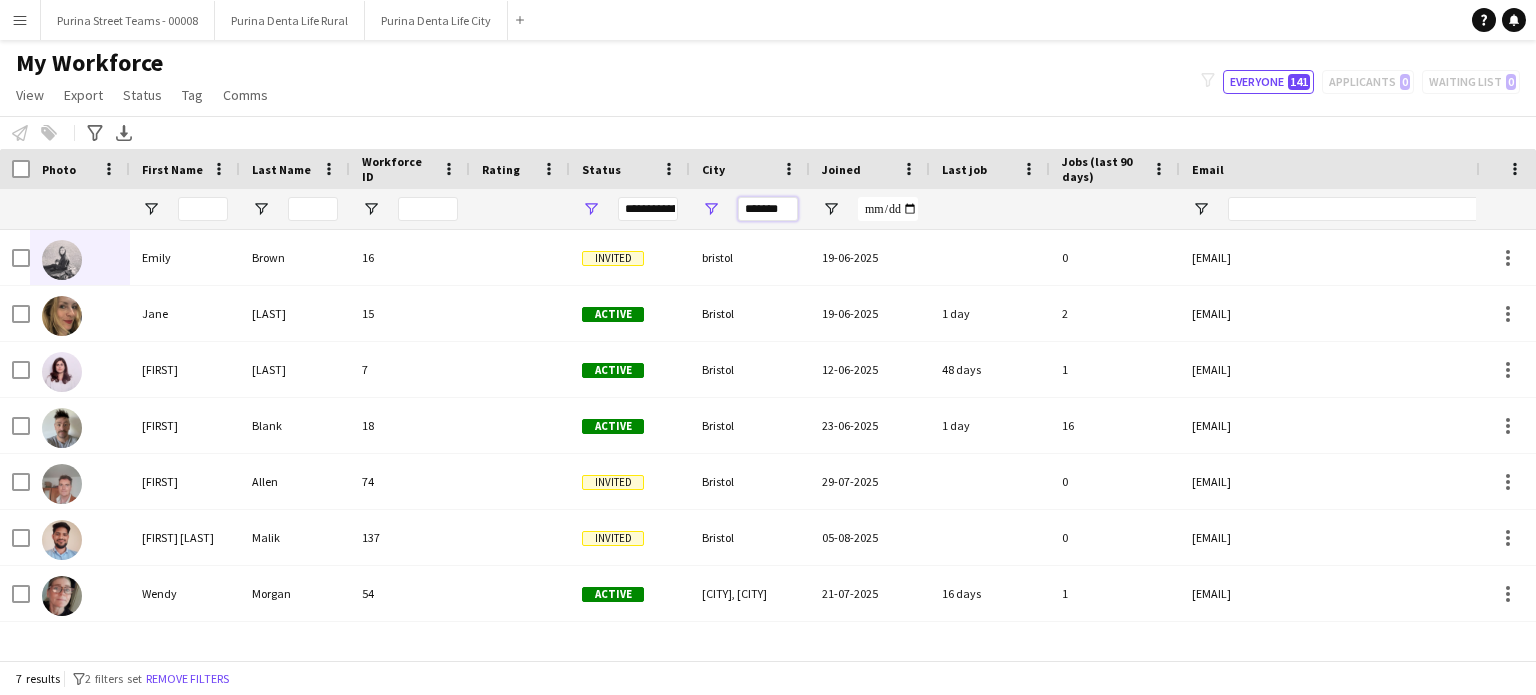 click on "*******" at bounding box center [768, 209] 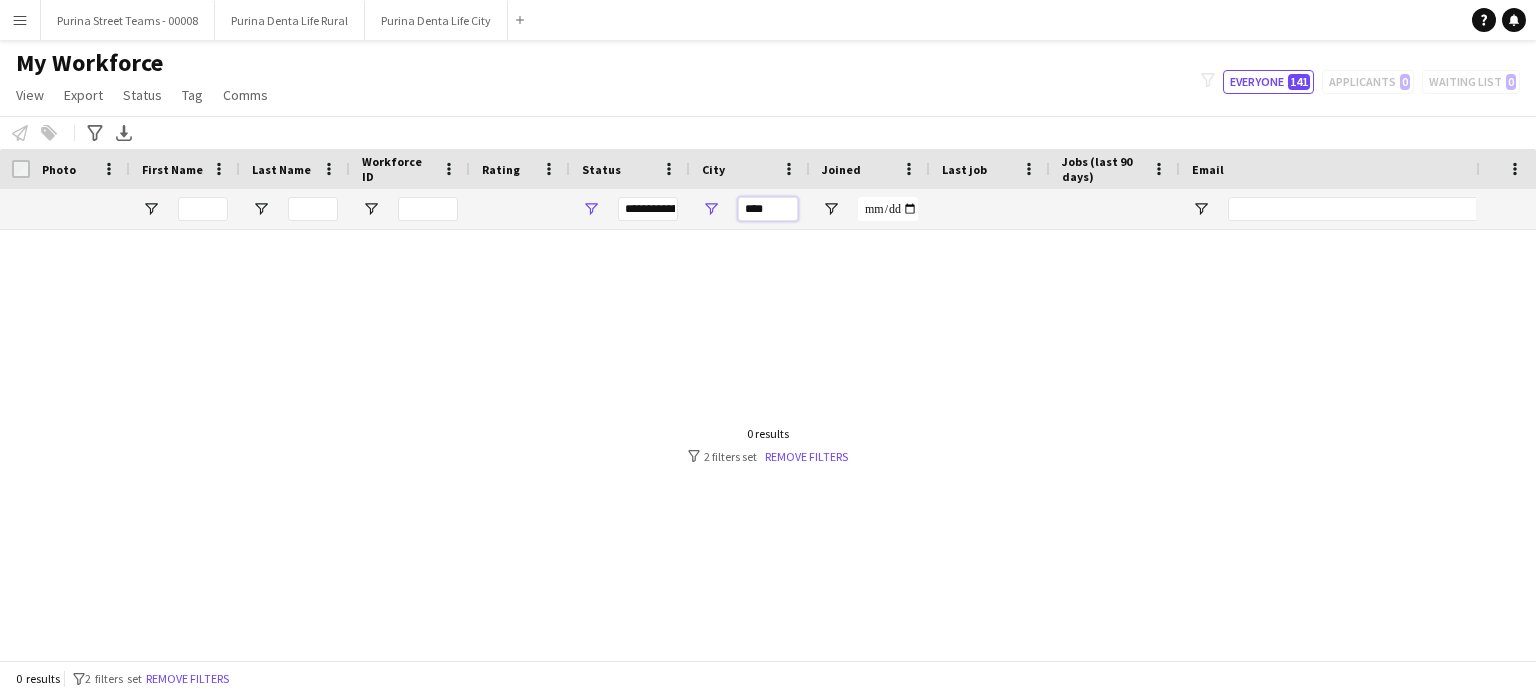 click on "****" at bounding box center (768, 209) 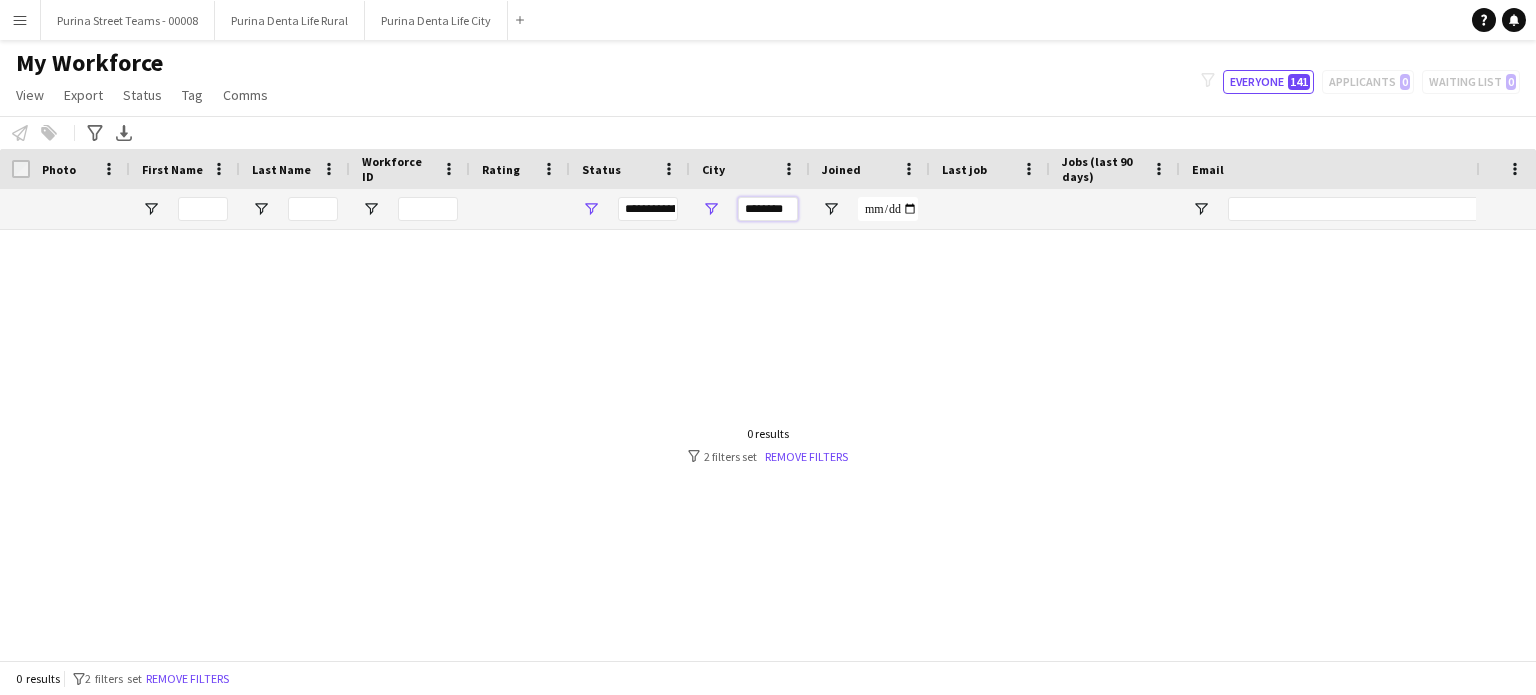 click on "********" at bounding box center (768, 209) 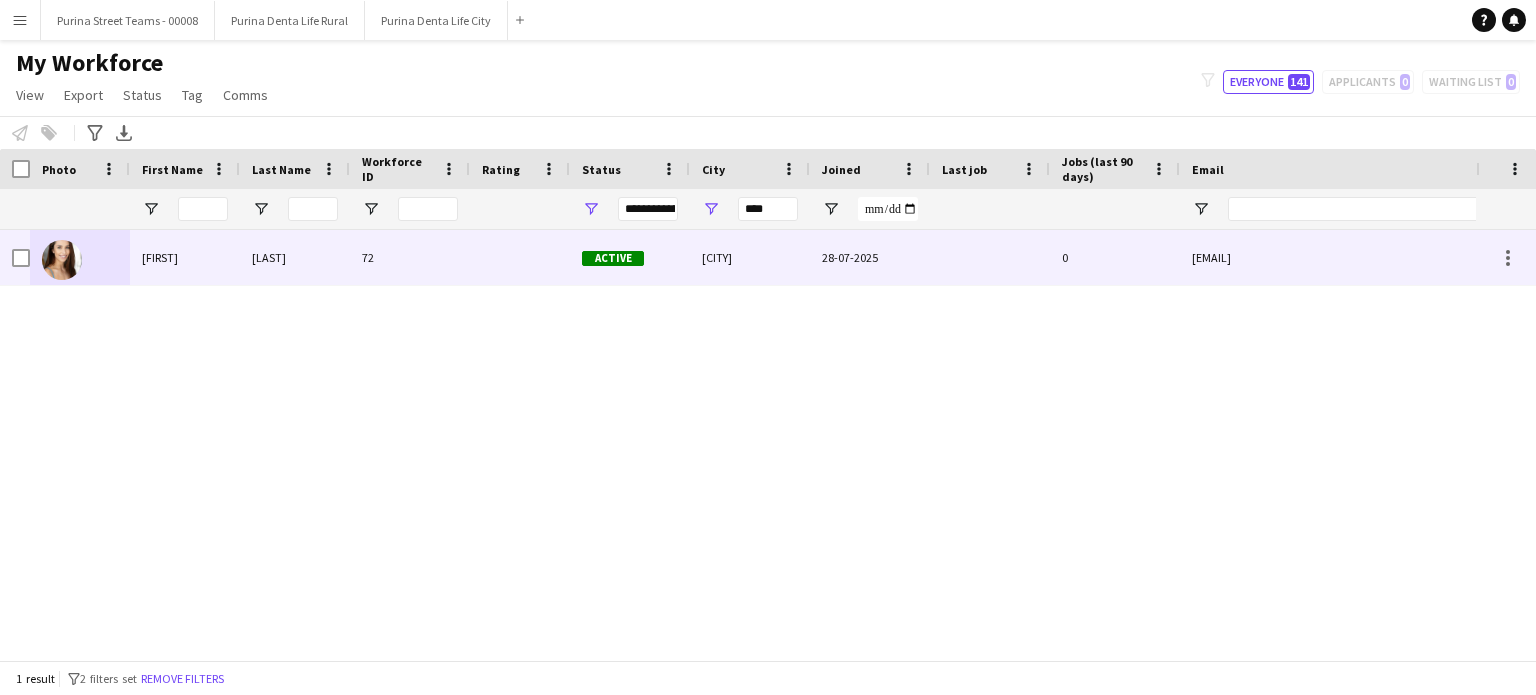 click on "[FIRST]" at bounding box center (185, 257) 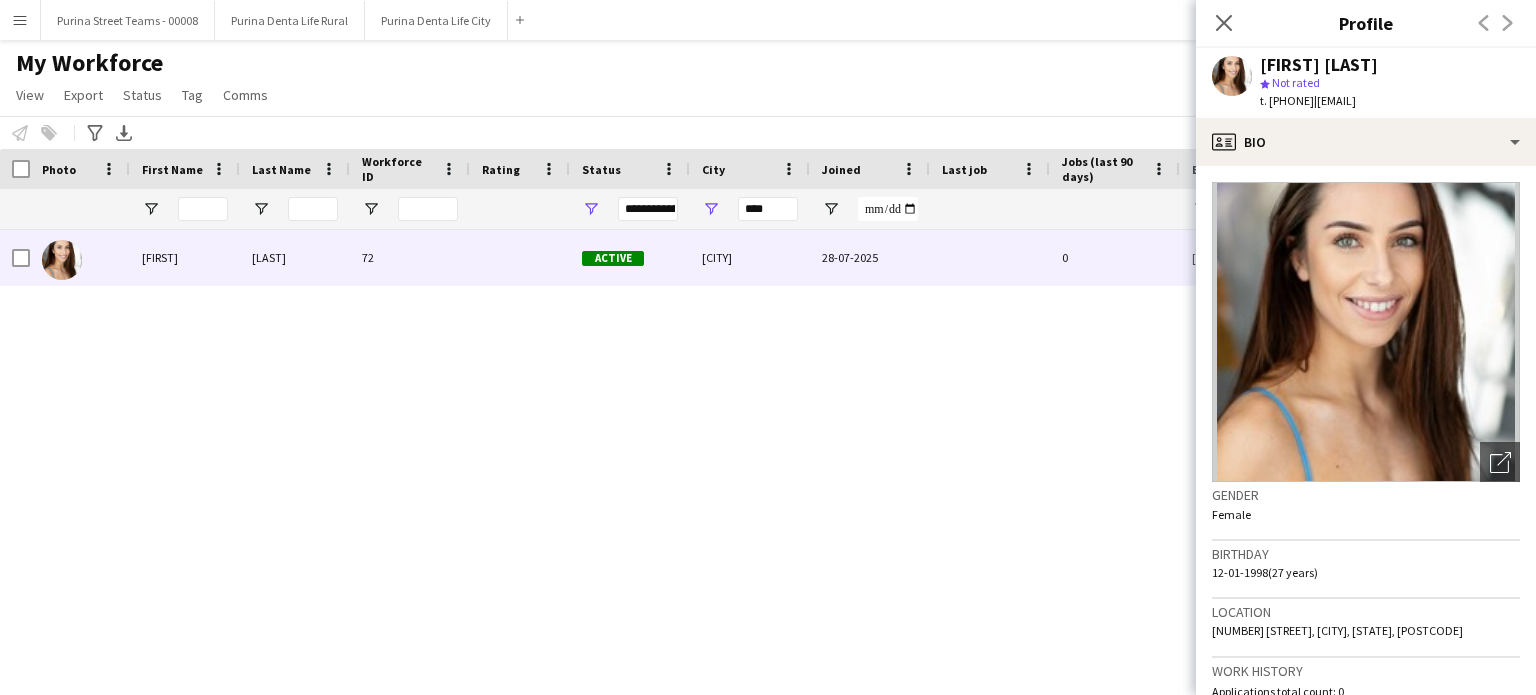 scroll, scrollTop: 500, scrollLeft: 0, axis: vertical 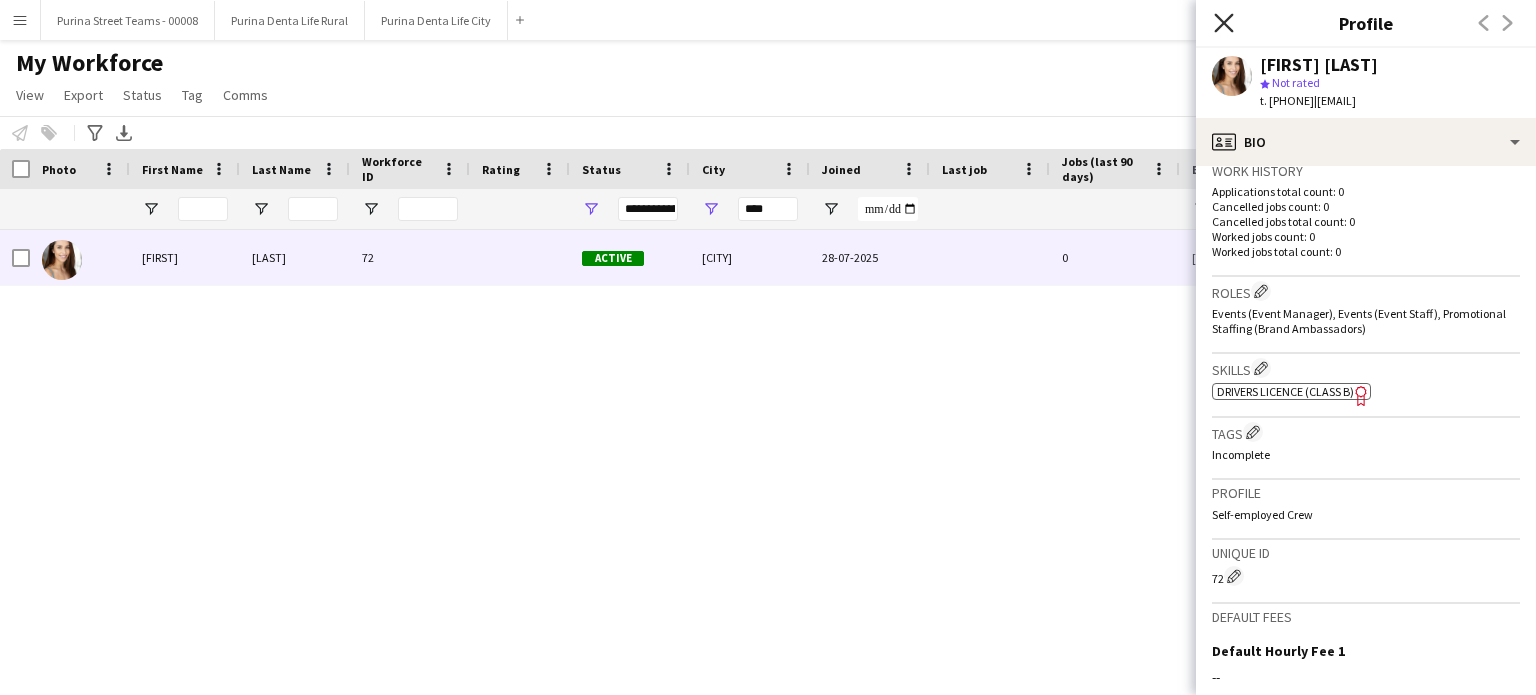 click on "Close pop-in" 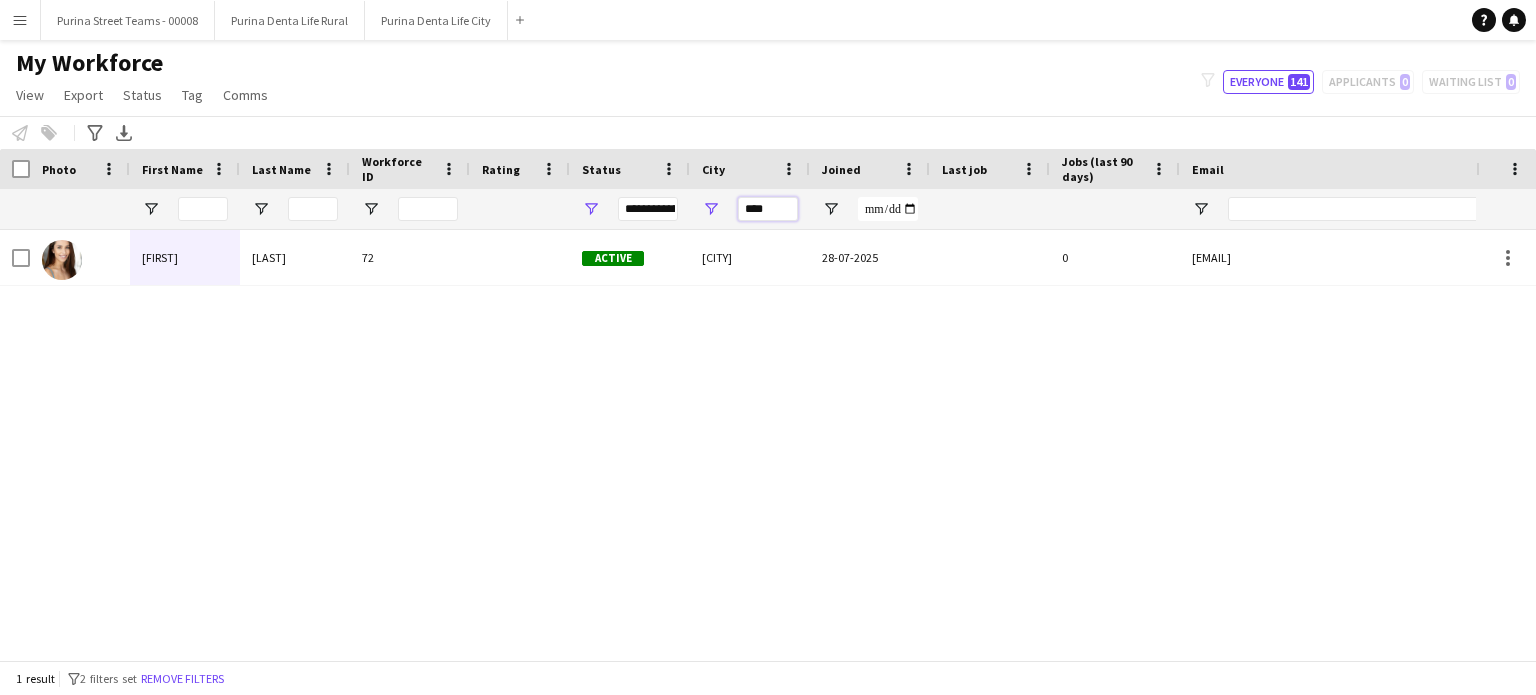click on "****" at bounding box center (768, 209) 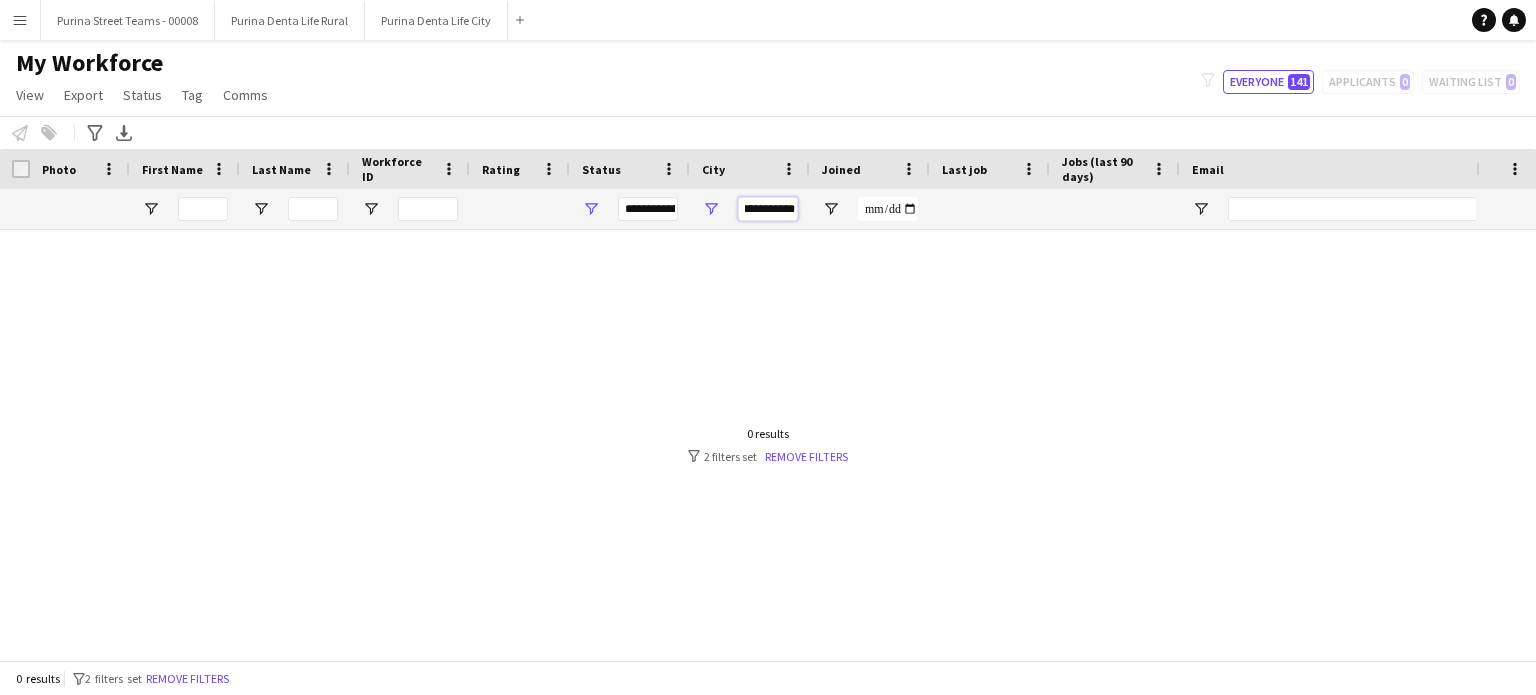 scroll, scrollTop: 0, scrollLeft: 19, axis: horizontal 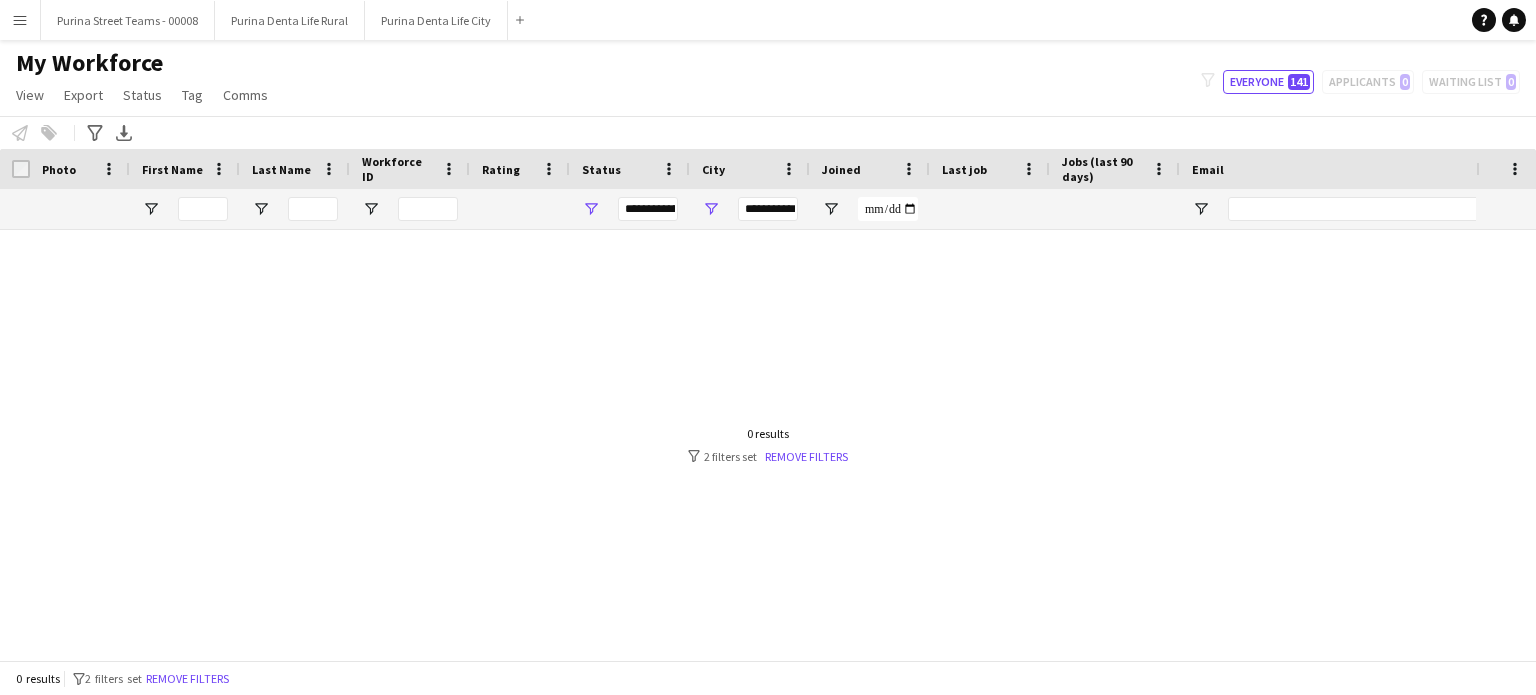 click on "Menu" at bounding box center [20, 20] 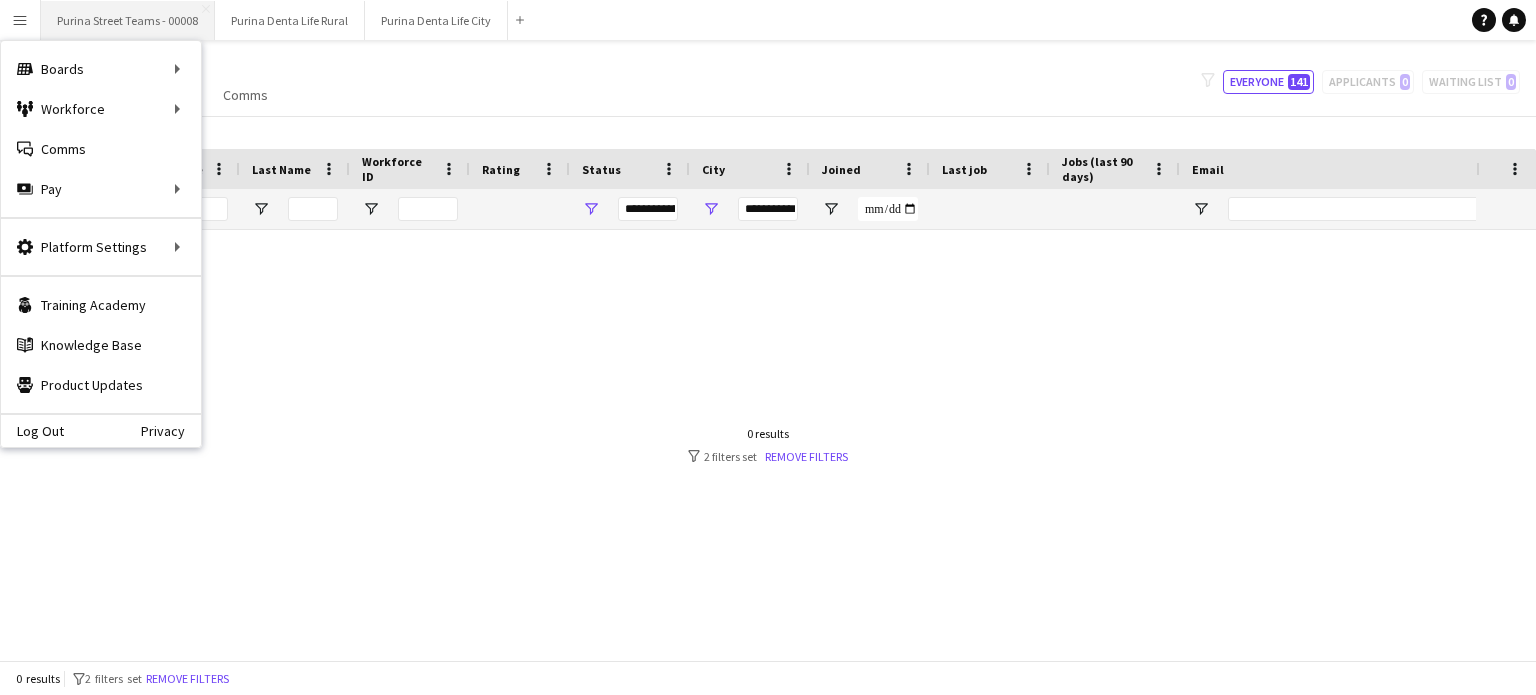 click on "Purina Street Teams - 00008
Close" at bounding box center [128, 20] 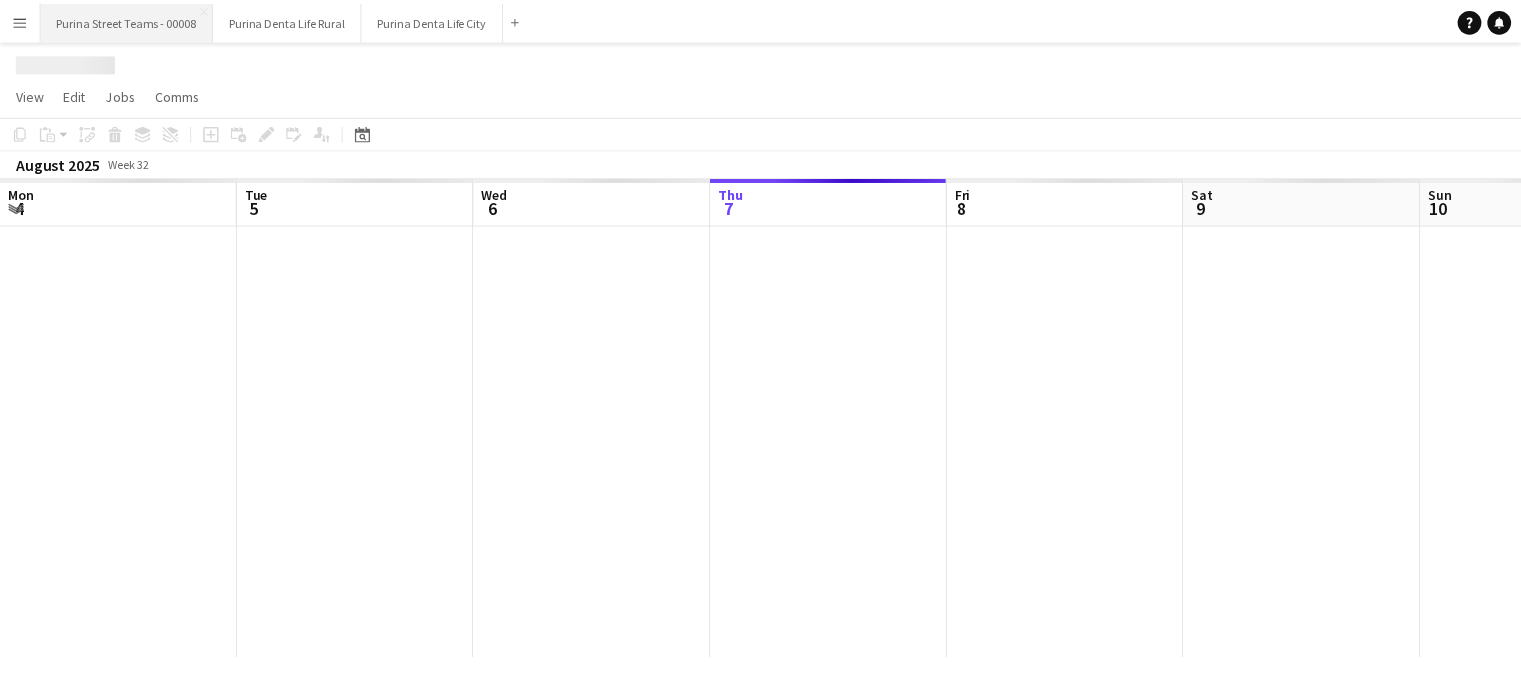 scroll, scrollTop: 0, scrollLeft: 478, axis: horizontal 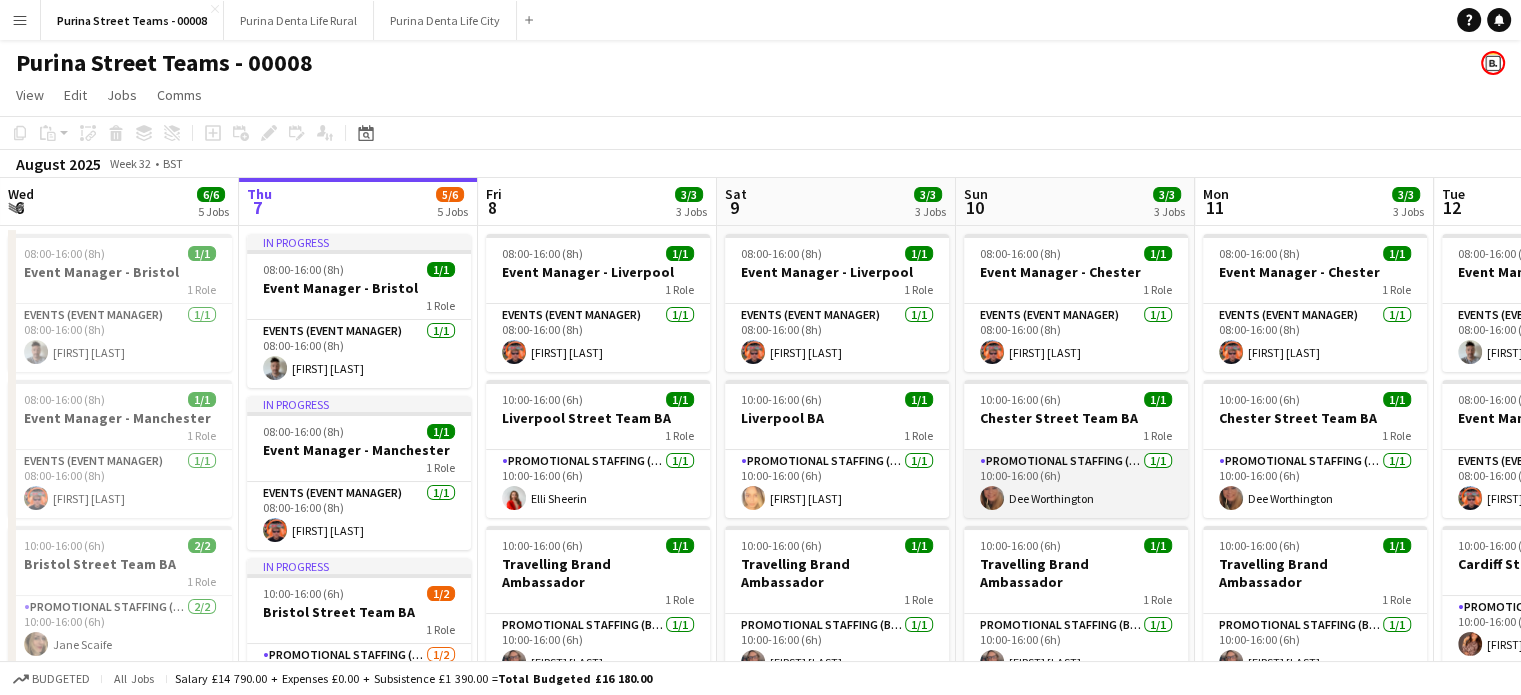 click on "Promotional Staffing (Brand Ambassadors)   1/1   10:00-16:00 (6h)
[FIRST] [LAST]" at bounding box center [1076, 484] 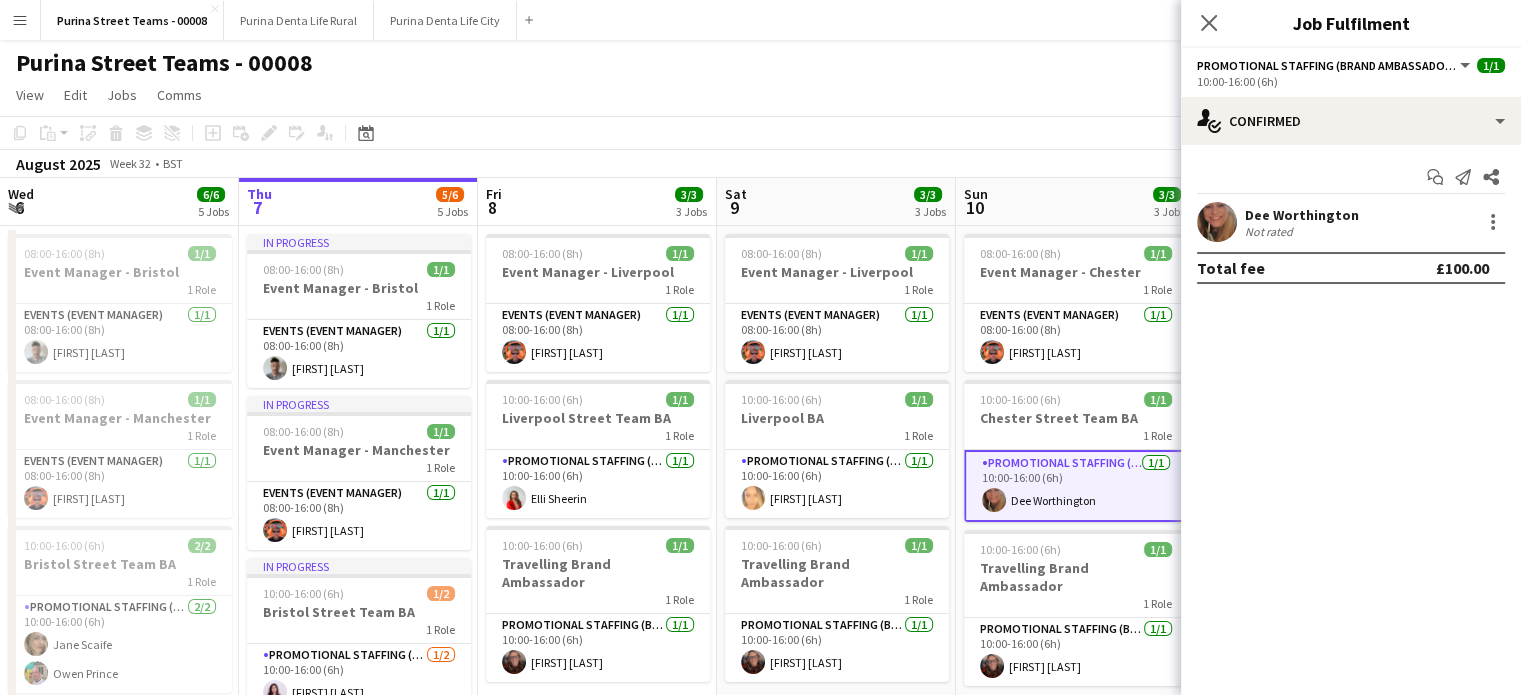 click on "Dee Worthington" at bounding box center (1302, 215) 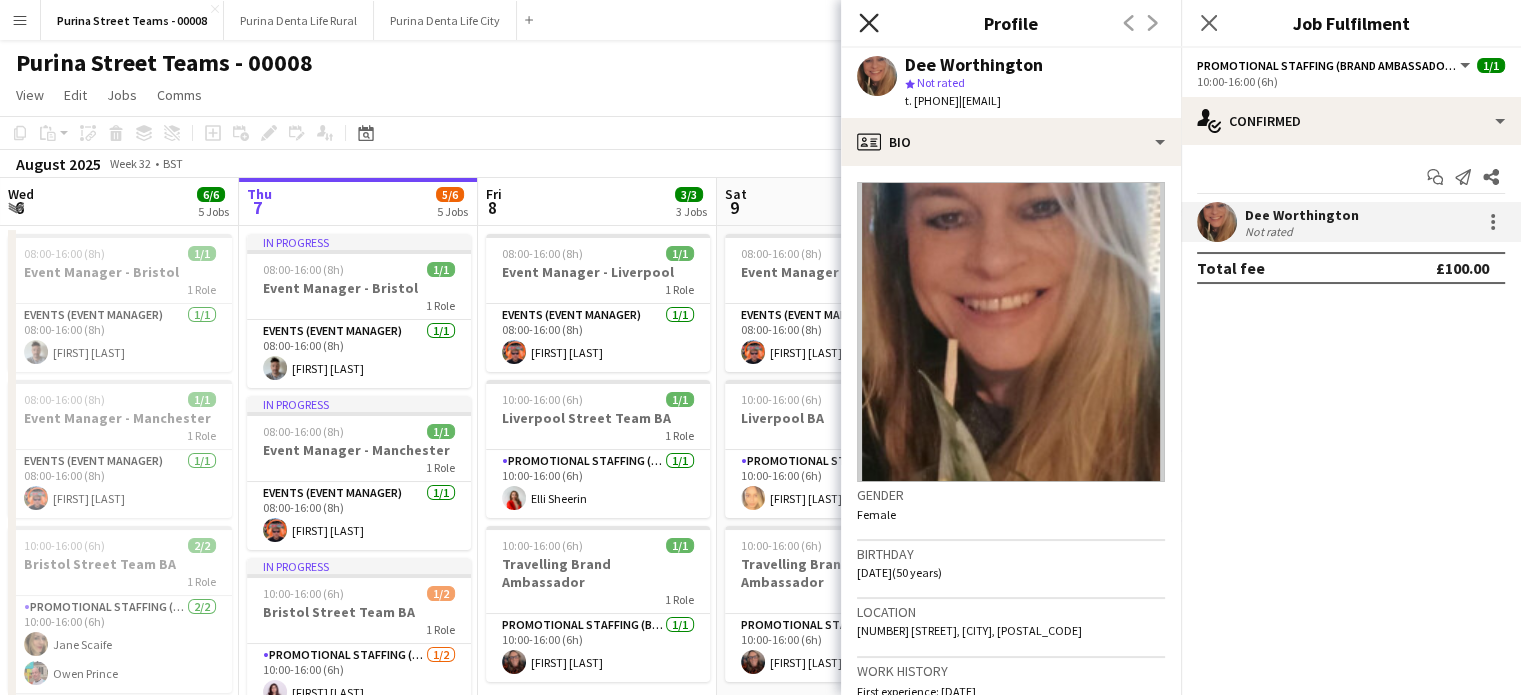 click on "Close pop-in" 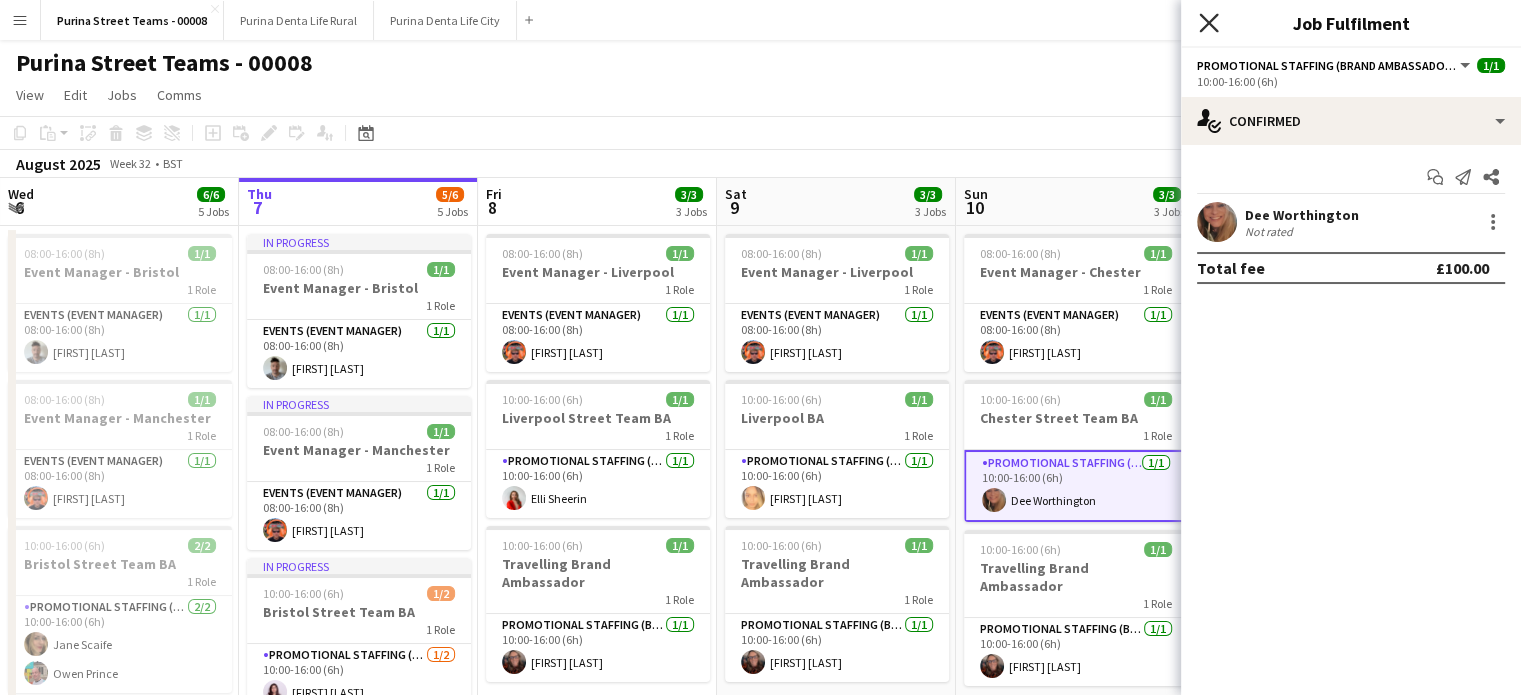 click on "Close pop-in" 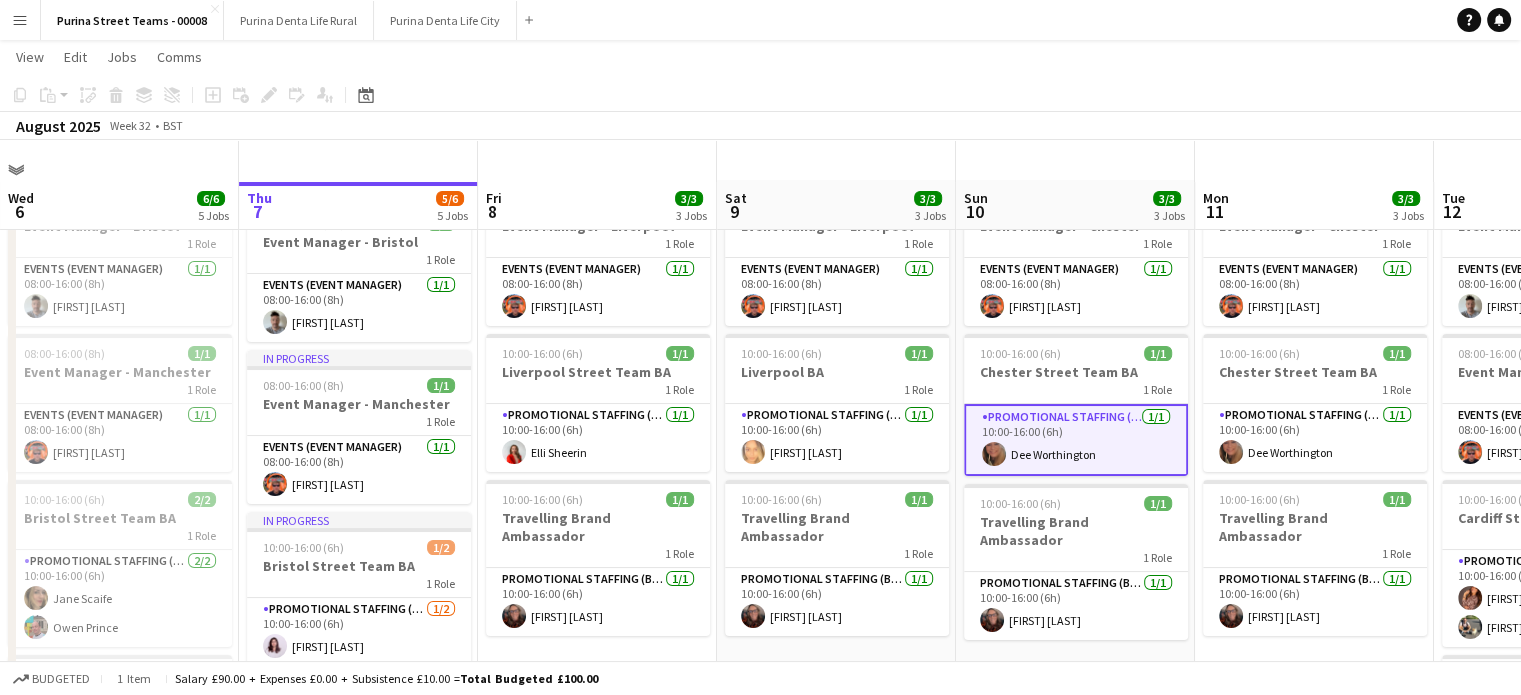 scroll, scrollTop: 0, scrollLeft: 0, axis: both 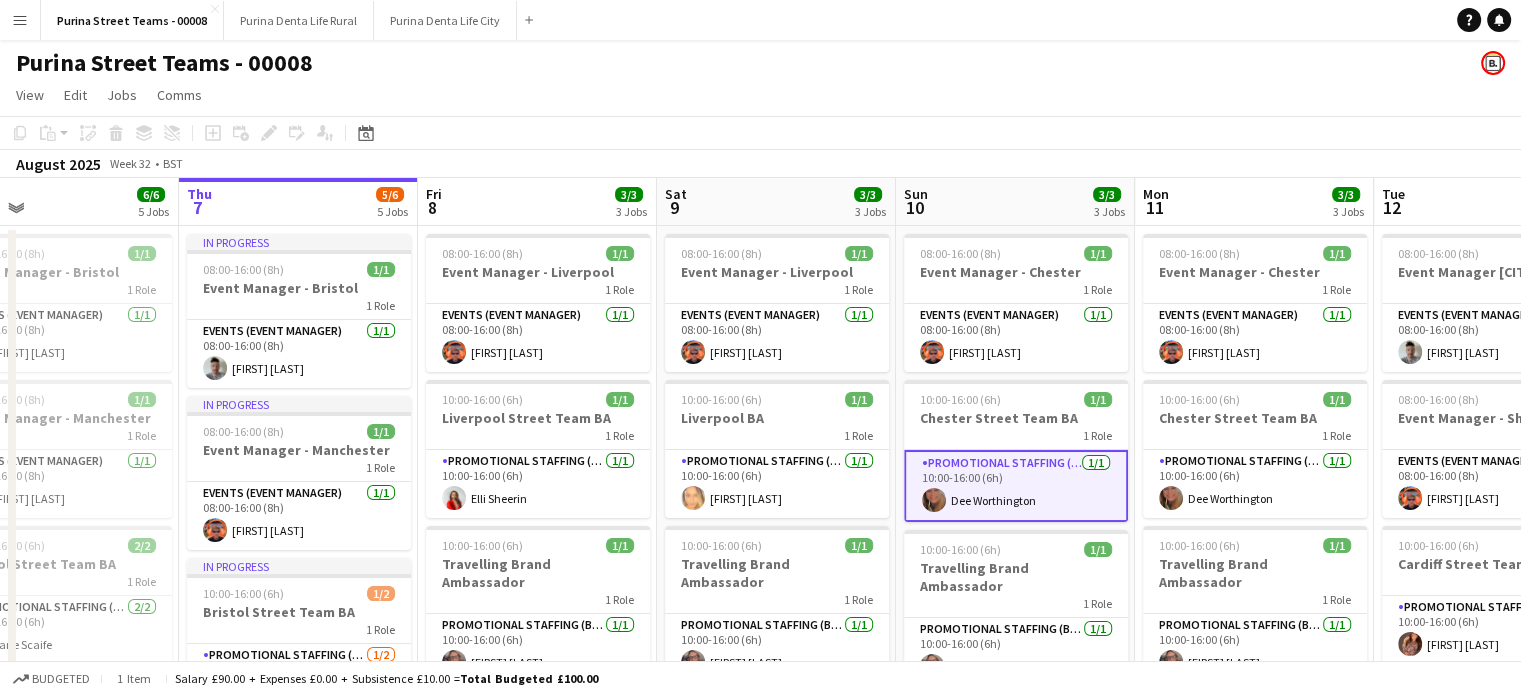 drag, startPoint x: 1269, startPoint y: 461, endPoint x: 1291, endPoint y: 399, distance: 65.78754 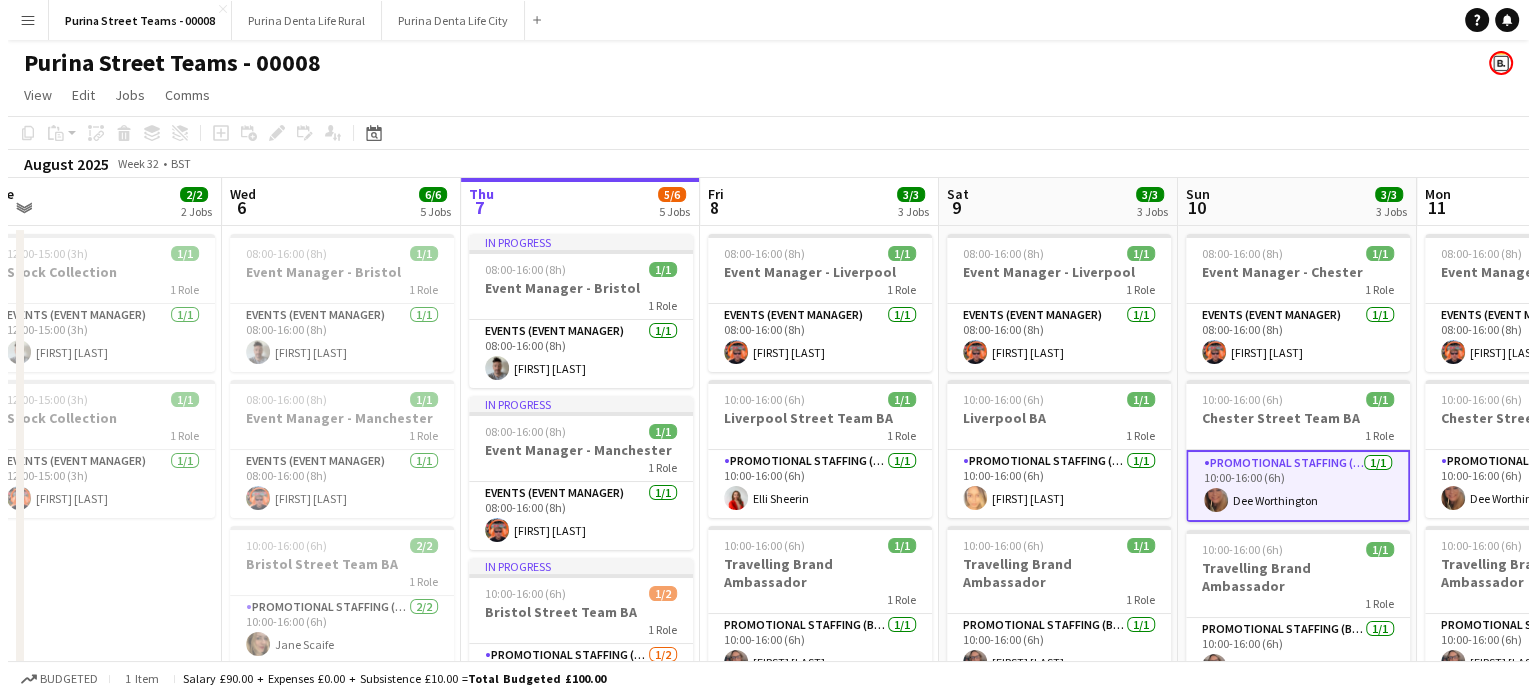 scroll, scrollTop: 0, scrollLeft: 551, axis: horizontal 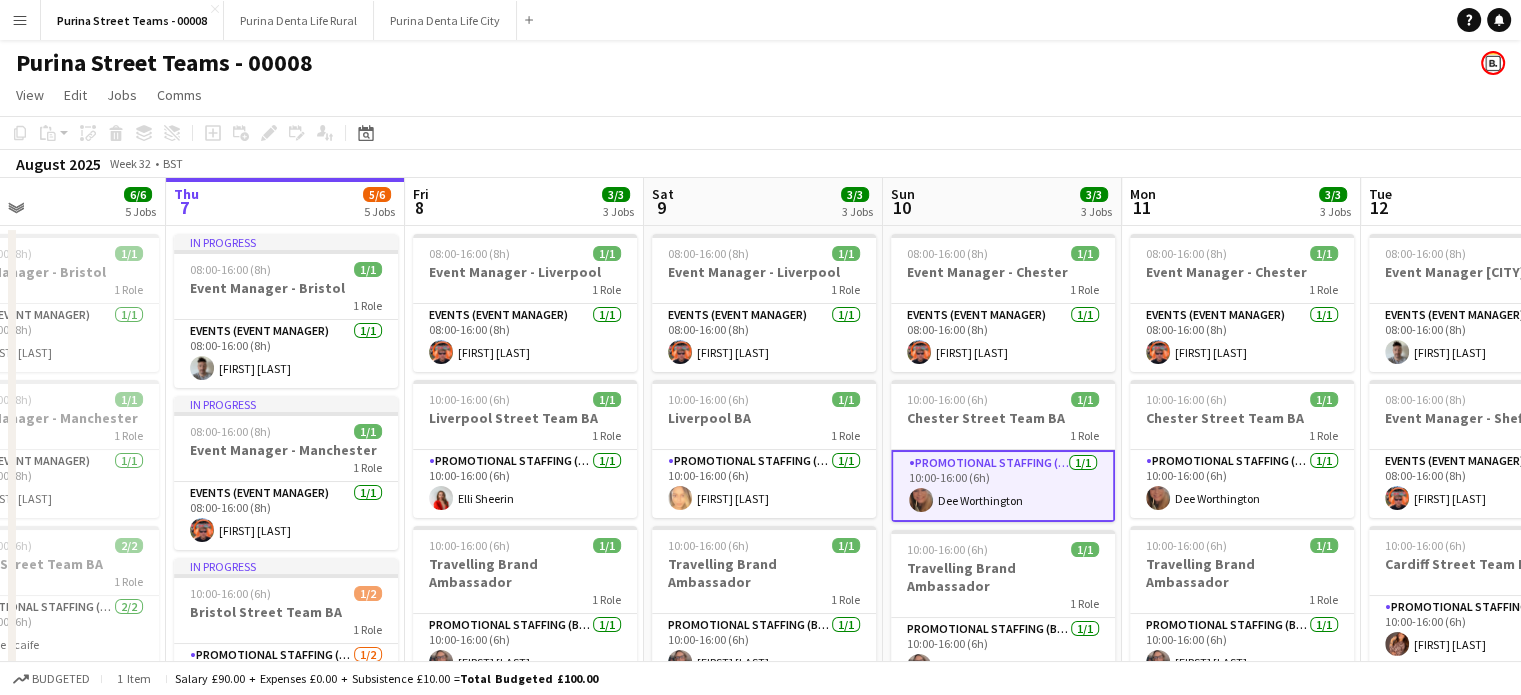 drag, startPoint x: 1080, startPoint y: 403, endPoint x: 771, endPoint y: 401, distance: 309.00647 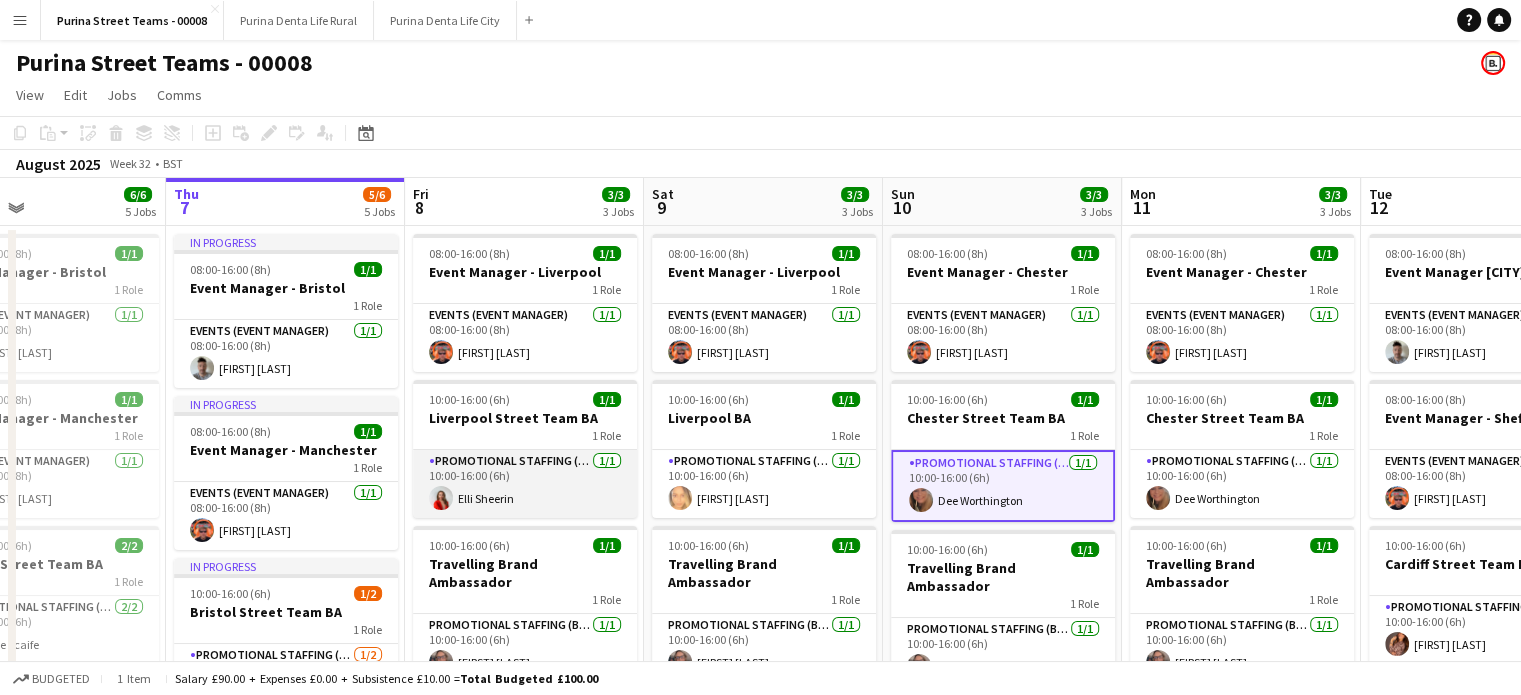 click on "Promotional Staffing (Brand Ambassadors)   1/1   10:00-16:00 (6h)
[FIRST] [LAST]" at bounding box center (525, 484) 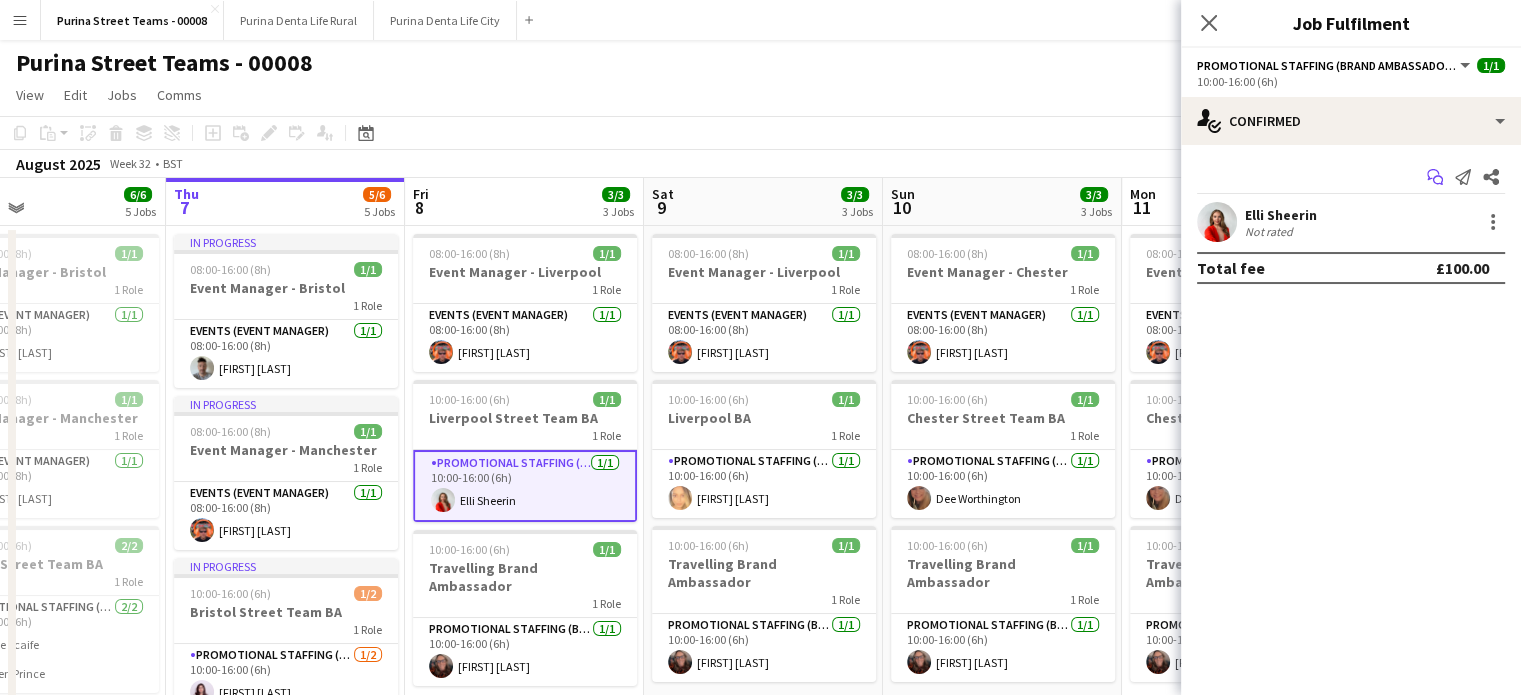 click on "Start chat" at bounding box center (1435, 177) 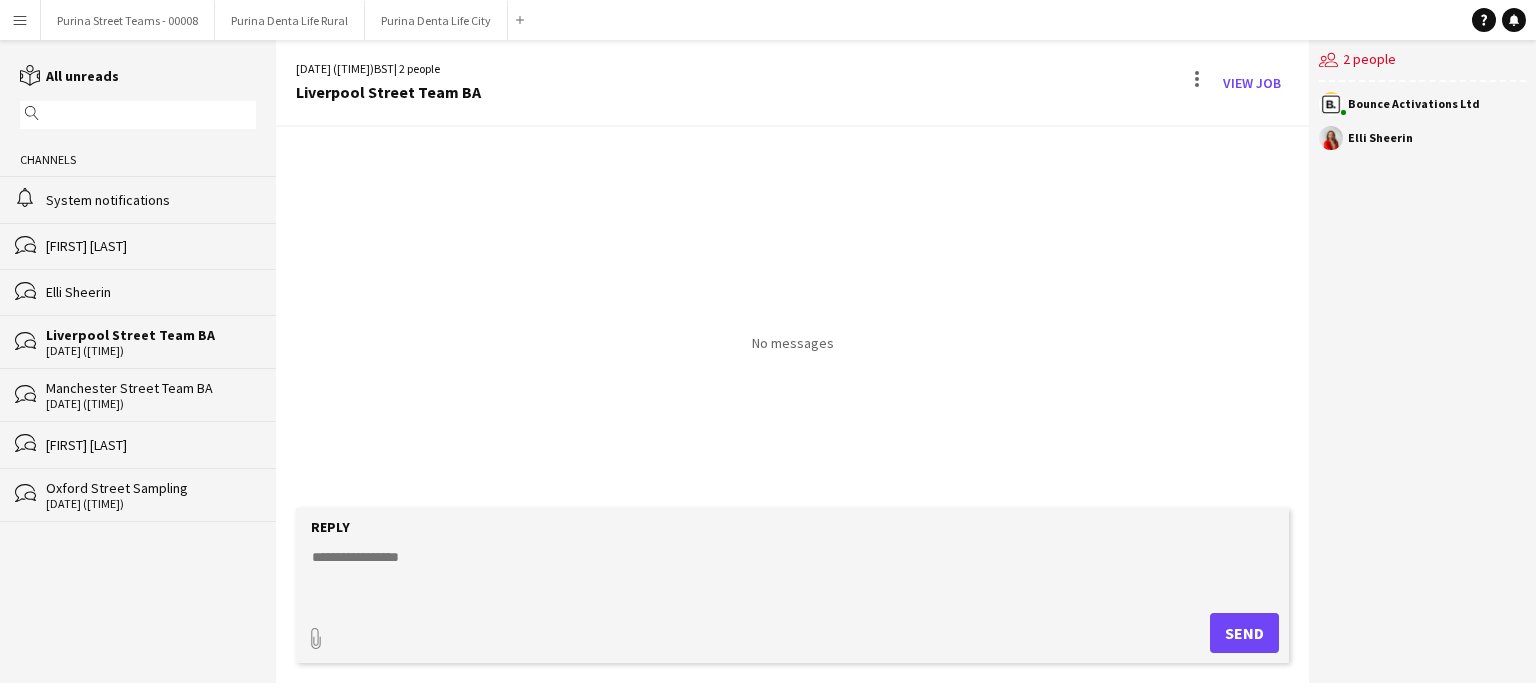 click on "bubbles
[CITY] Street Team BA   [DATE] ([TIME])" 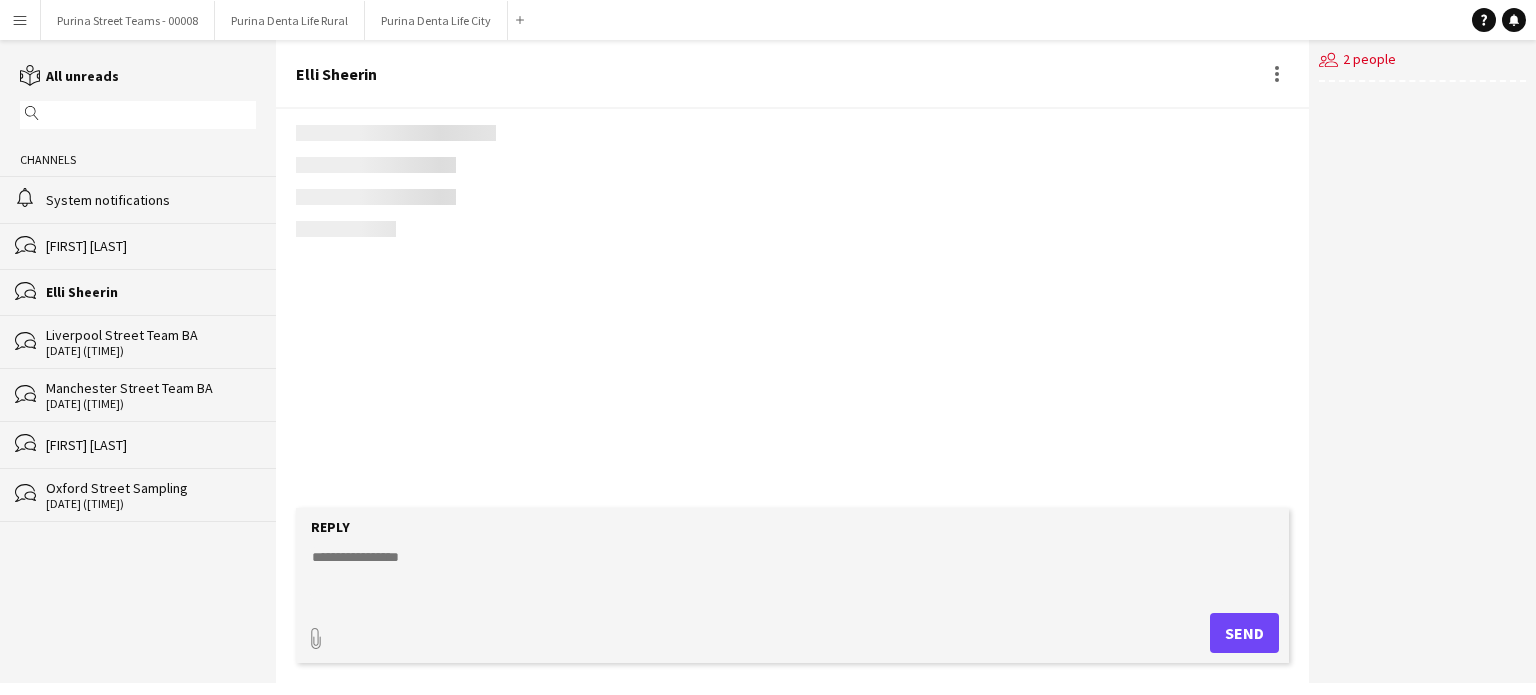 scroll, scrollTop: 484, scrollLeft: 0, axis: vertical 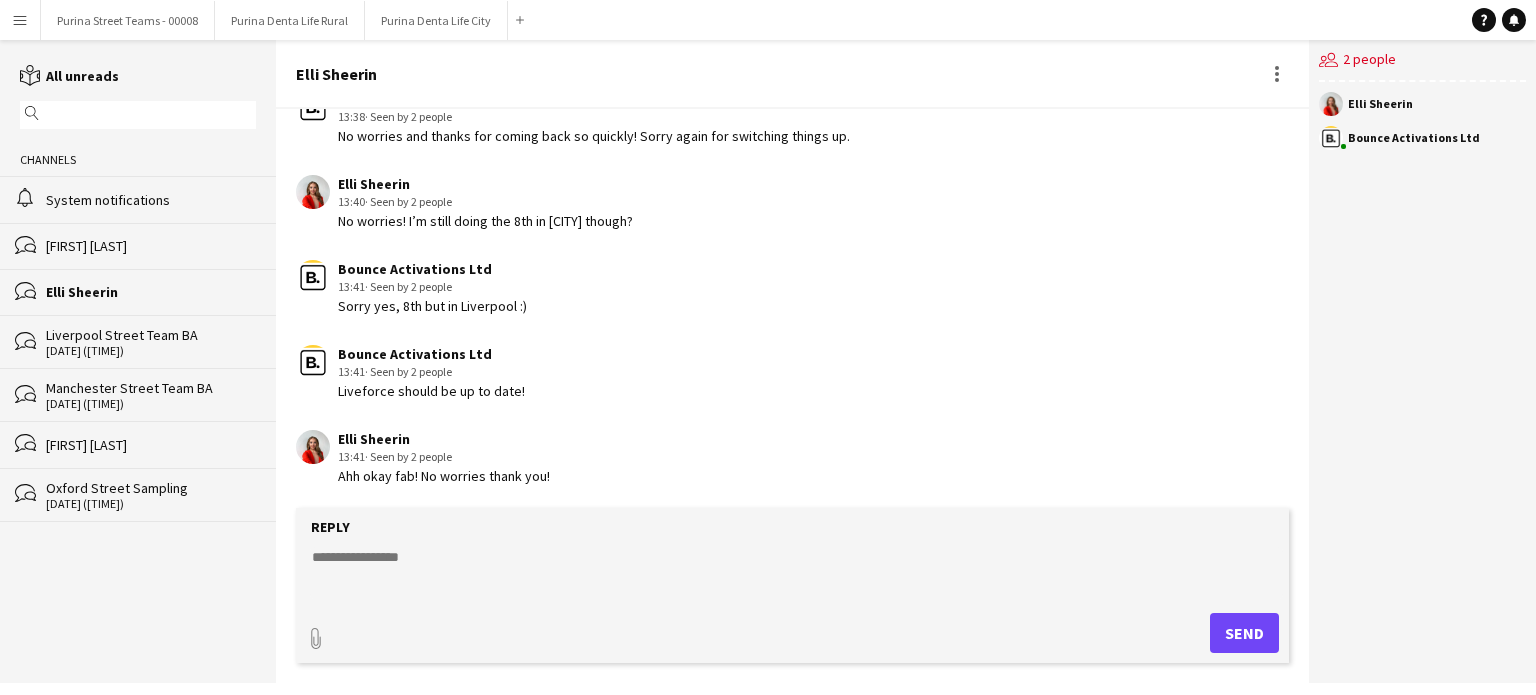 click 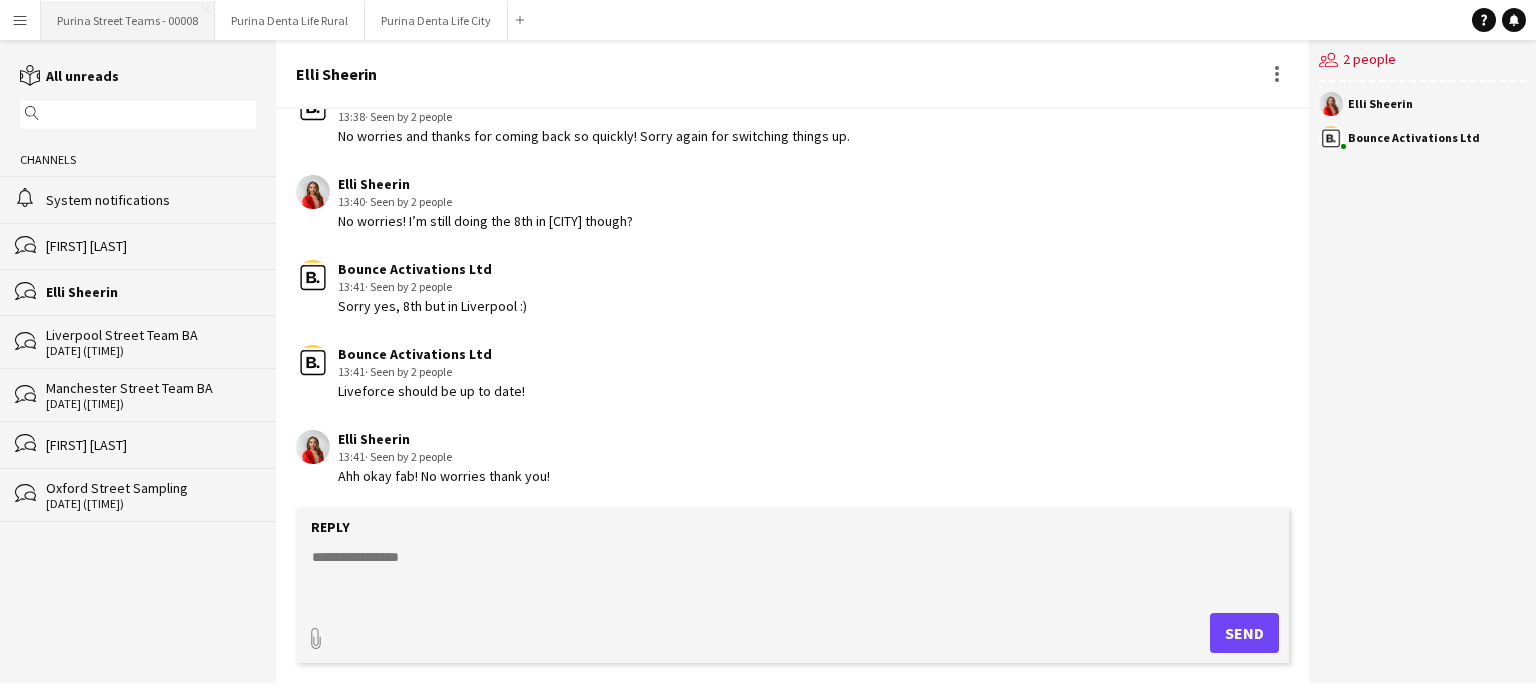 click on "Purina Street Teams - 00008
Close" at bounding box center [128, 20] 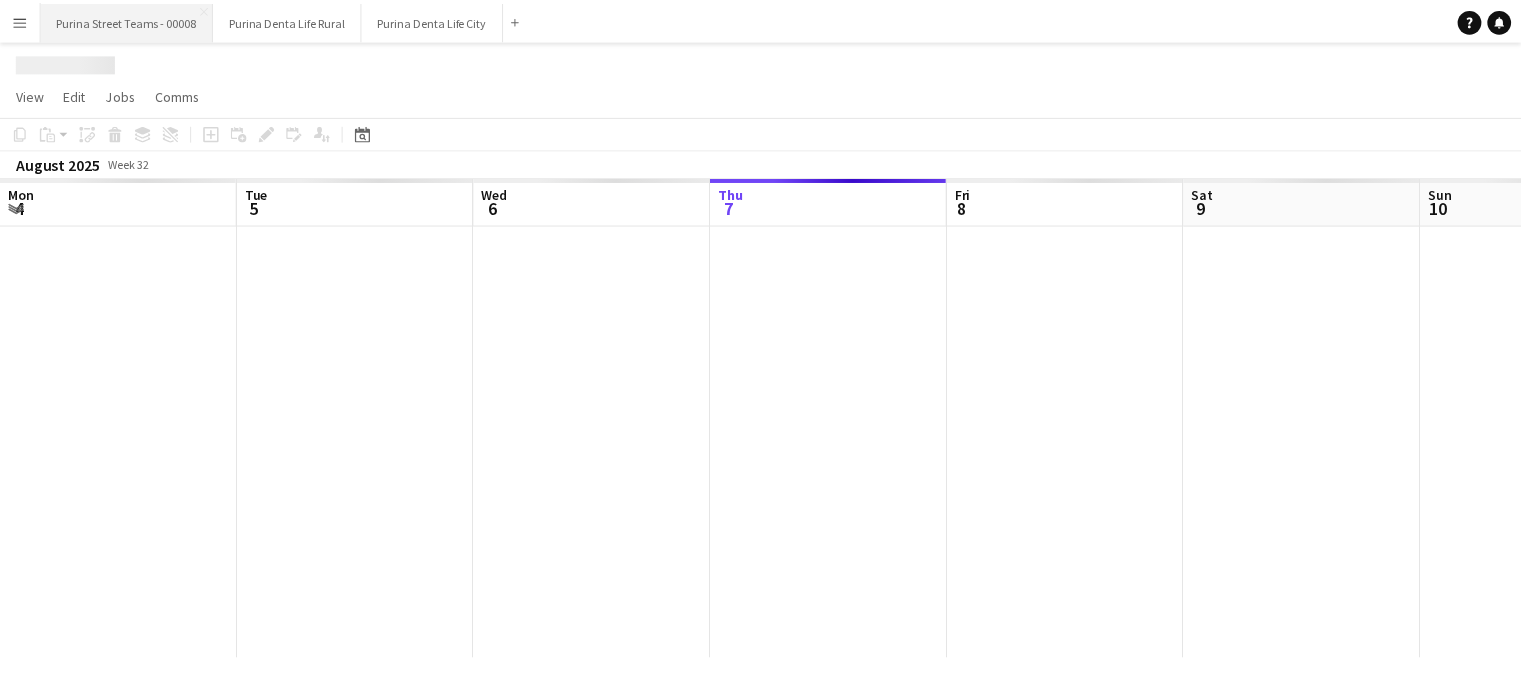 scroll, scrollTop: 0, scrollLeft: 478, axis: horizontal 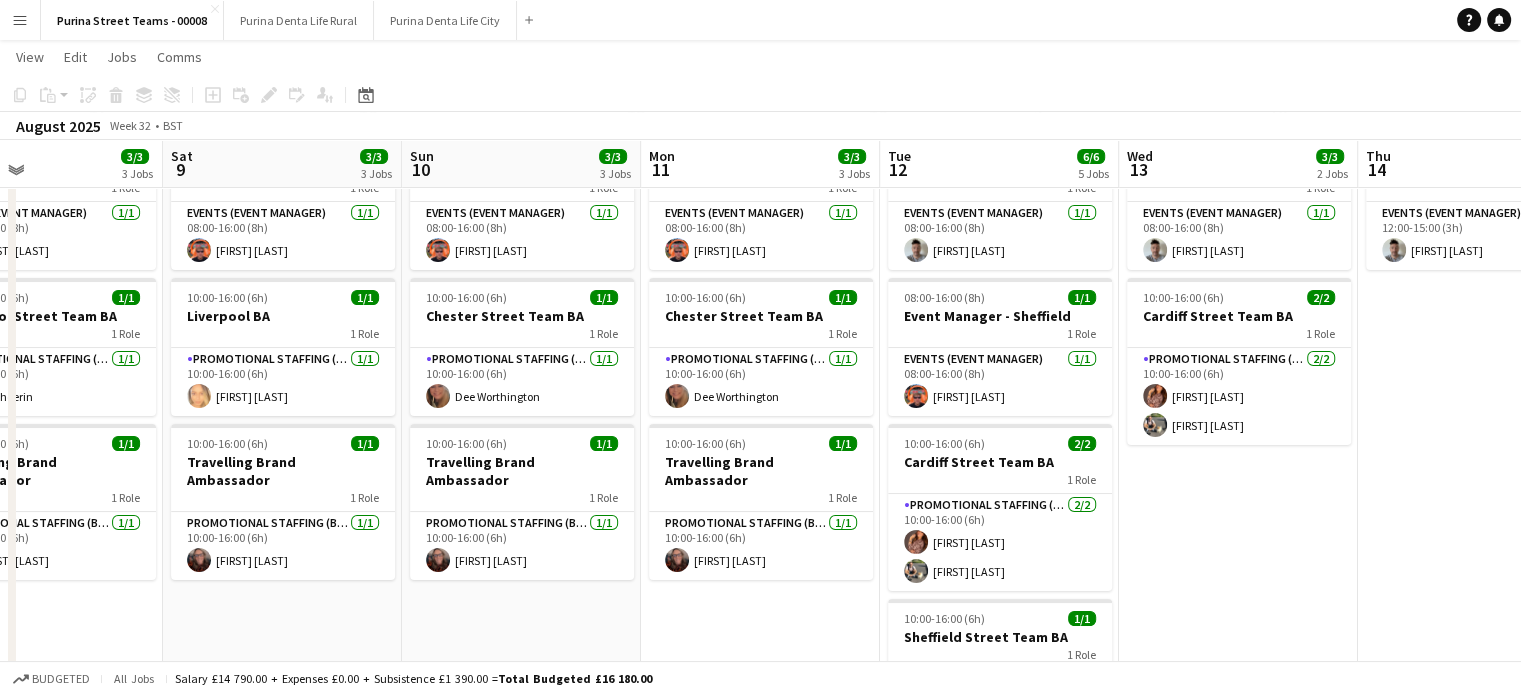 drag, startPoint x: 1112, startPoint y: 407, endPoint x: 558, endPoint y: 411, distance: 554.01447 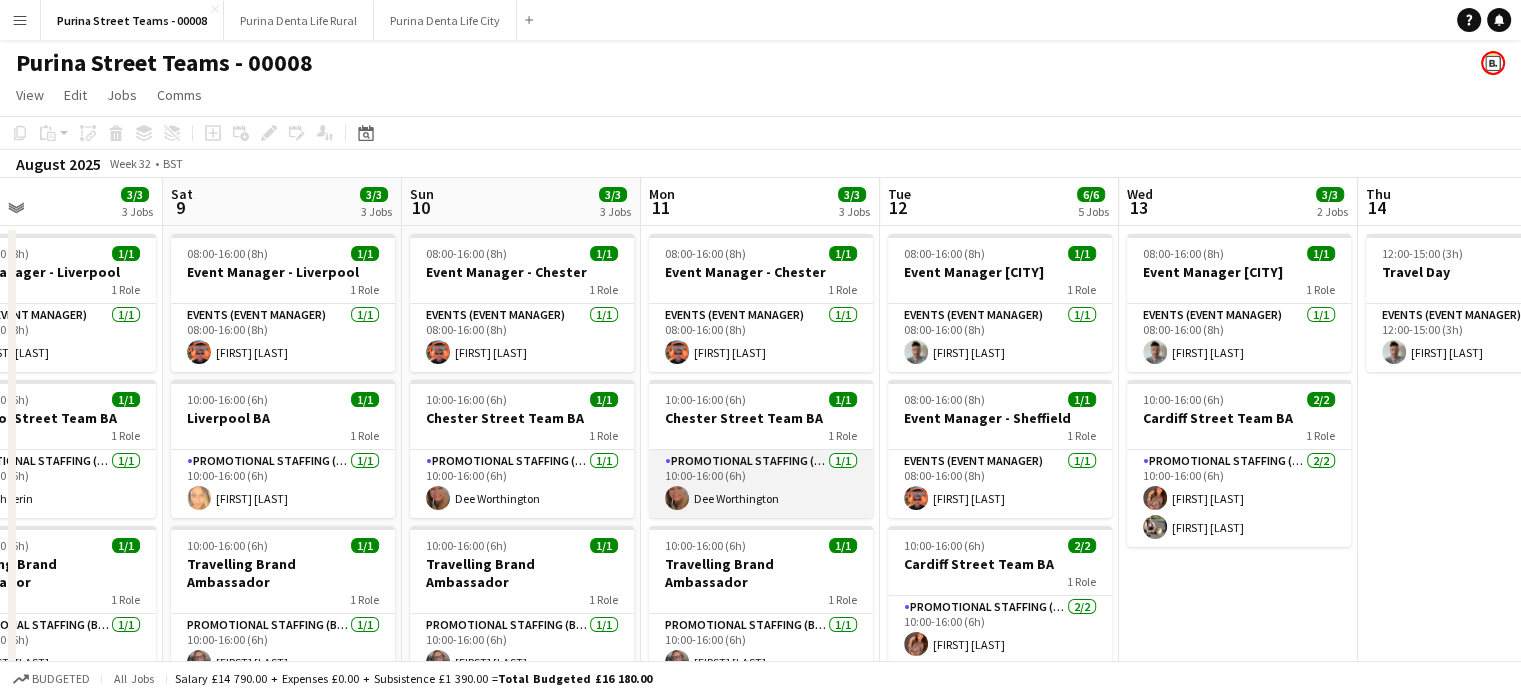 scroll, scrollTop: 100, scrollLeft: 0, axis: vertical 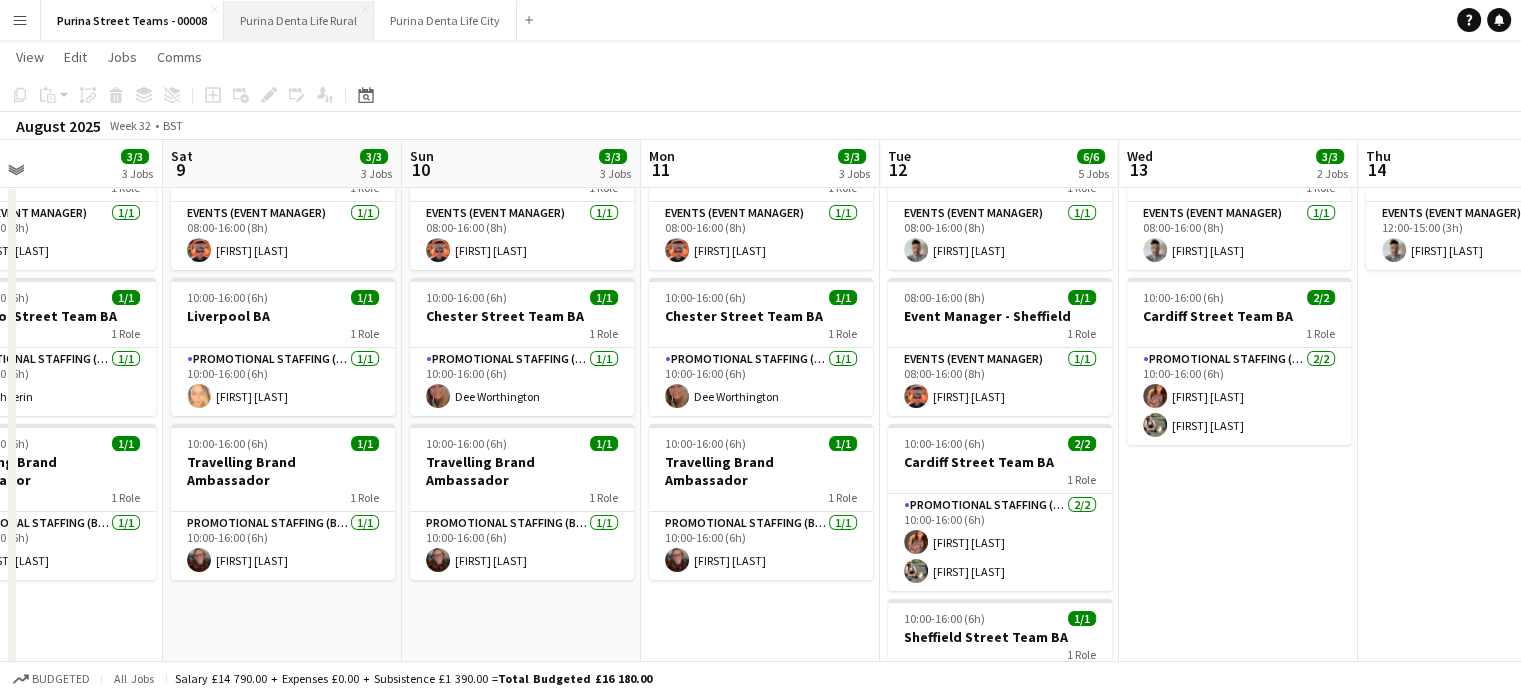 click on "Purina Denta Life Rural
Close" at bounding box center [299, 20] 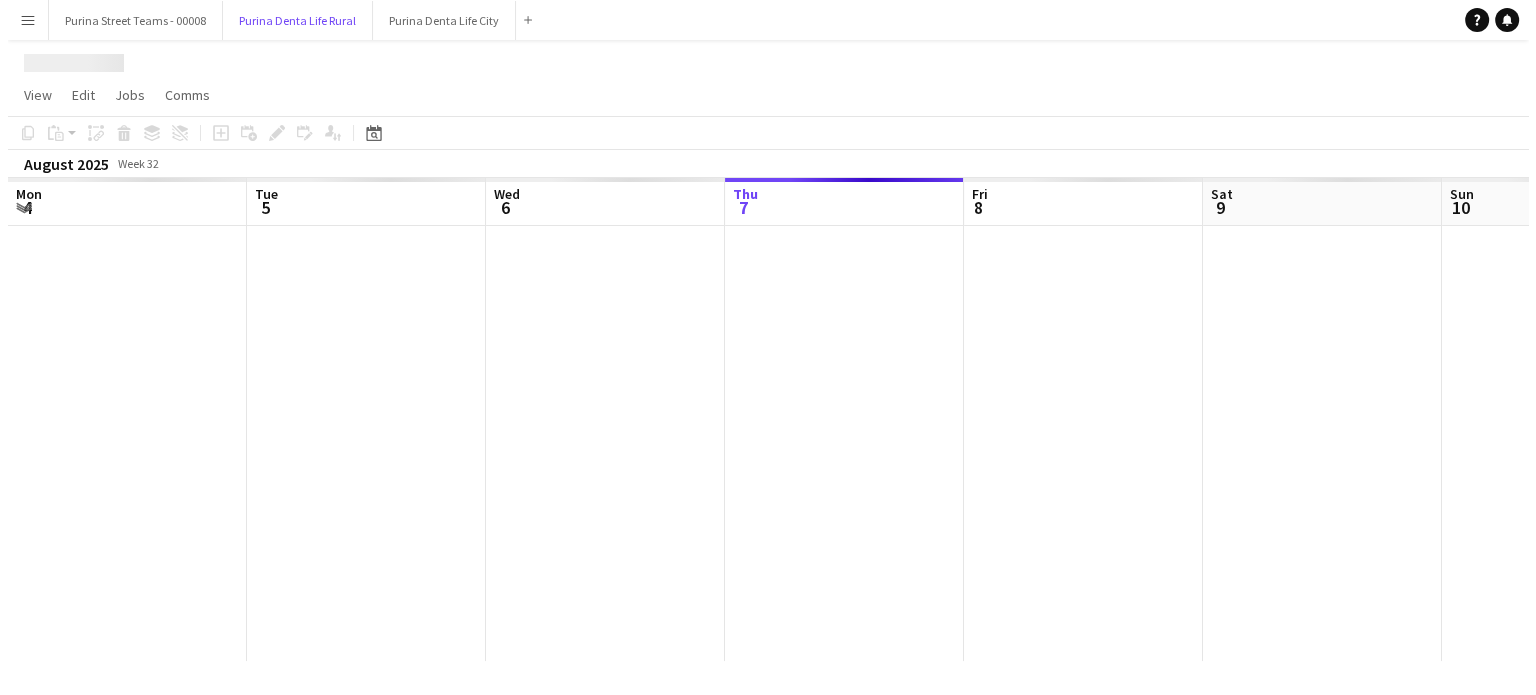 scroll, scrollTop: 0, scrollLeft: 0, axis: both 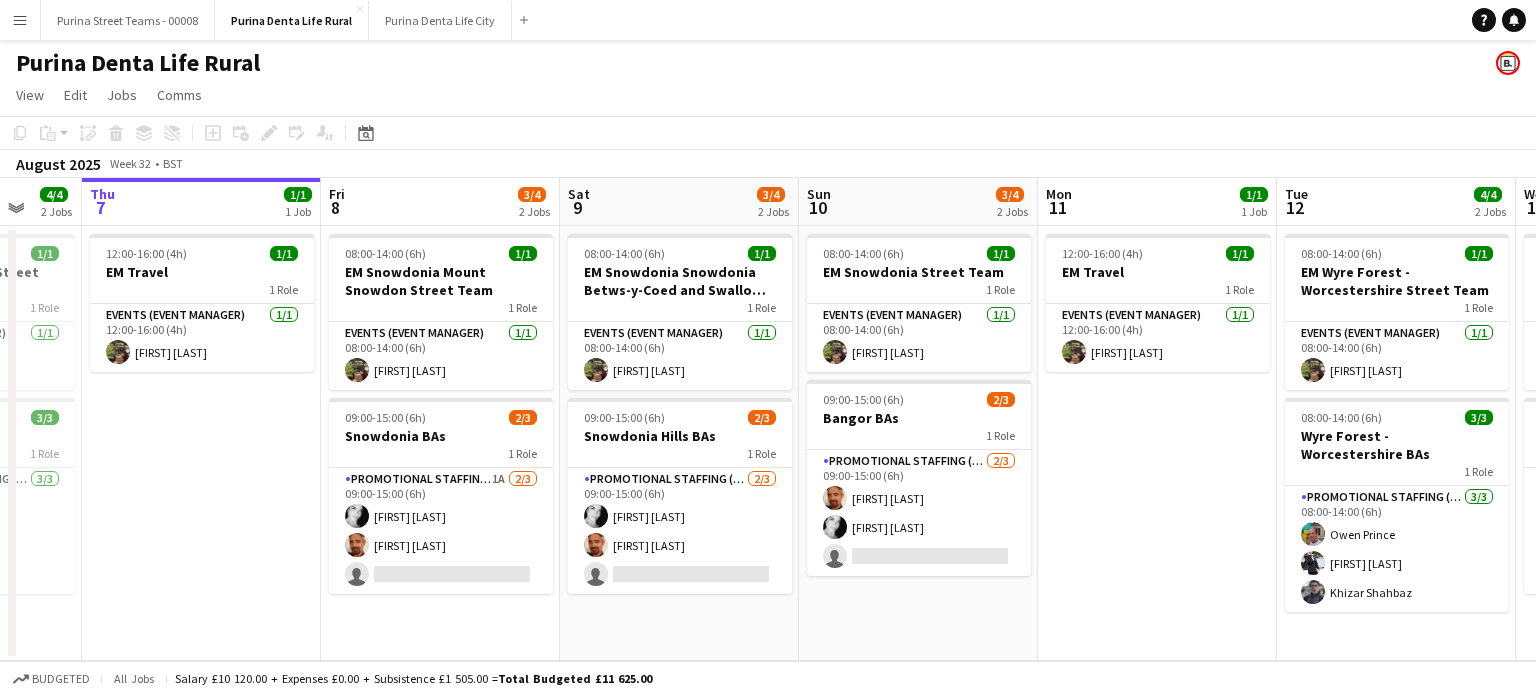 drag, startPoint x: 315, startPoint y: 447, endPoint x: 220, endPoint y: 438, distance: 95.42536 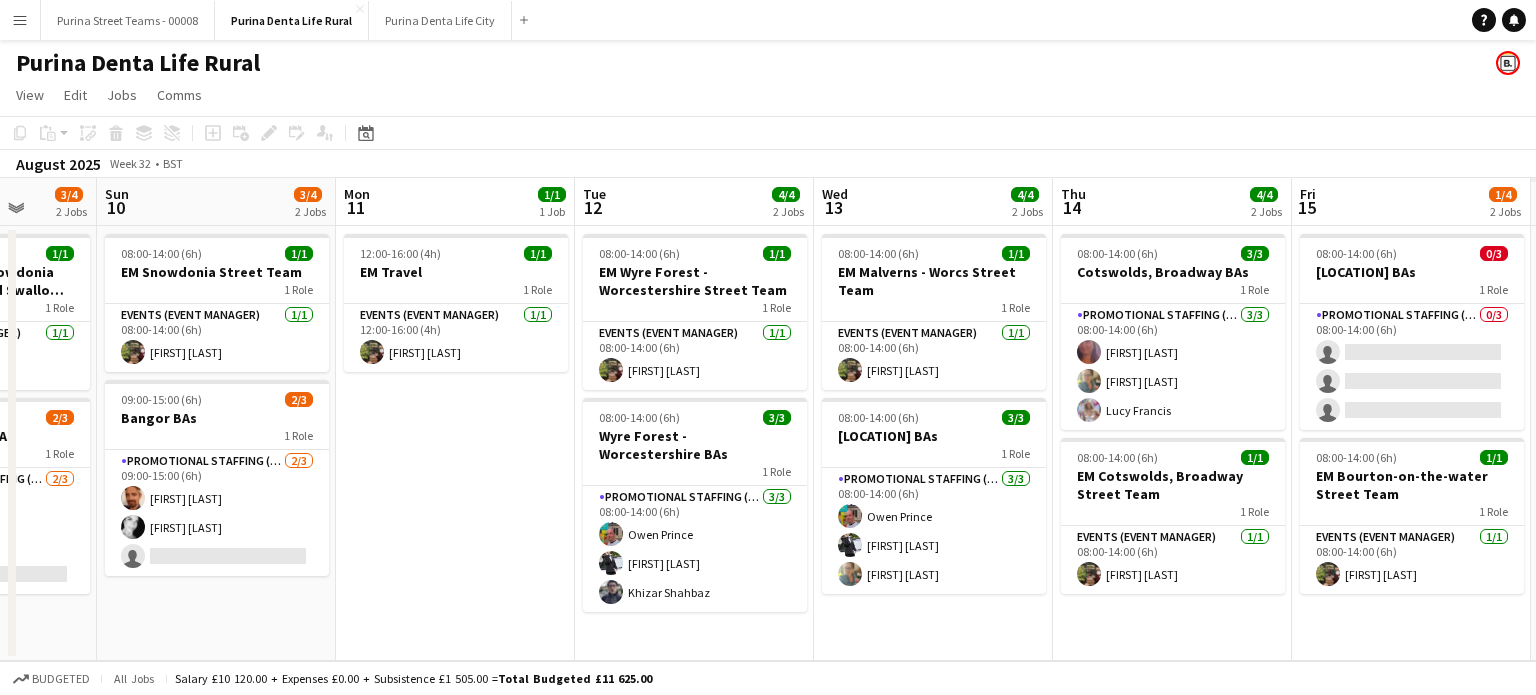 scroll, scrollTop: 0, scrollLeft: 486, axis: horizontal 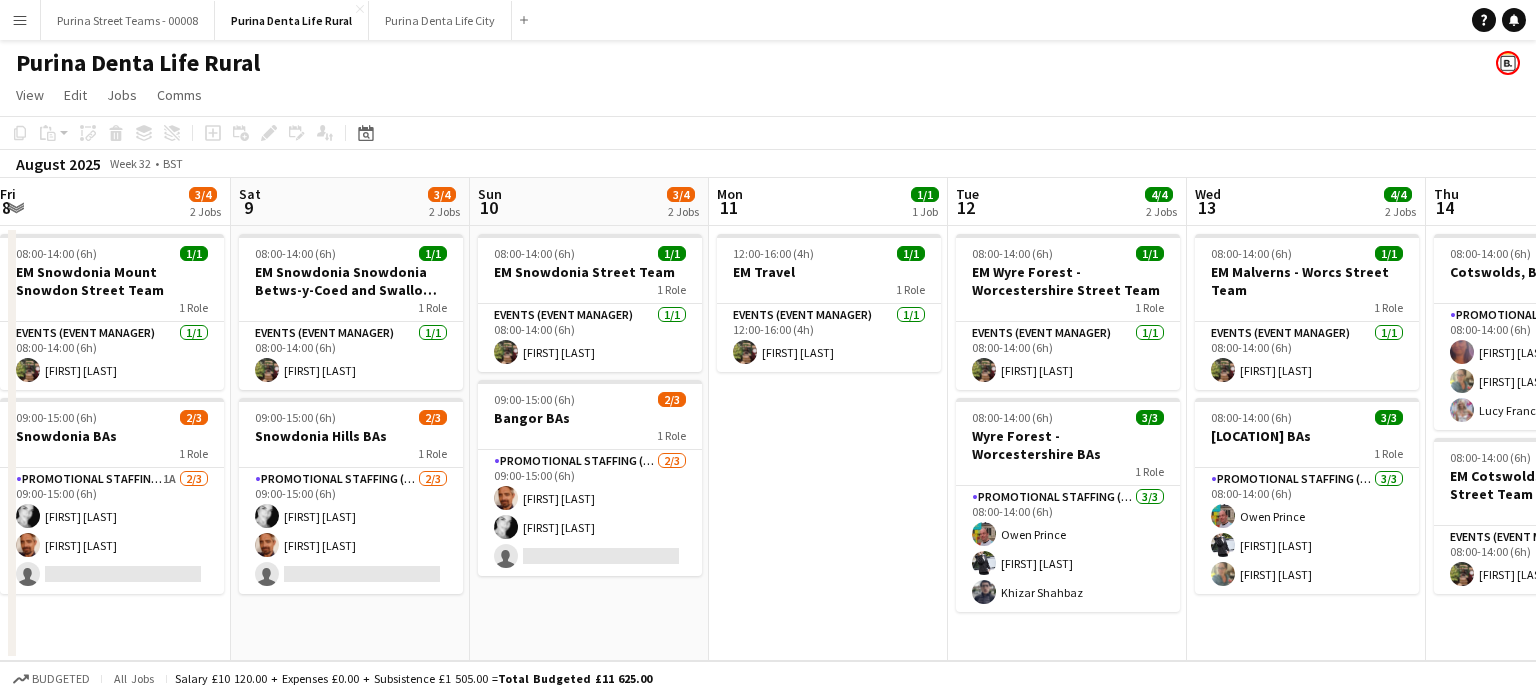 drag, startPoint x: 876, startPoint y: 427, endPoint x: 547, endPoint y: 436, distance: 329.12308 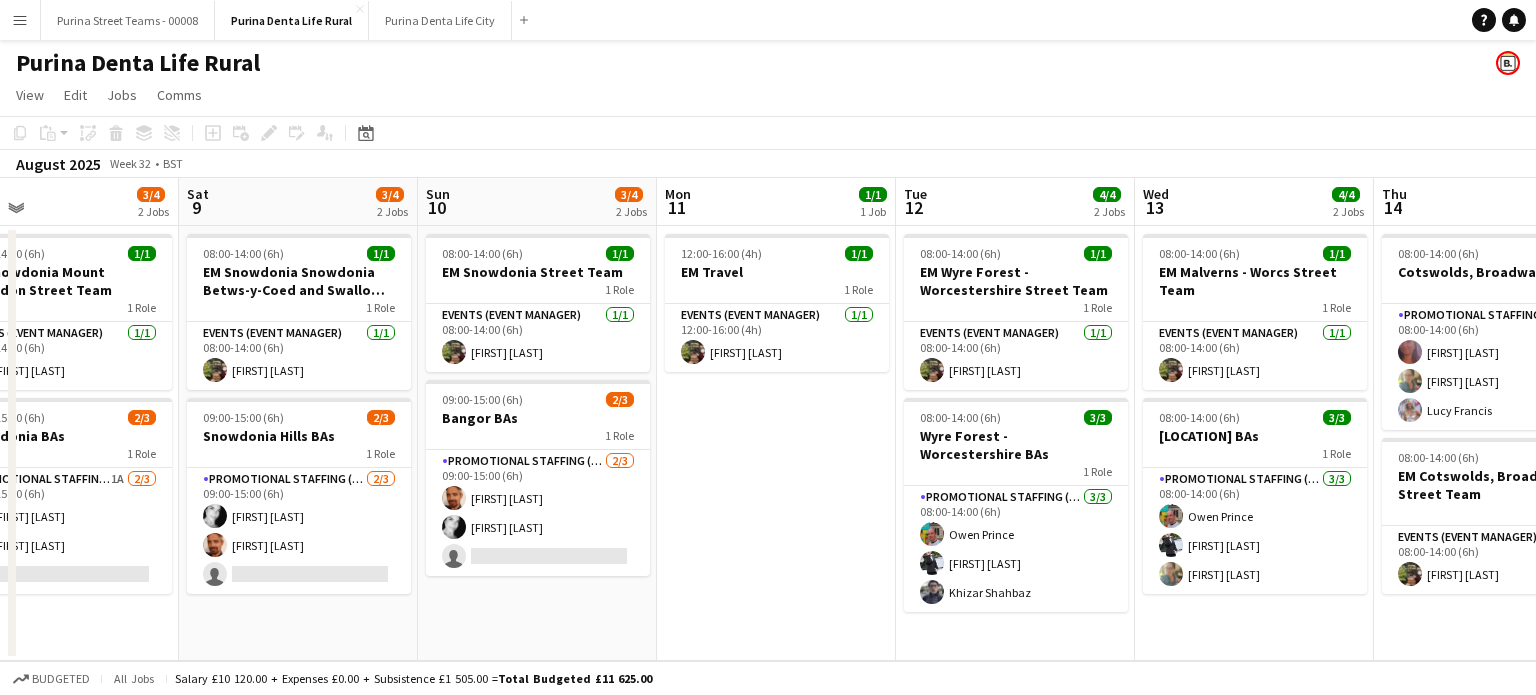 scroll, scrollTop: 0, scrollLeft: 541, axis: horizontal 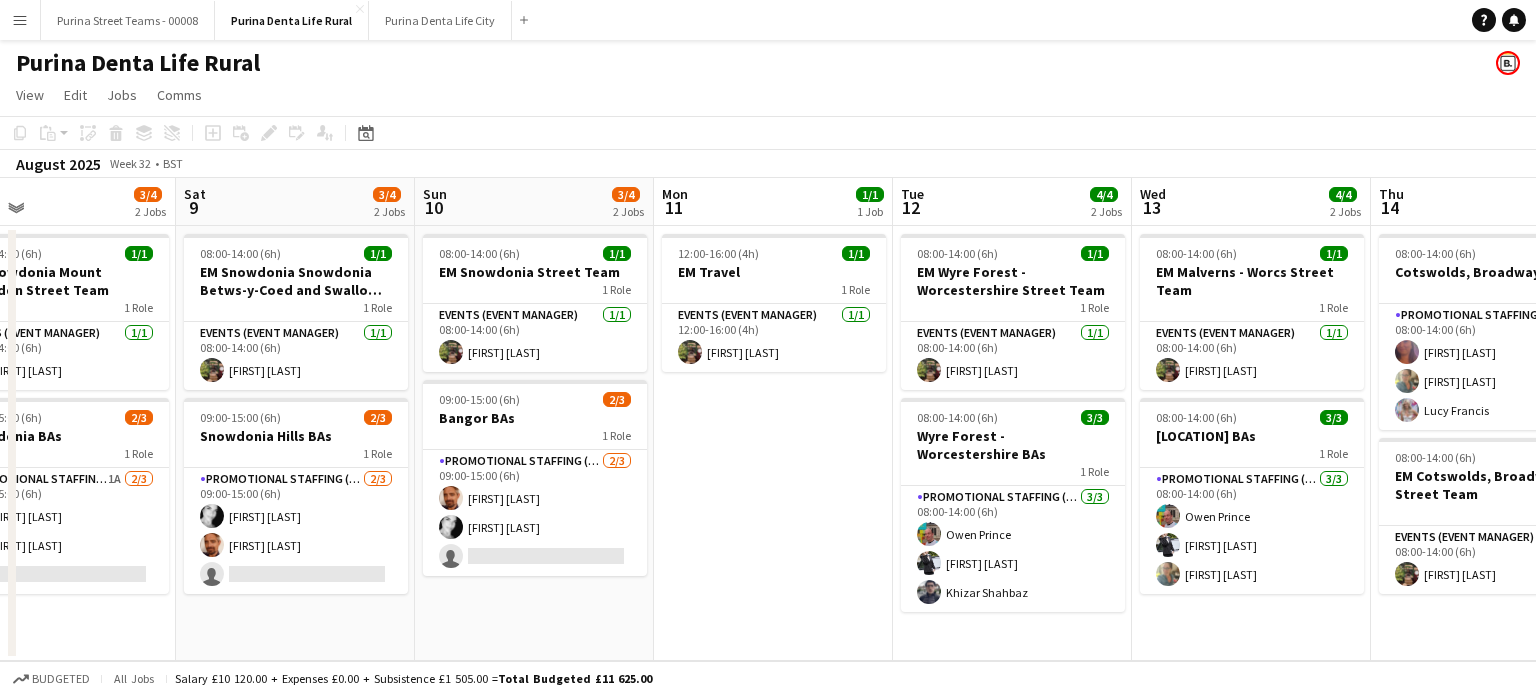 drag, startPoint x: 806, startPoint y: 414, endPoint x: 751, endPoint y: 408, distance: 55.326305 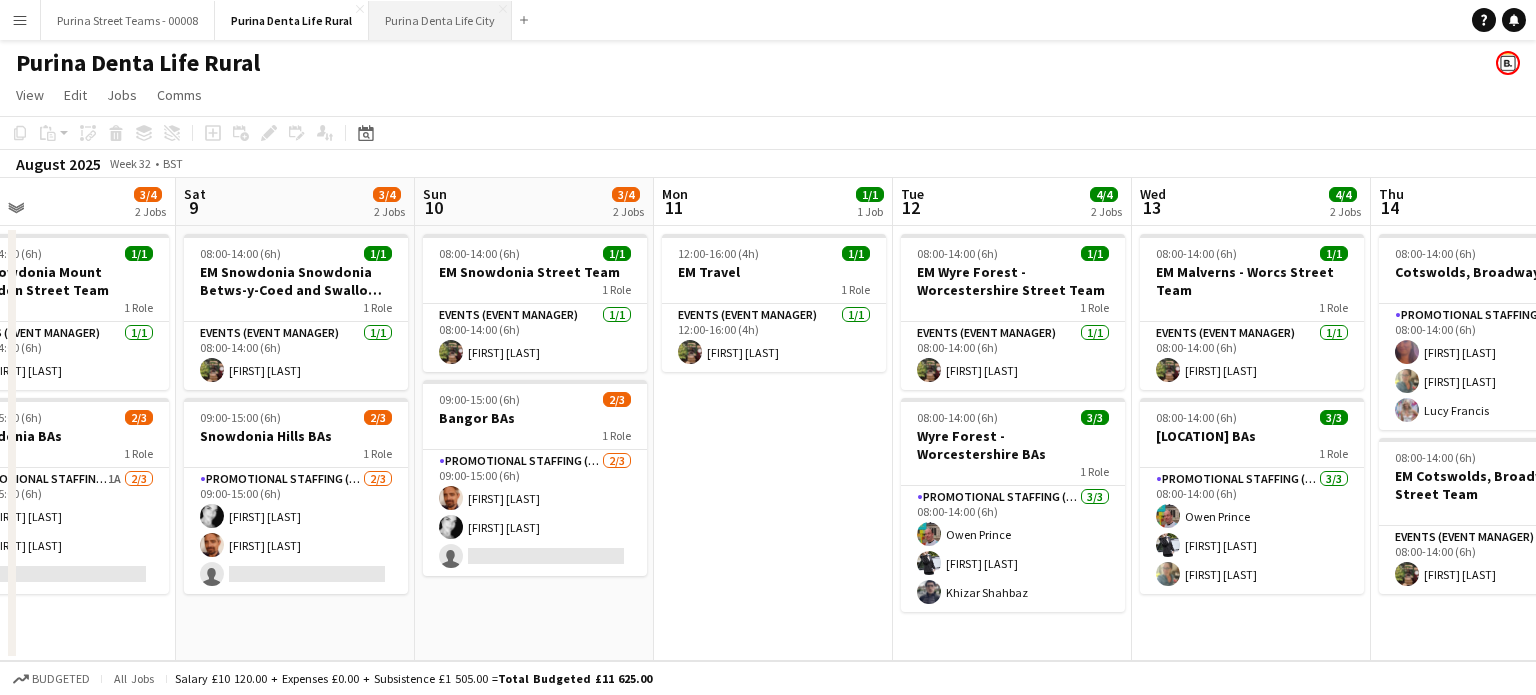 drag, startPoint x: 400, startPoint y: 15, endPoint x: 386, endPoint y: 38, distance: 26.925823 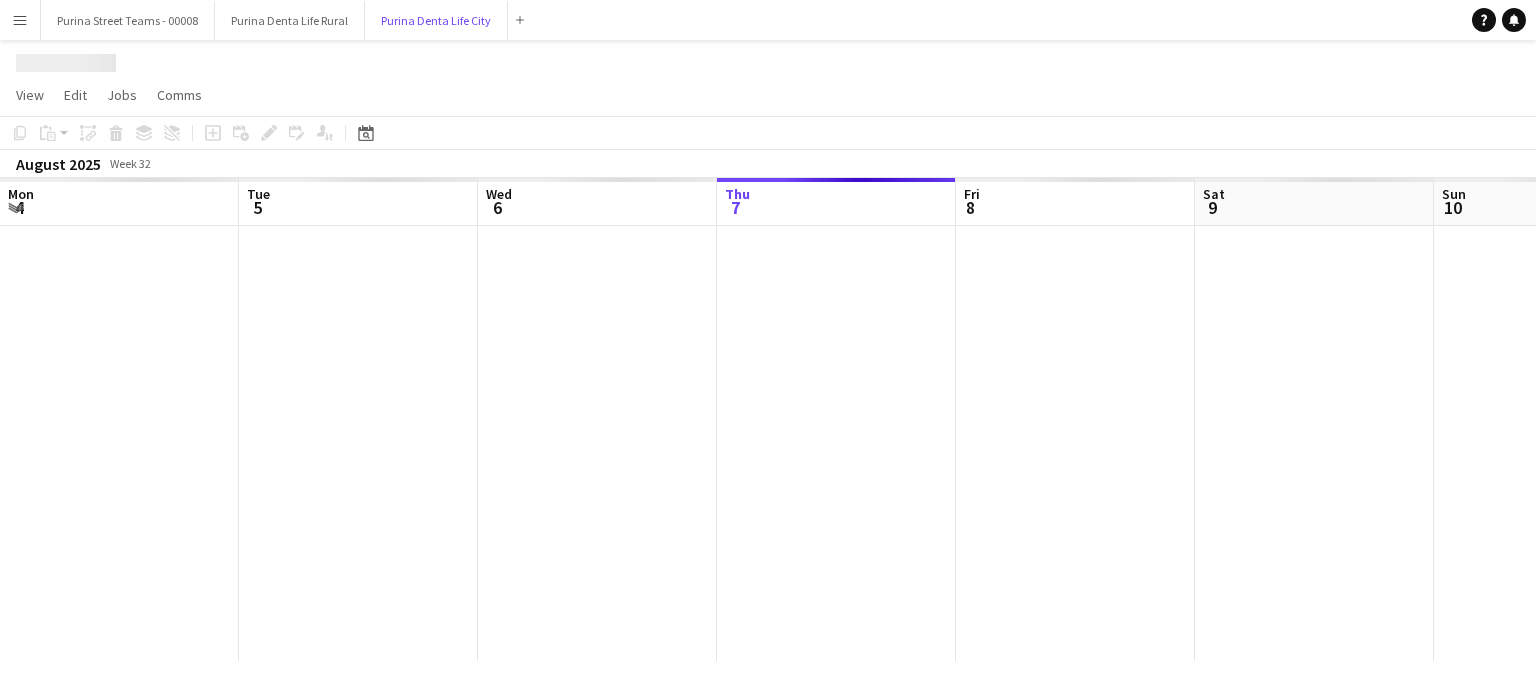 scroll, scrollTop: 0, scrollLeft: 478, axis: horizontal 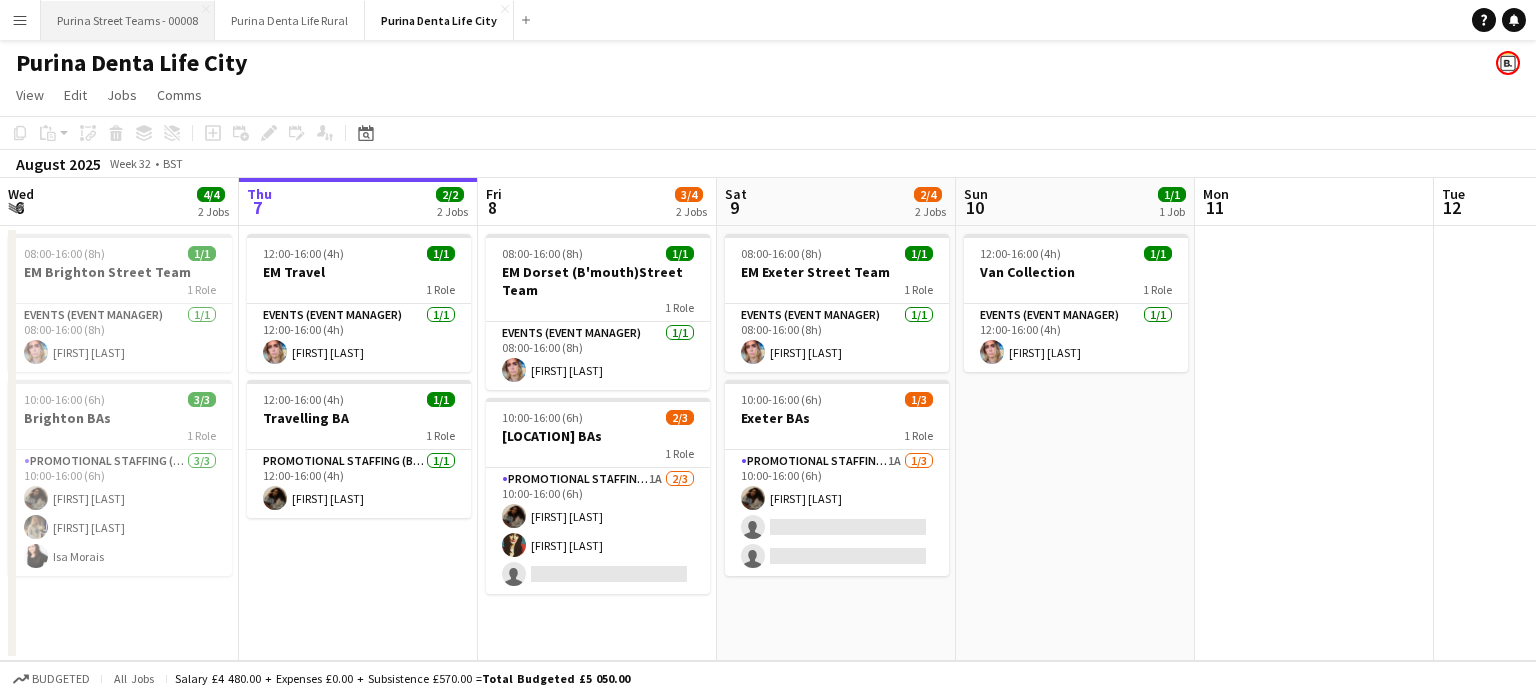 click on "Purina Street Teams - 00008
Close" at bounding box center [128, 20] 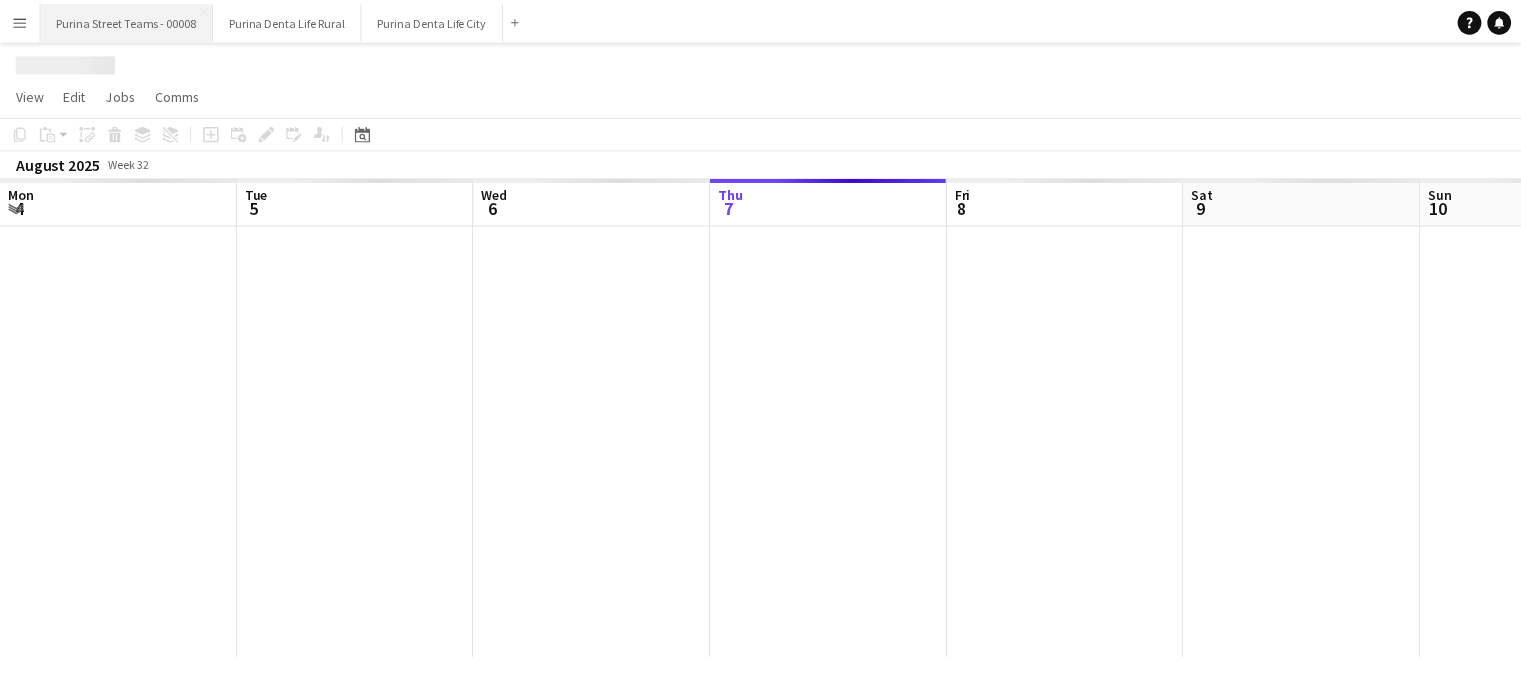 scroll, scrollTop: 0, scrollLeft: 478, axis: horizontal 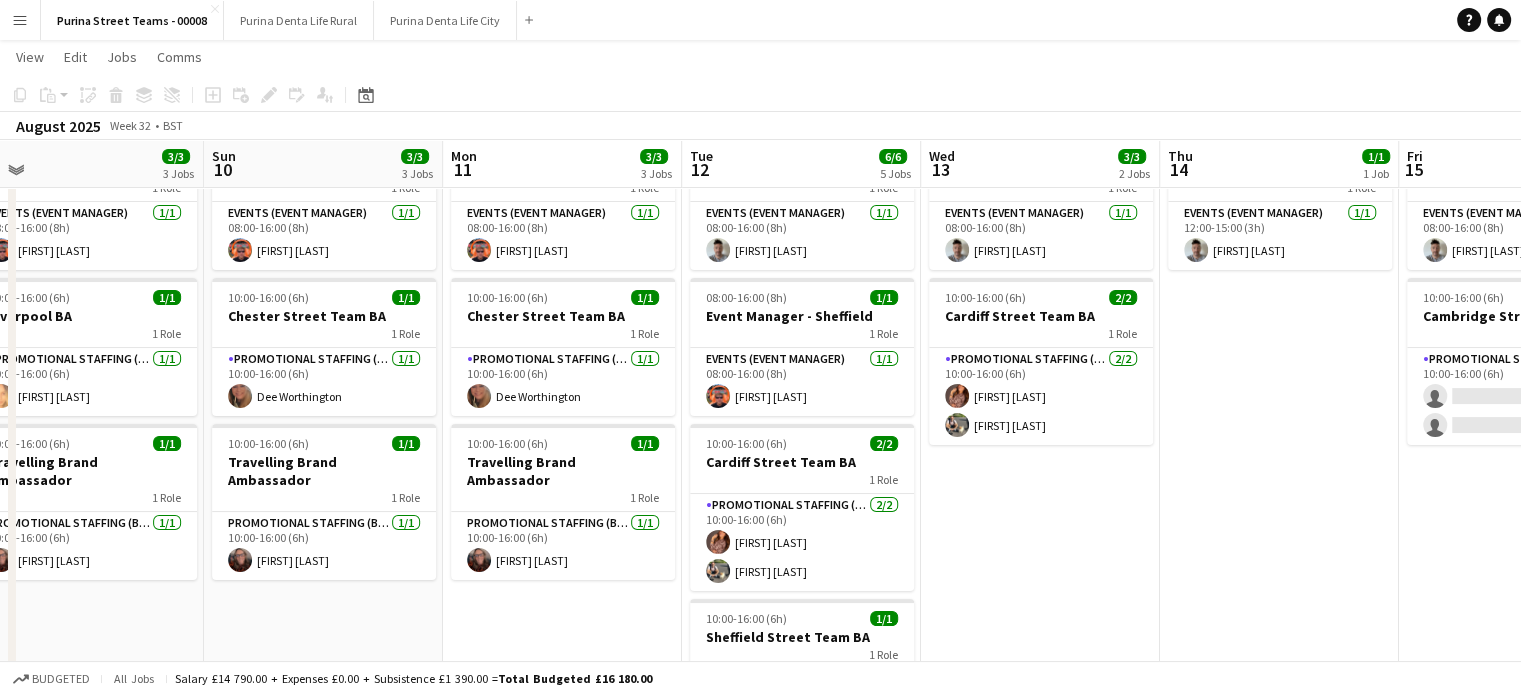 drag, startPoint x: 1224, startPoint y: 631, endPoint x: 472, endPoint y: 603, distance: 752.5211 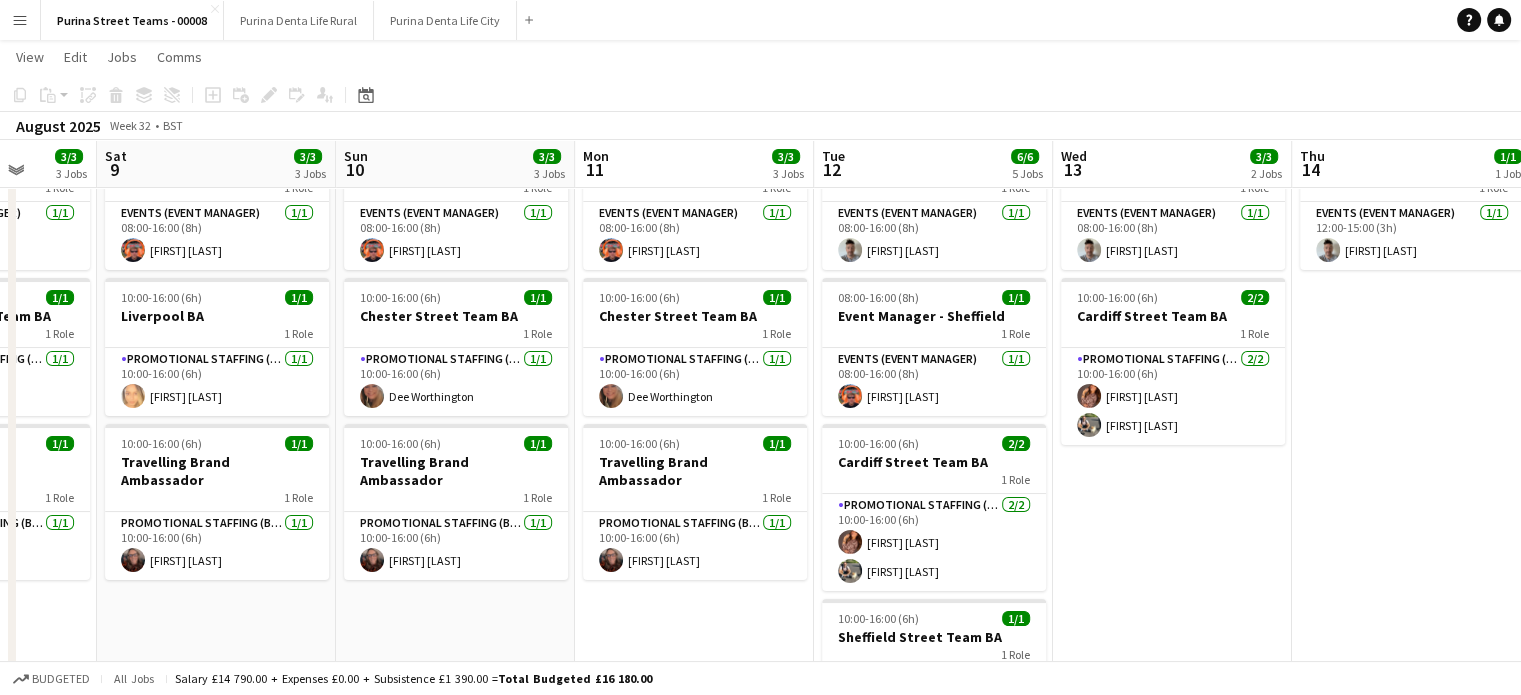 scroll, scrollTop: 0, scrollLeft: 608, axis: horizontal 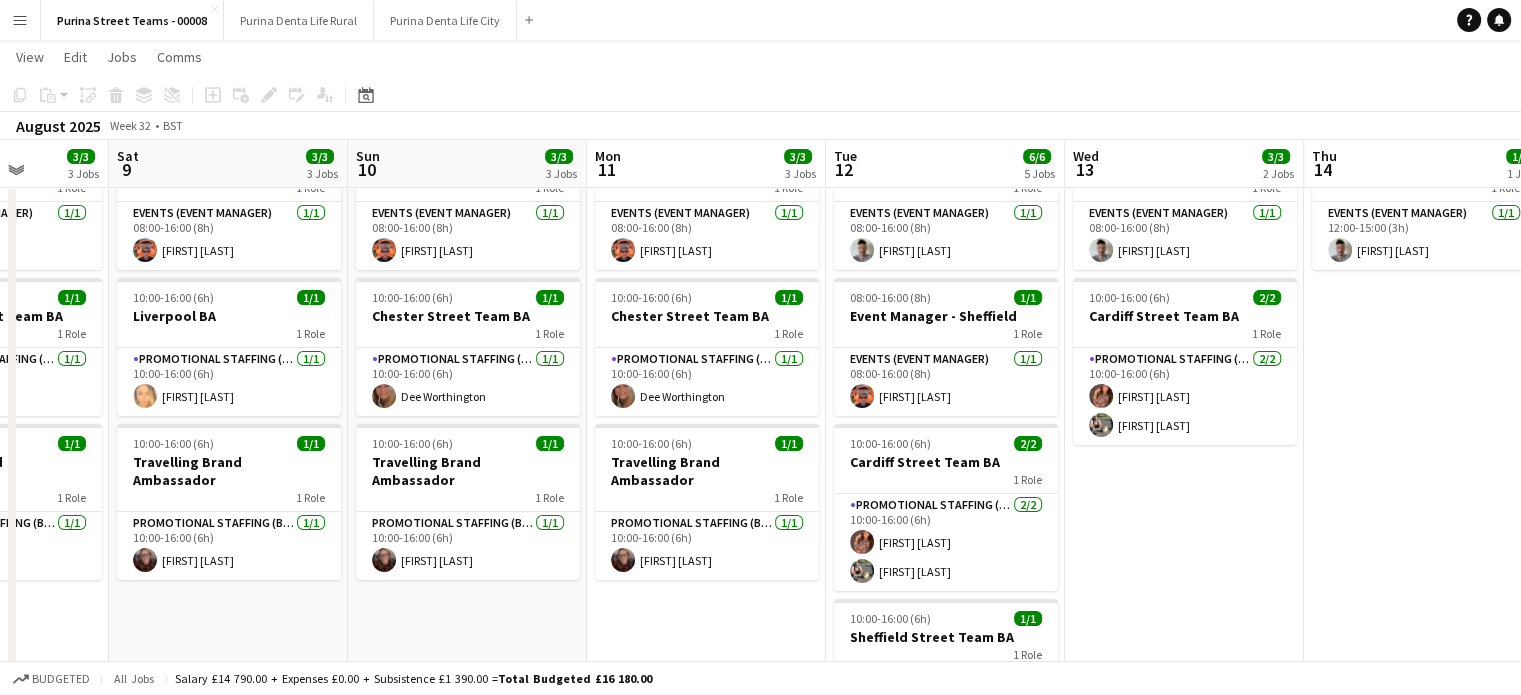 drag, startPoint x: 694, startPoint y: 600, endPoint x: 1094, endPoint y: 579, distance: 400.55087 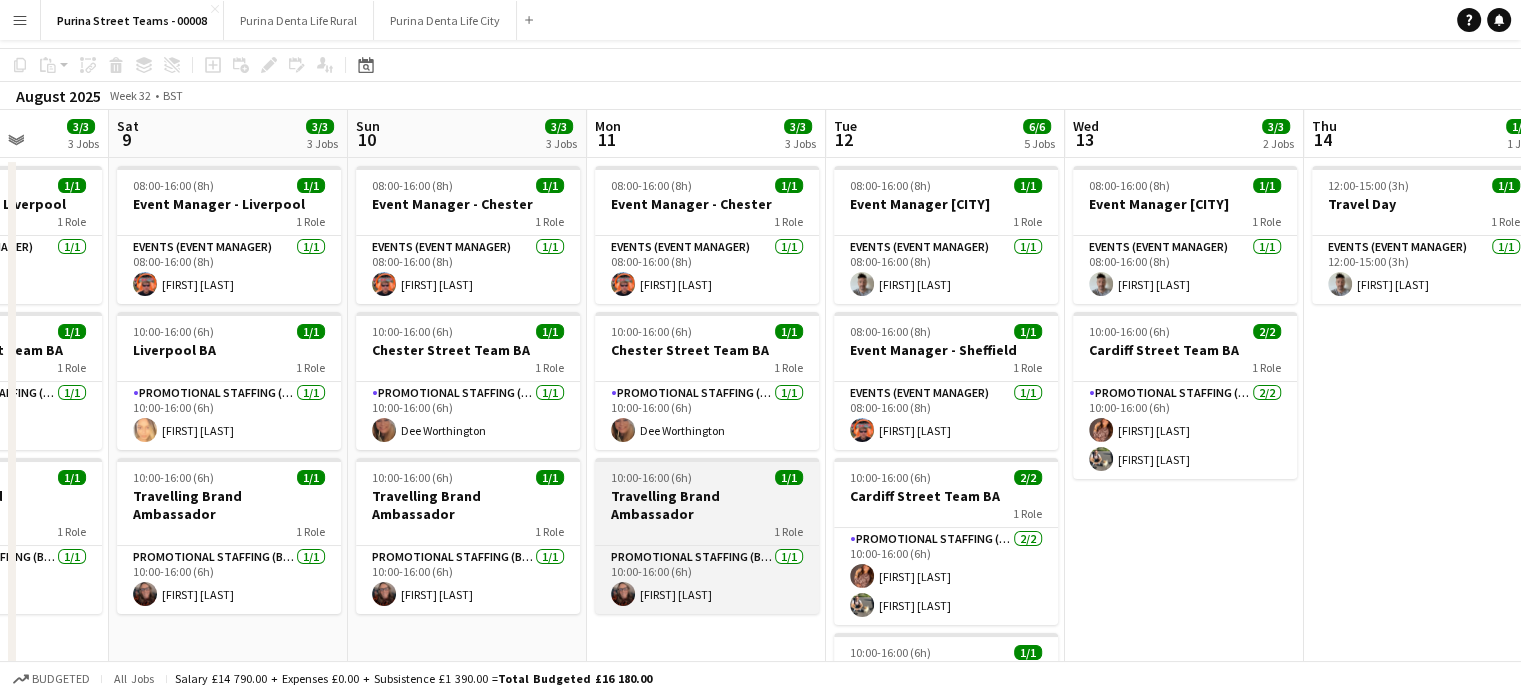scroll, scrollTop: 100, scrollLeft: 0, axis: vertical 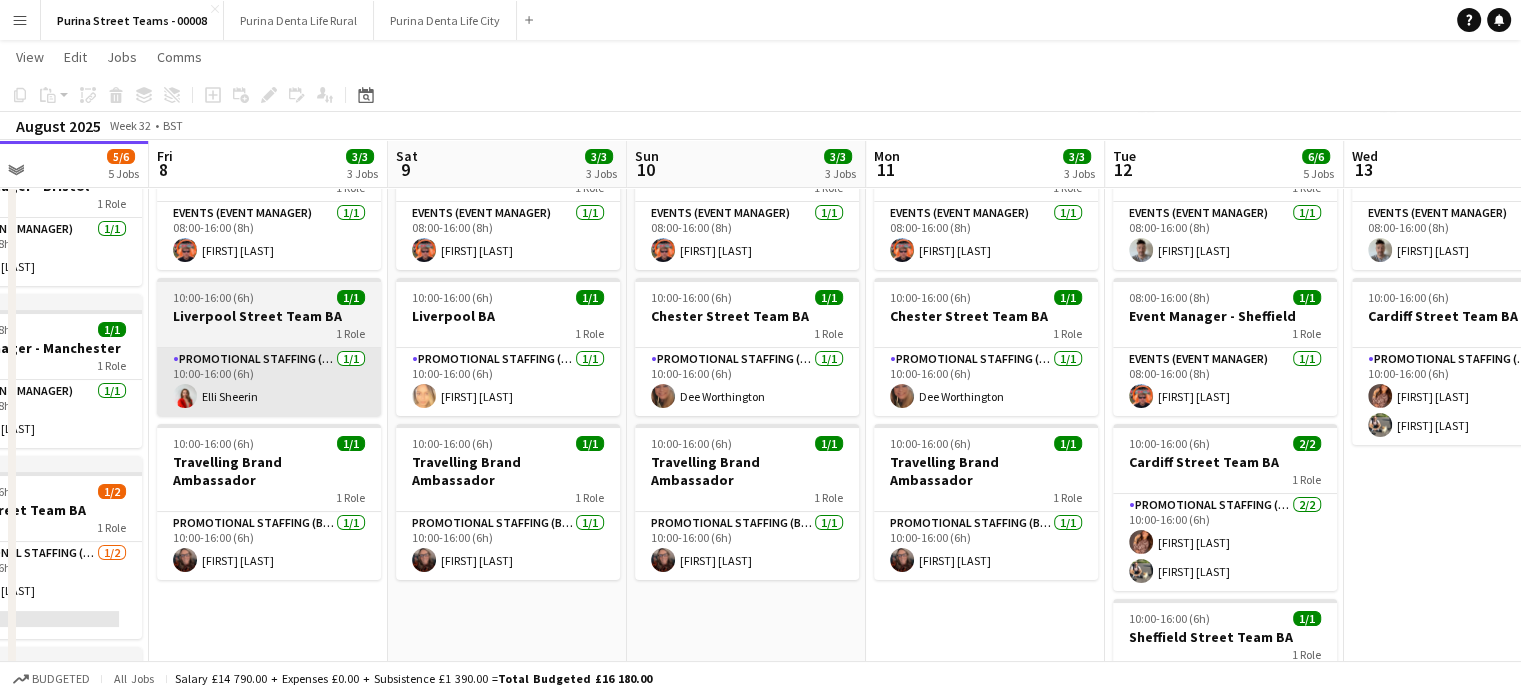 drag, startPoint x: 505, startPoint y: 462, endPoint x: 248, endPoint y: 405, distance: 263.24515 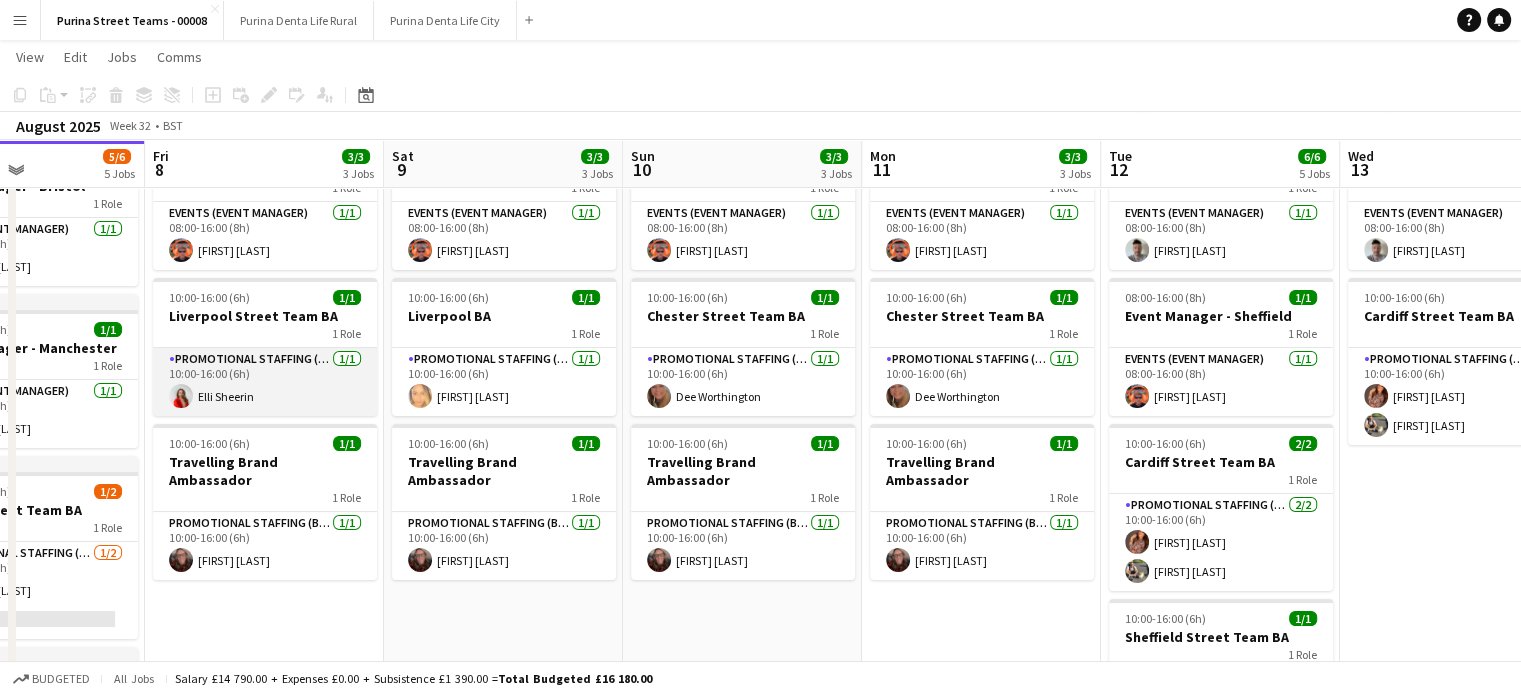 click on "Promotional Staffing (Brand Ambassadors)   1/1   10:00-16:00 (6h)
[FIRST] [LAST]" at bounding box center (265, 382) 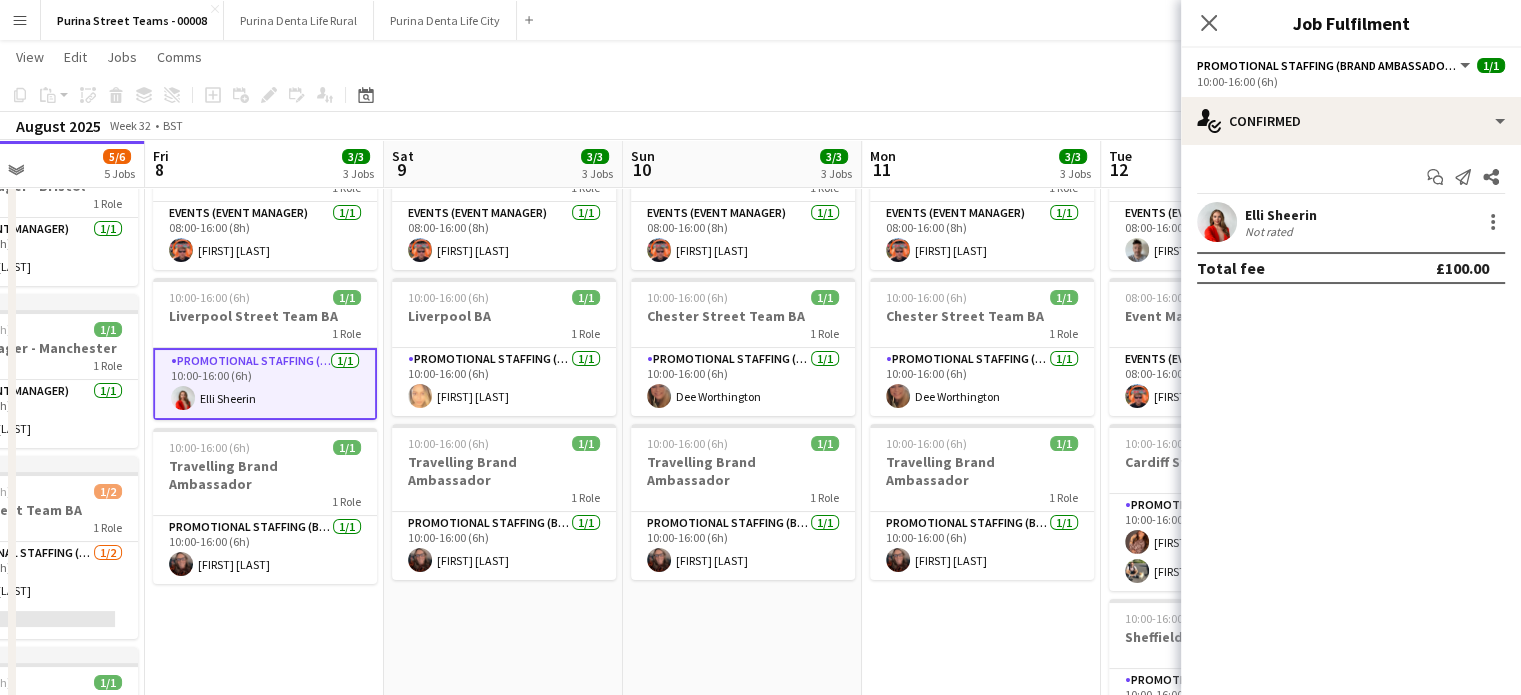click on "Not rated" at bounding box center [1271, 231] 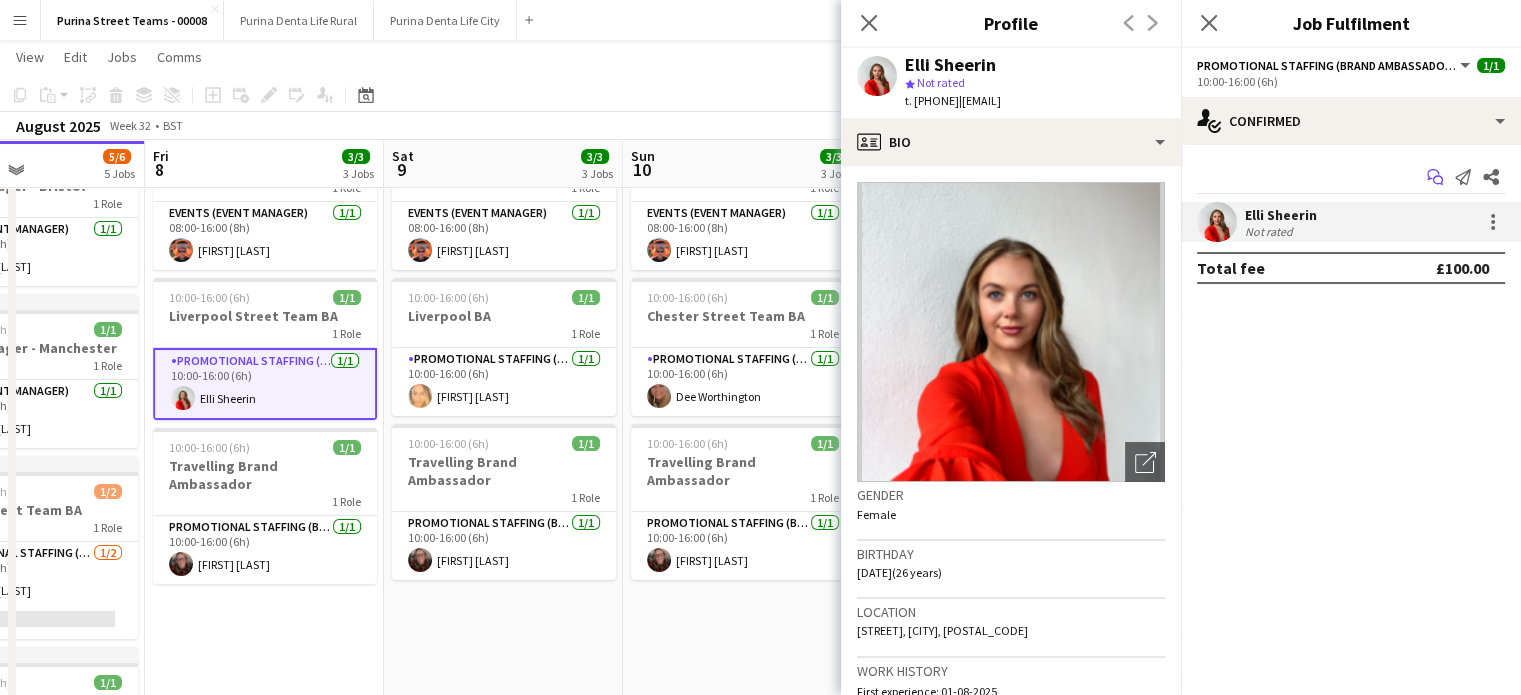 click 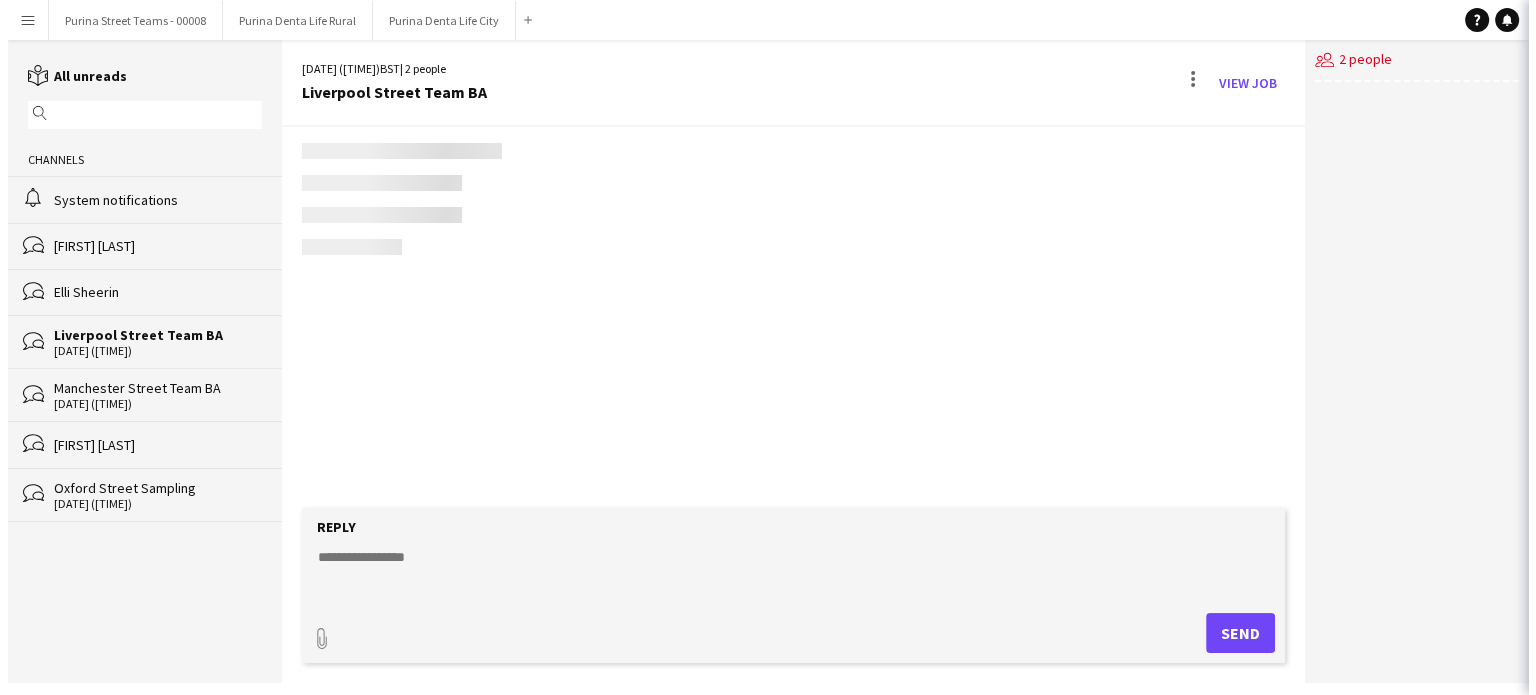 scroll, scrollTop: 0, scrollLeft: 0, axis: both 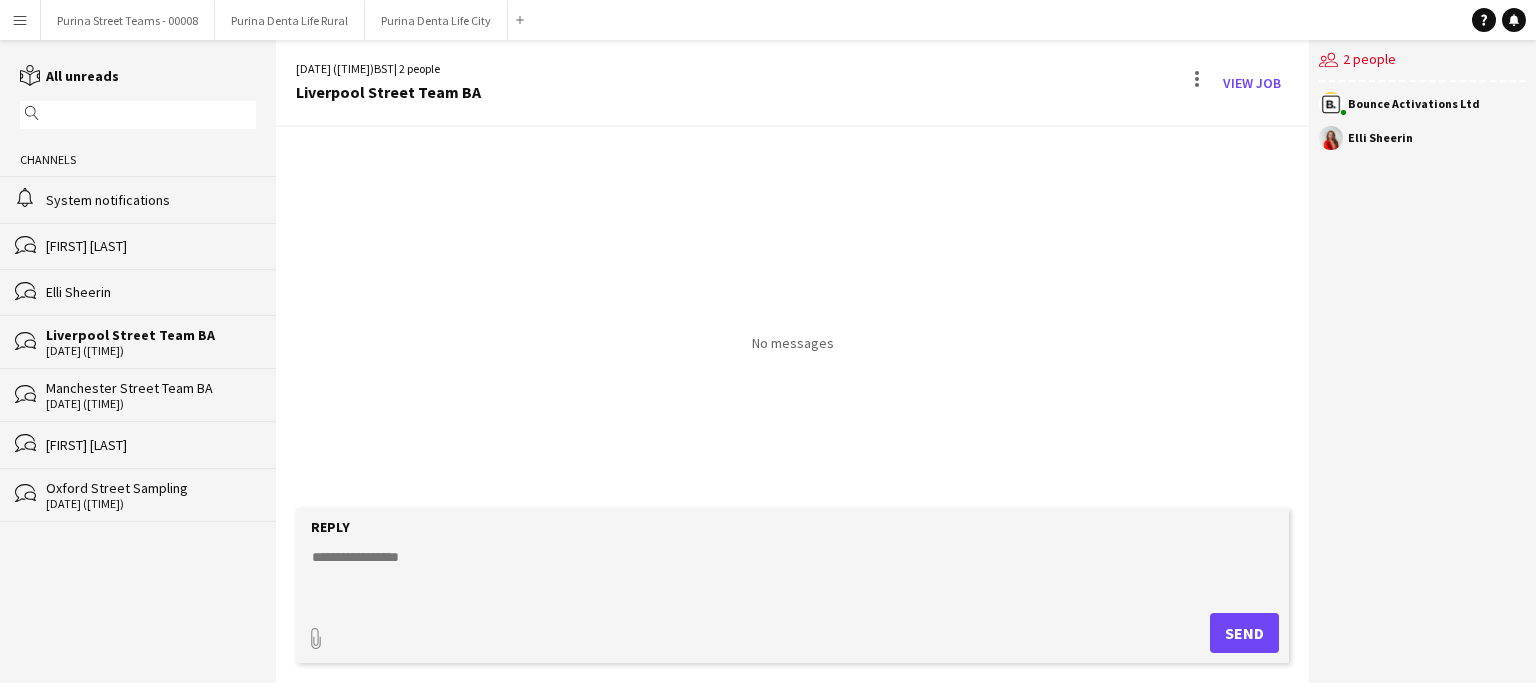 click 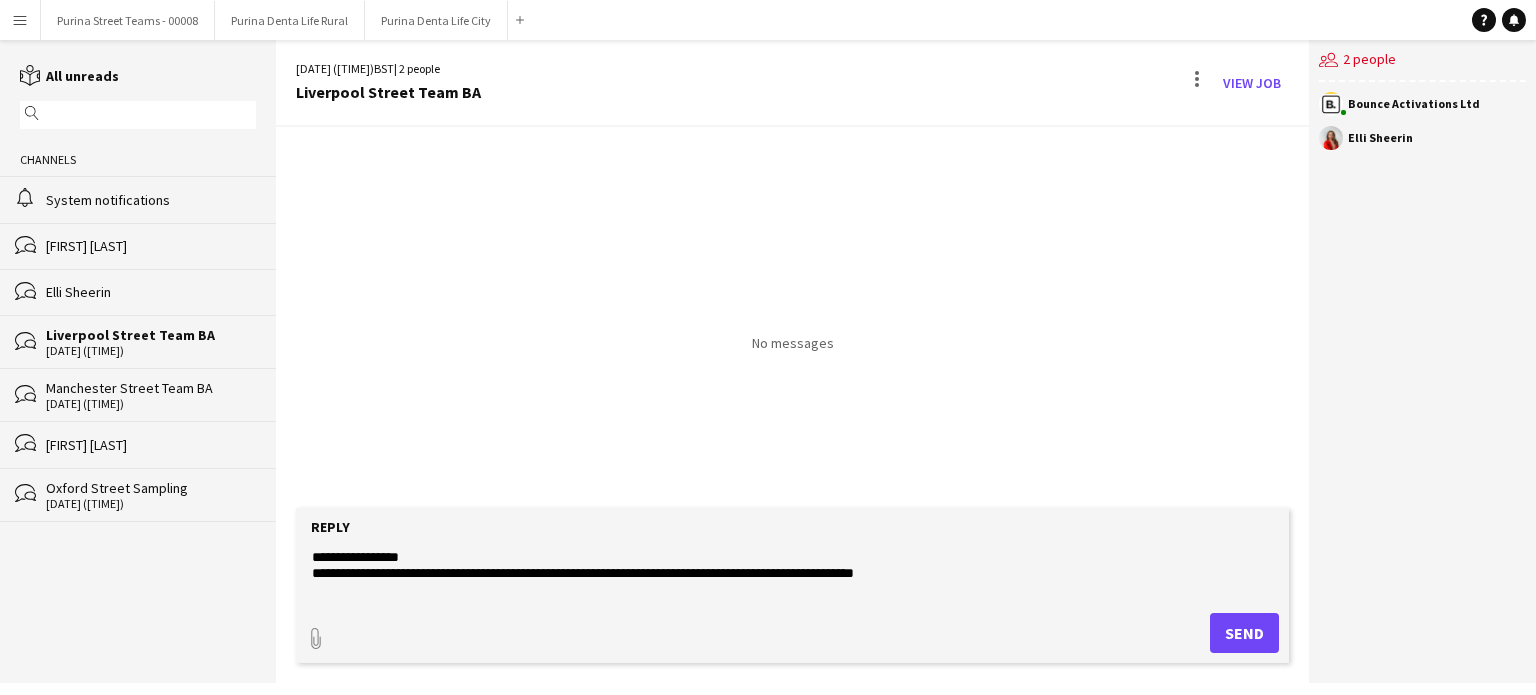 click on "**********" 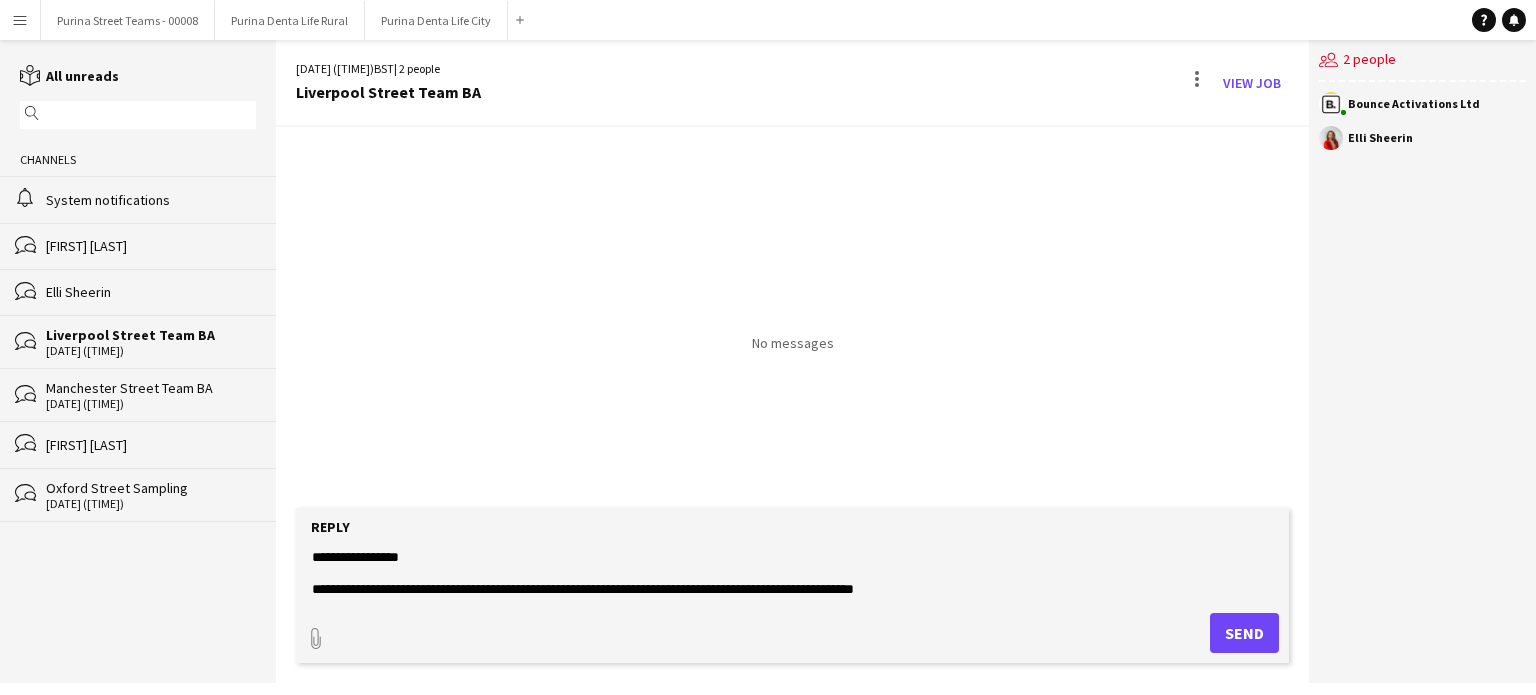 click on "**********" 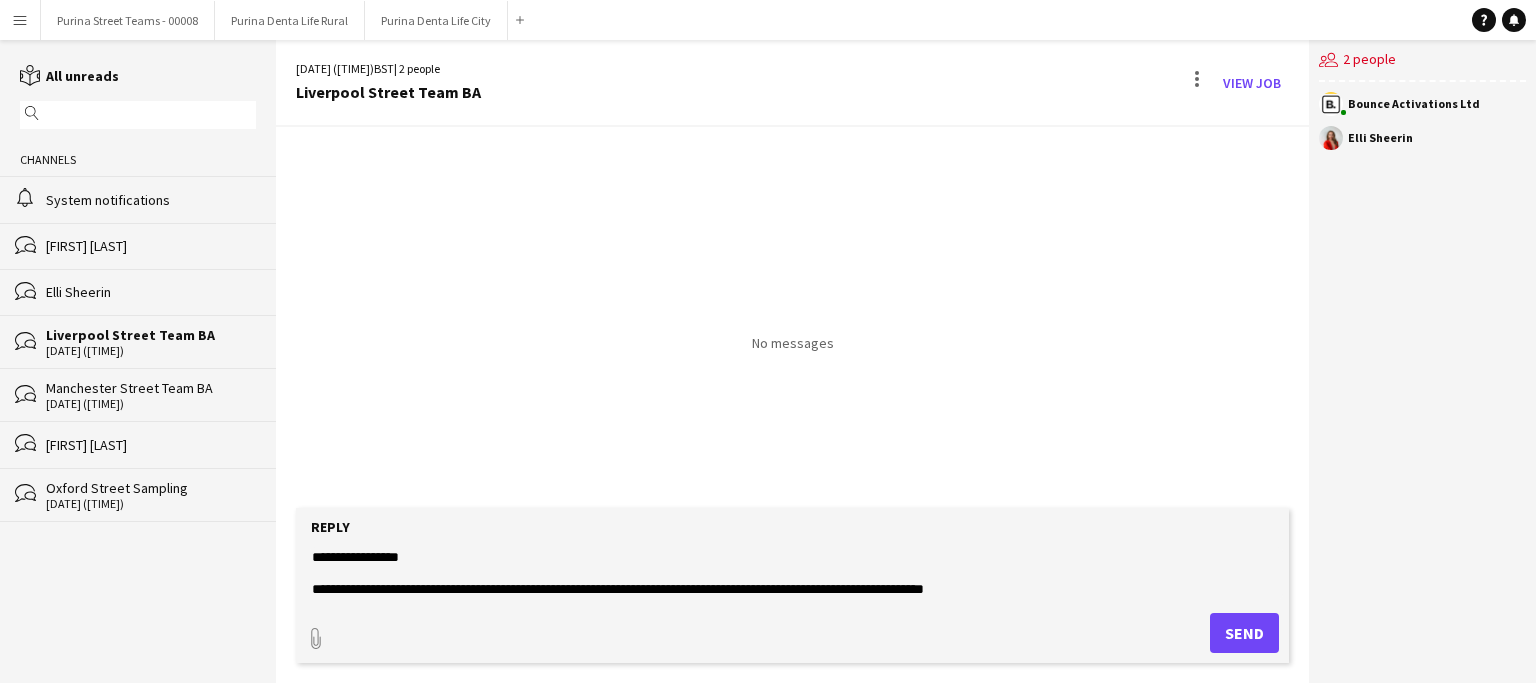 drag, startPoint x: 1028, startPoint y: 581, endPoint x: 240, endPoint y: 510, distance: 791.19214 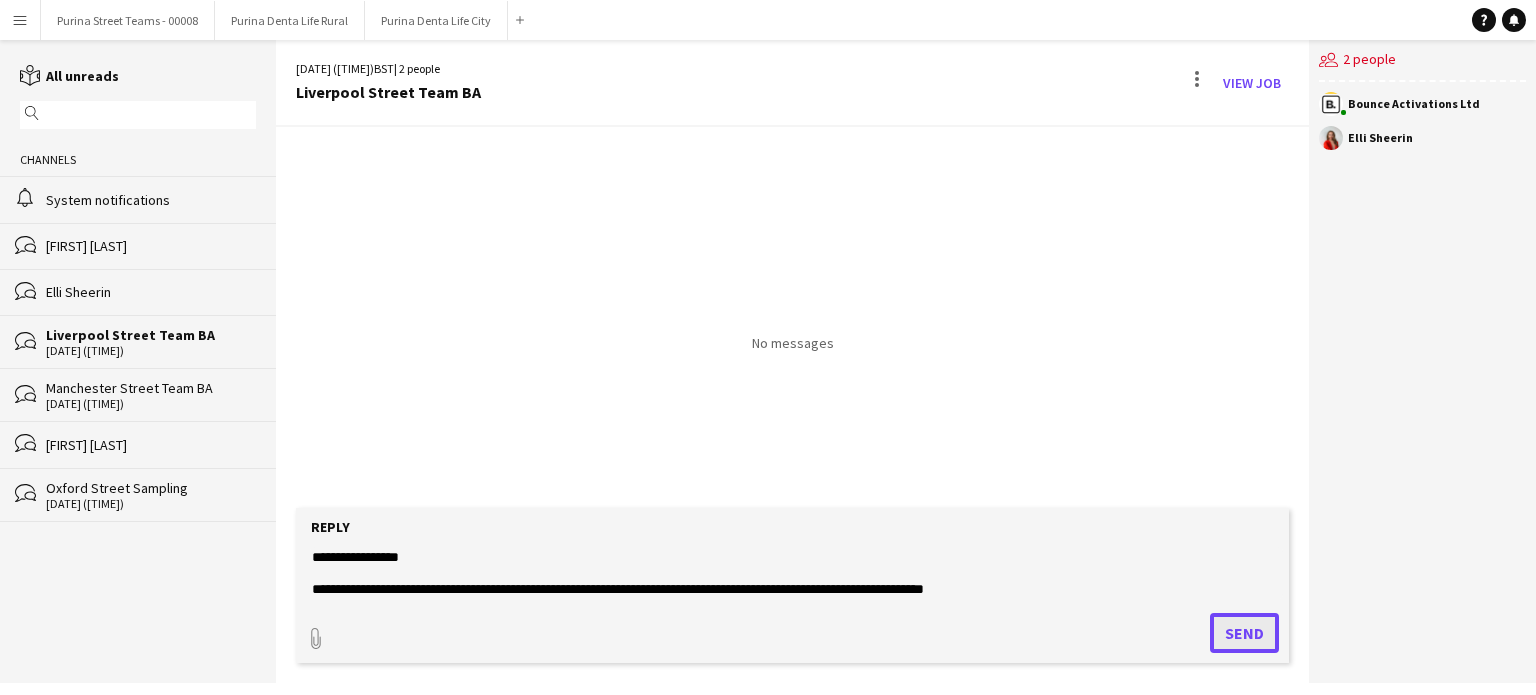 click on "Send" 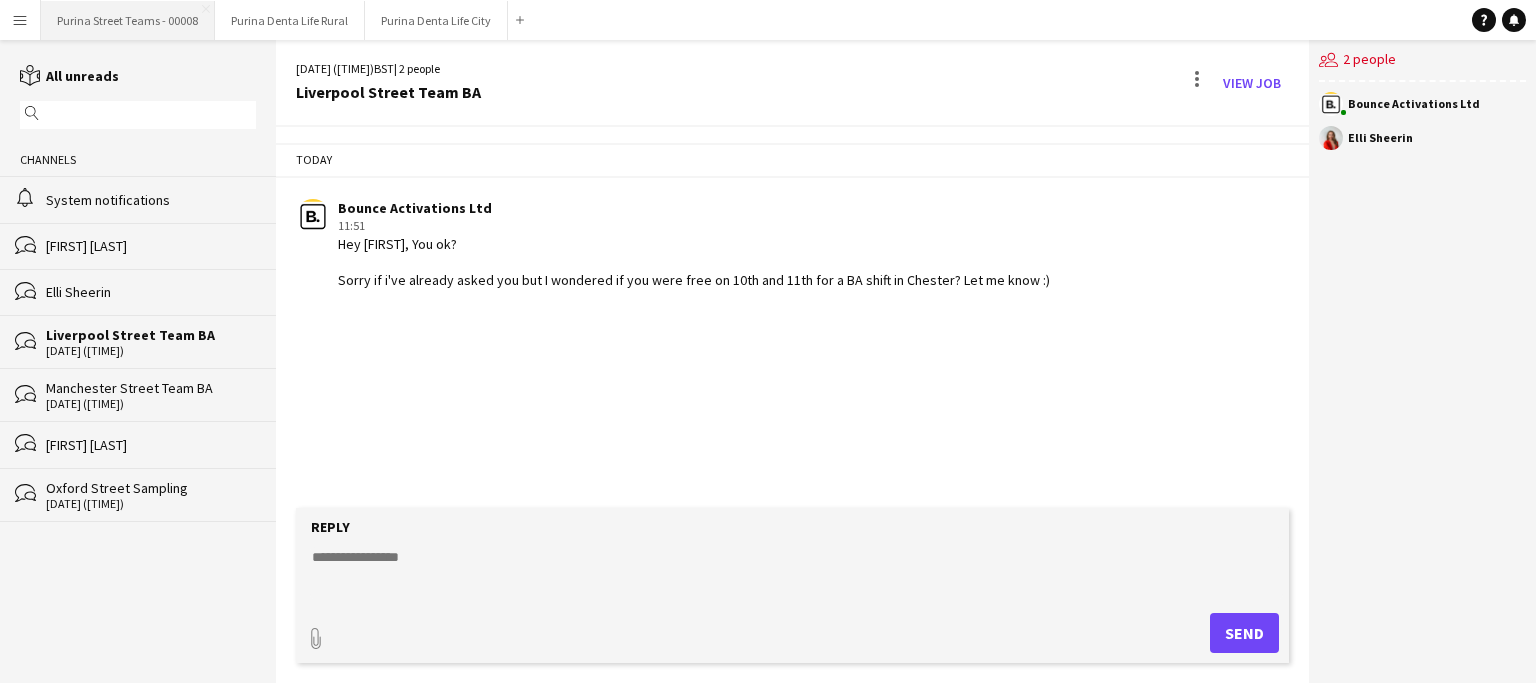 click on "Purina Street Teams - 00008
Close" at bounding box center [128, 20] 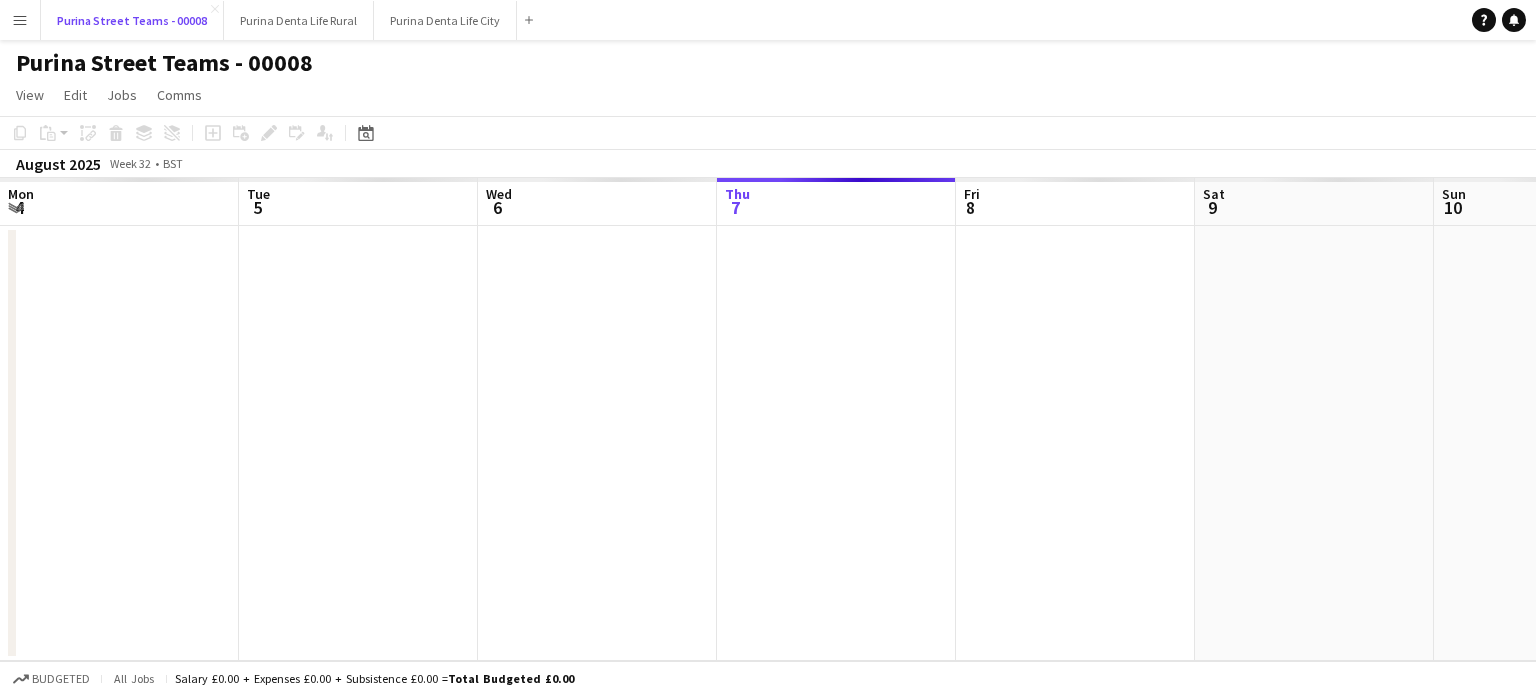 scroll, scrollTop: 0, scrollLeft: 478, axis: horizontal 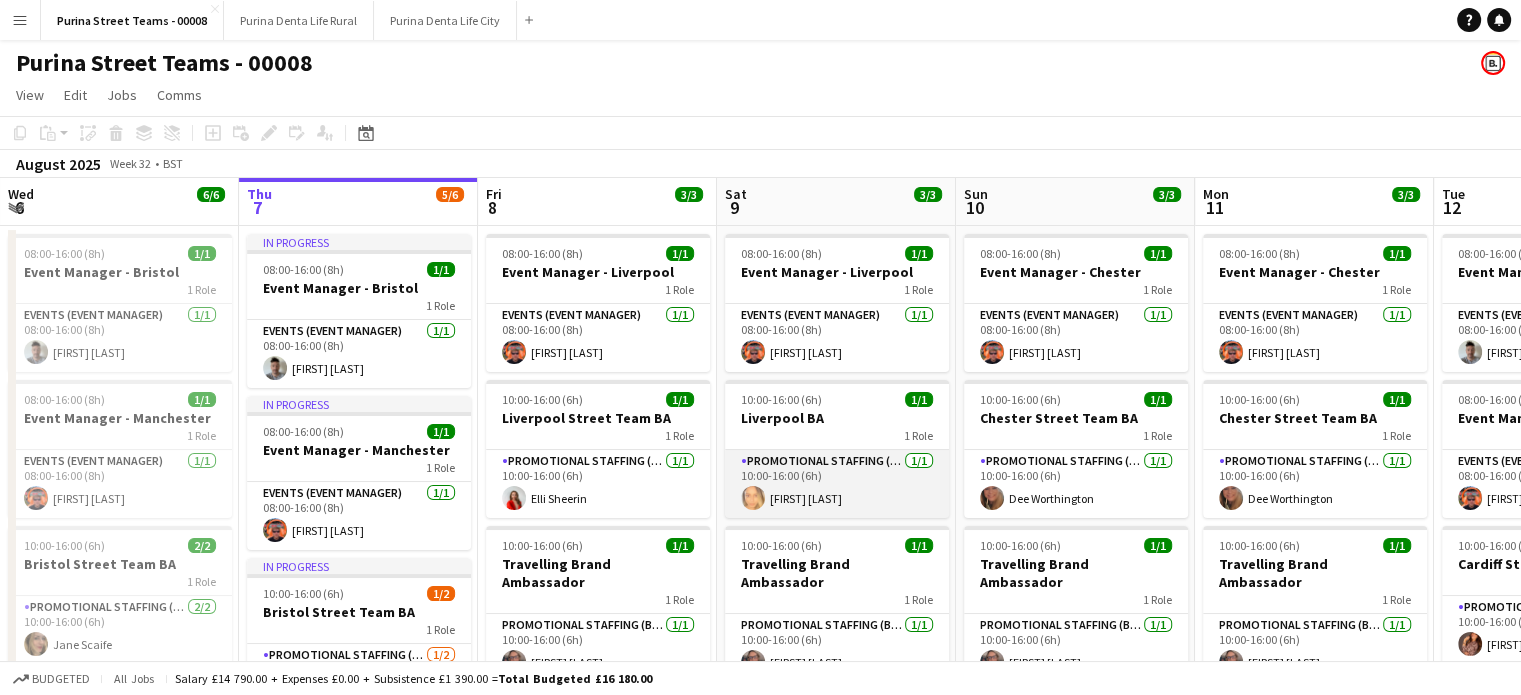 click on "Promotional Staffing (Brand Ambassadors)   1/1   10:00-16:00 (6h)
[FIRST] [LAST]" at bounding box center (837, 484) 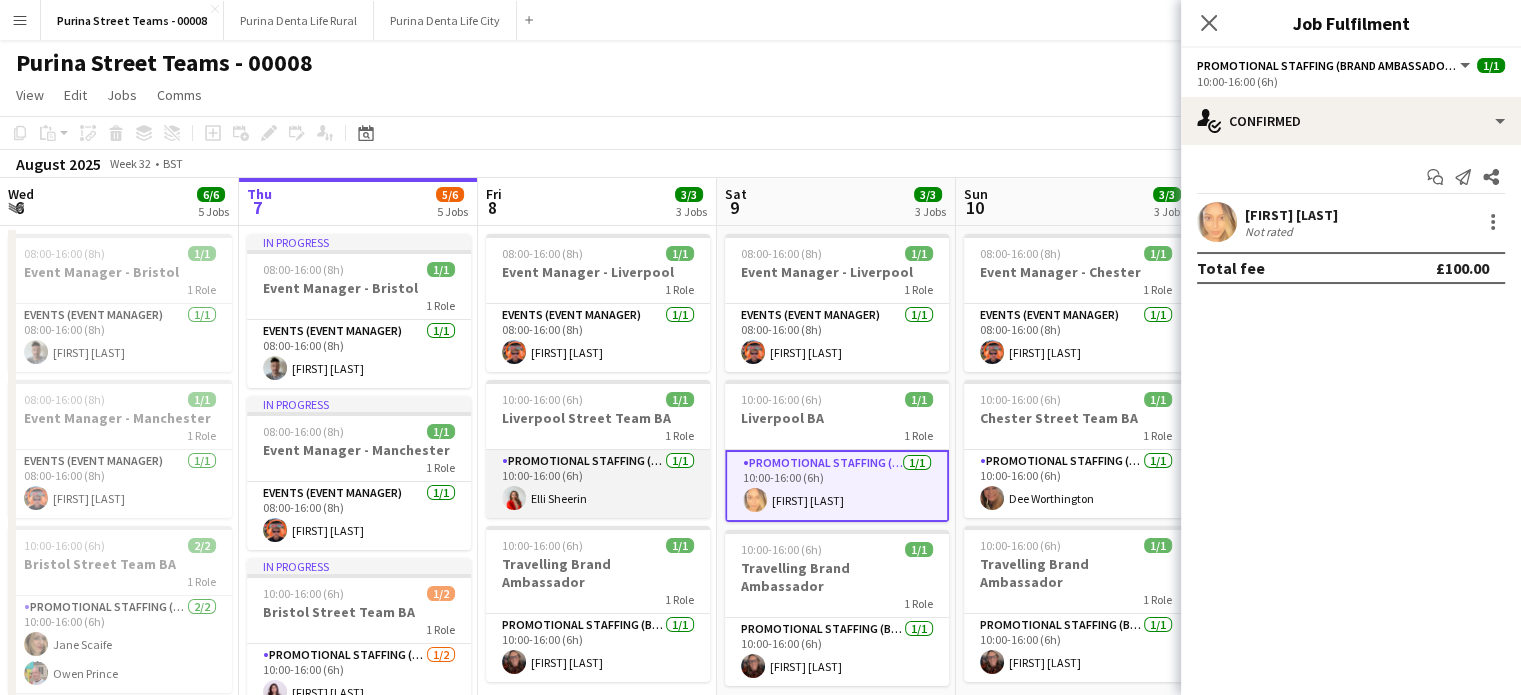 click on "Promotional Staffing (Brand Ambassadors)   1/1   10:00-16:00 (6h)
[FIRST] [LAST]" at bounding box center (598, 484) 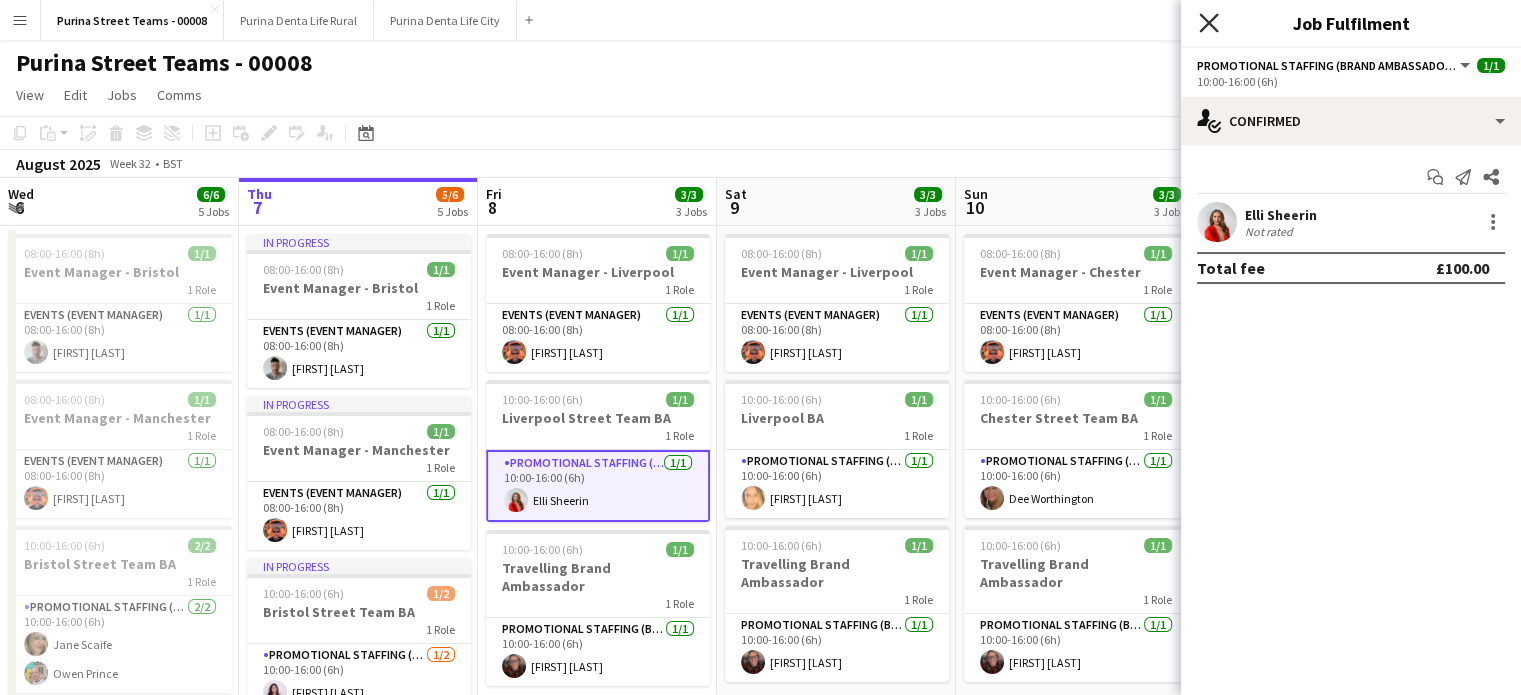 click 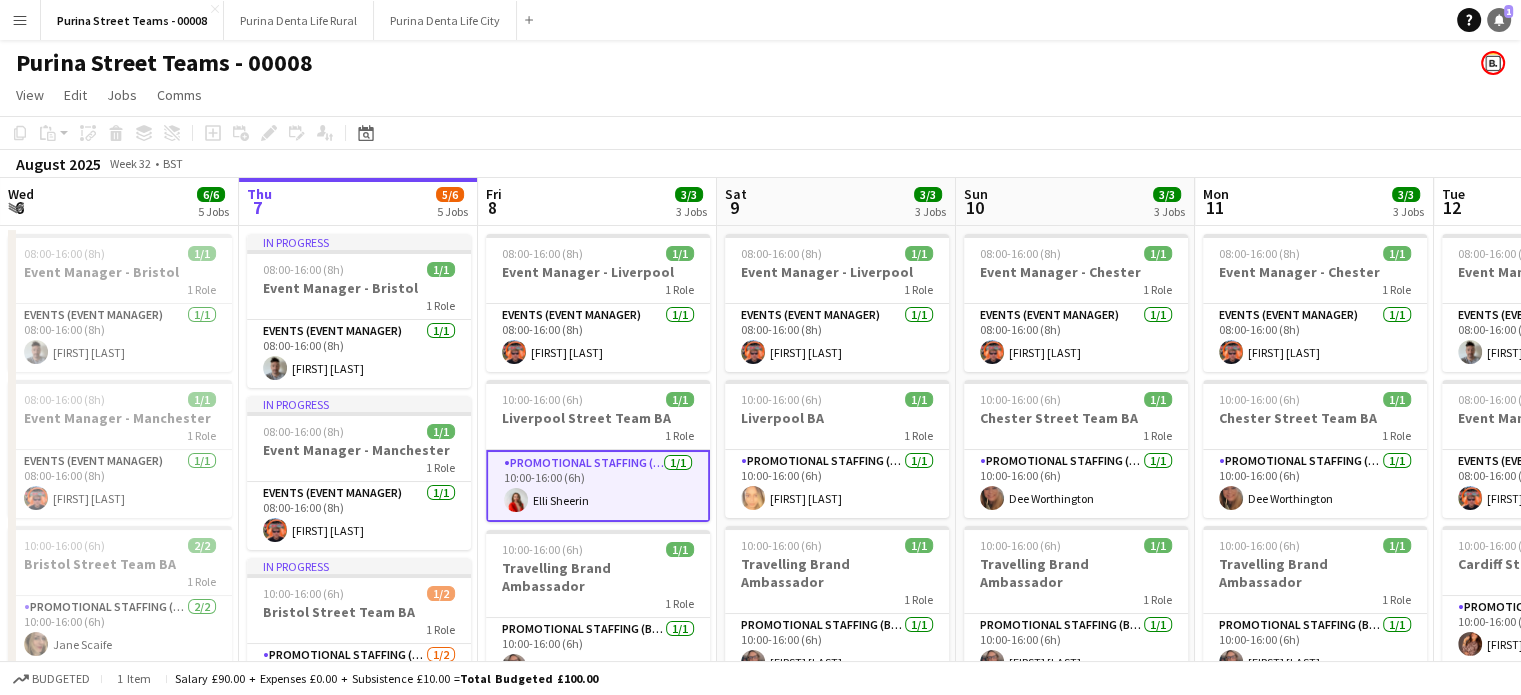 click on "Notifications
1" at bounding box center [1499, 20] 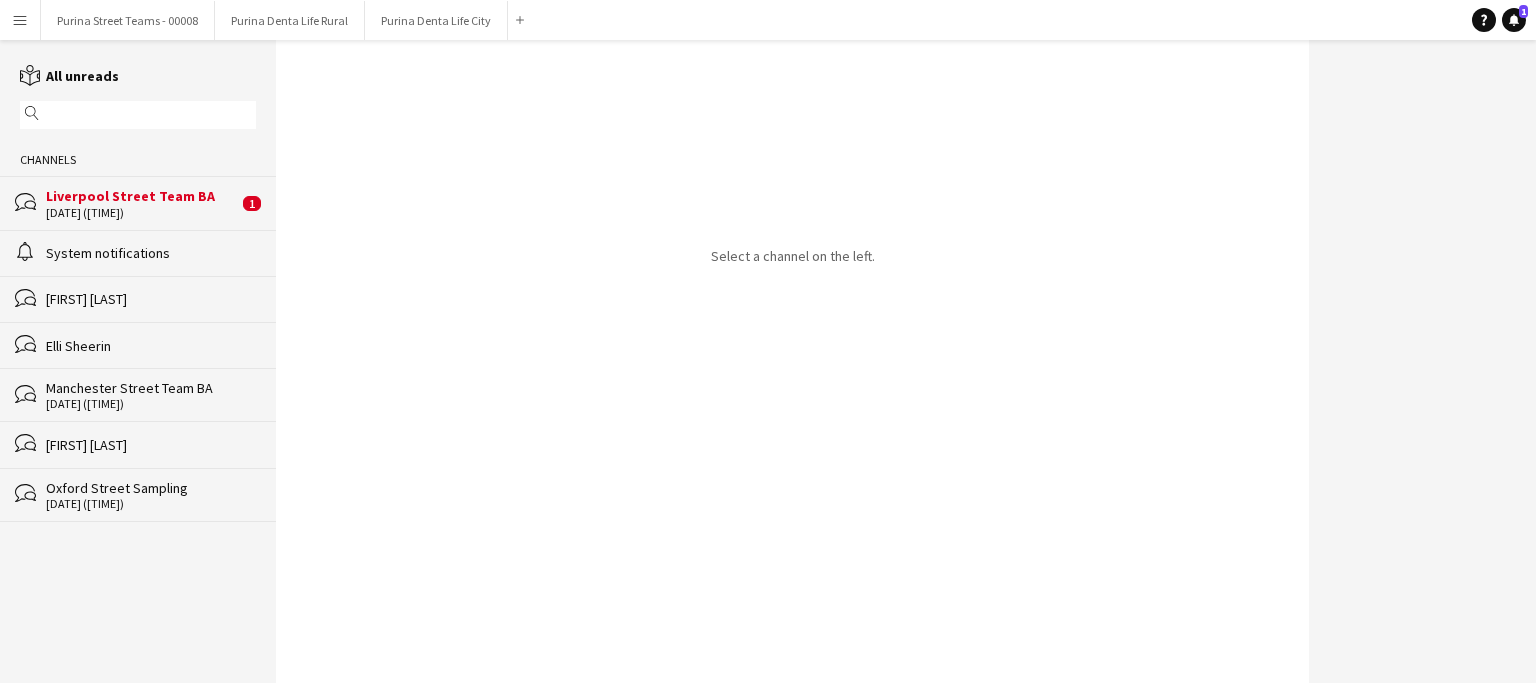 click on "[DATE] ([TIME])" 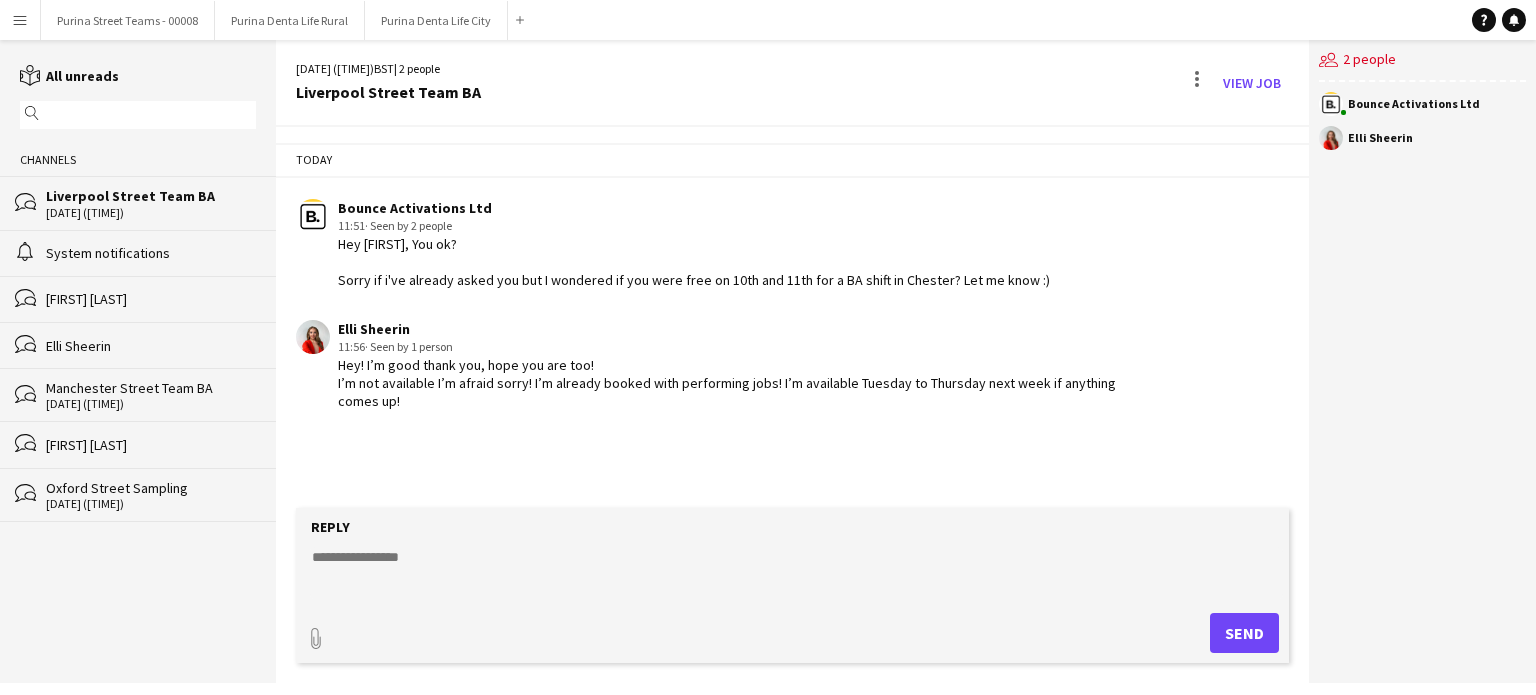 click 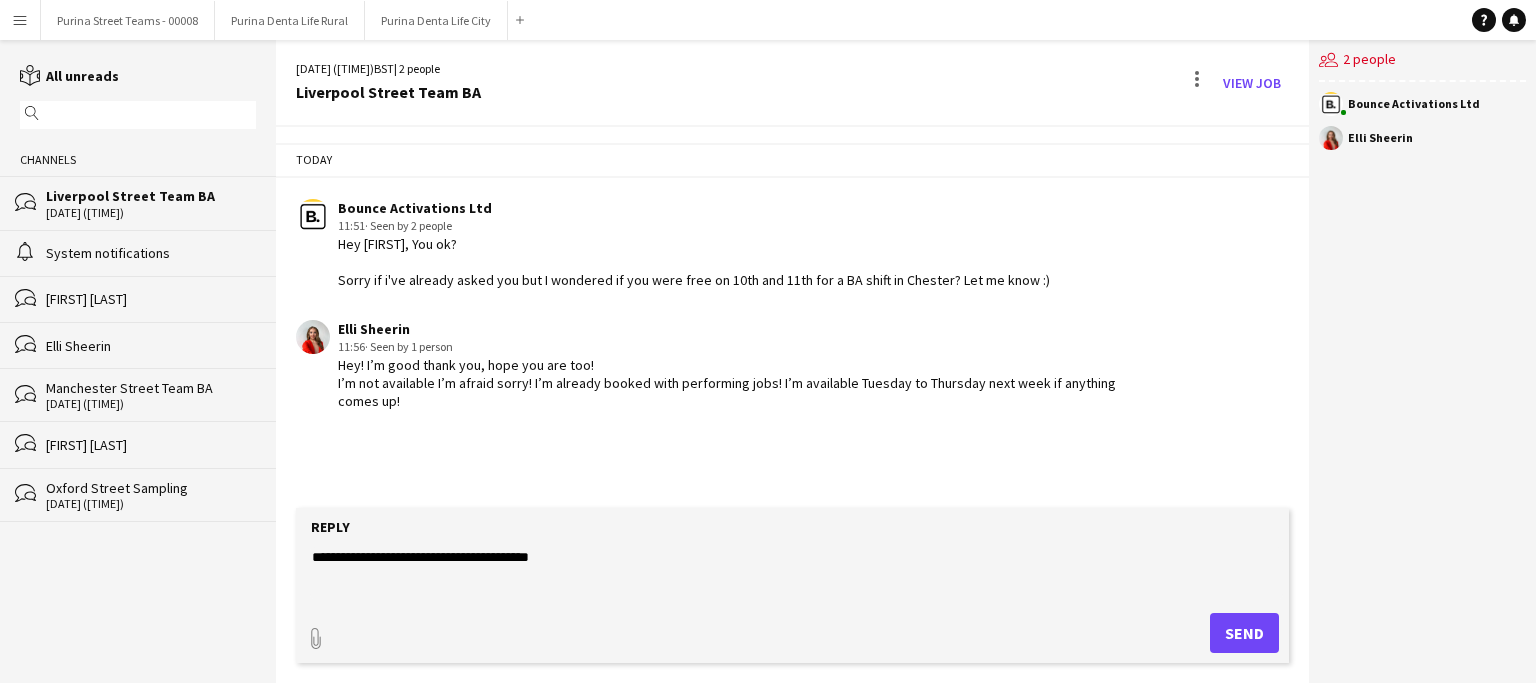 click on "**********" 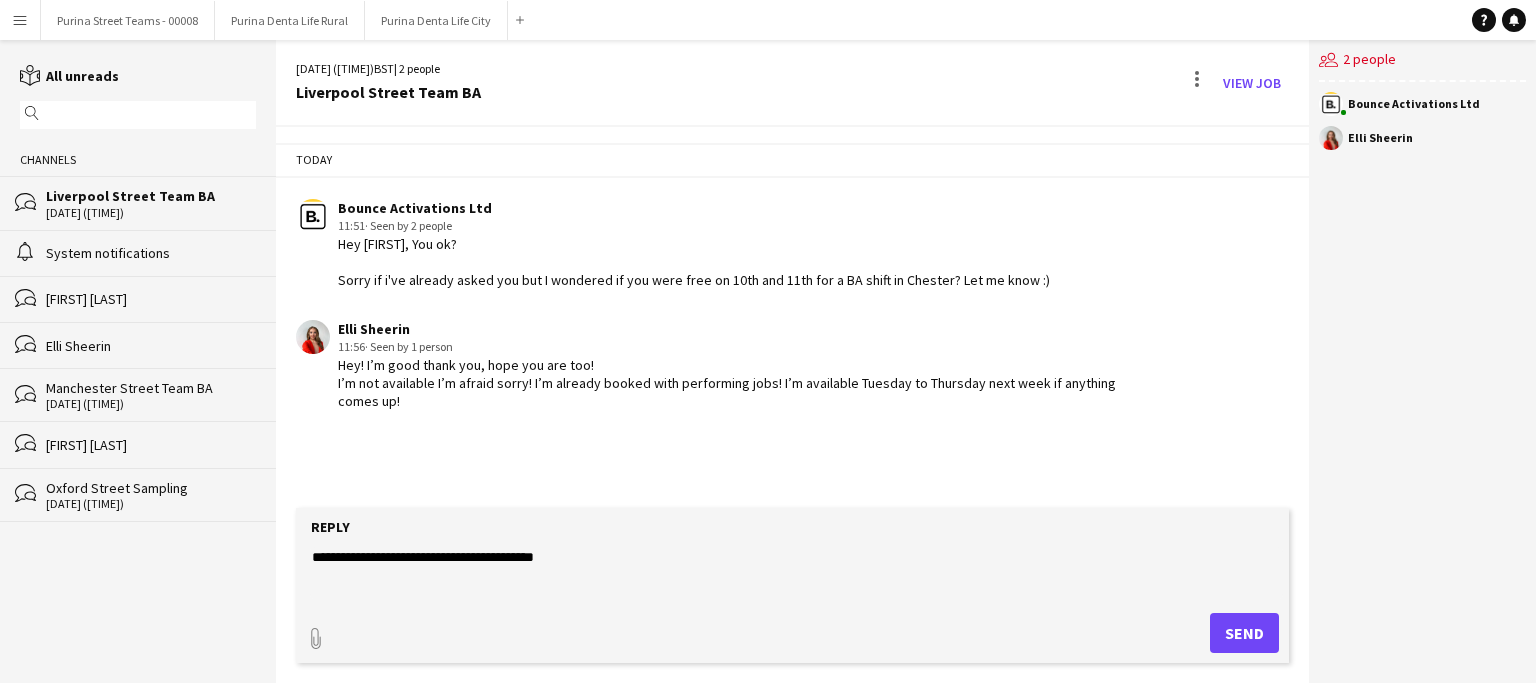drag, startPoint x: 557, startPoint y: 559, endPoint x: 545, endPoint y: 547, distance: 16.970562 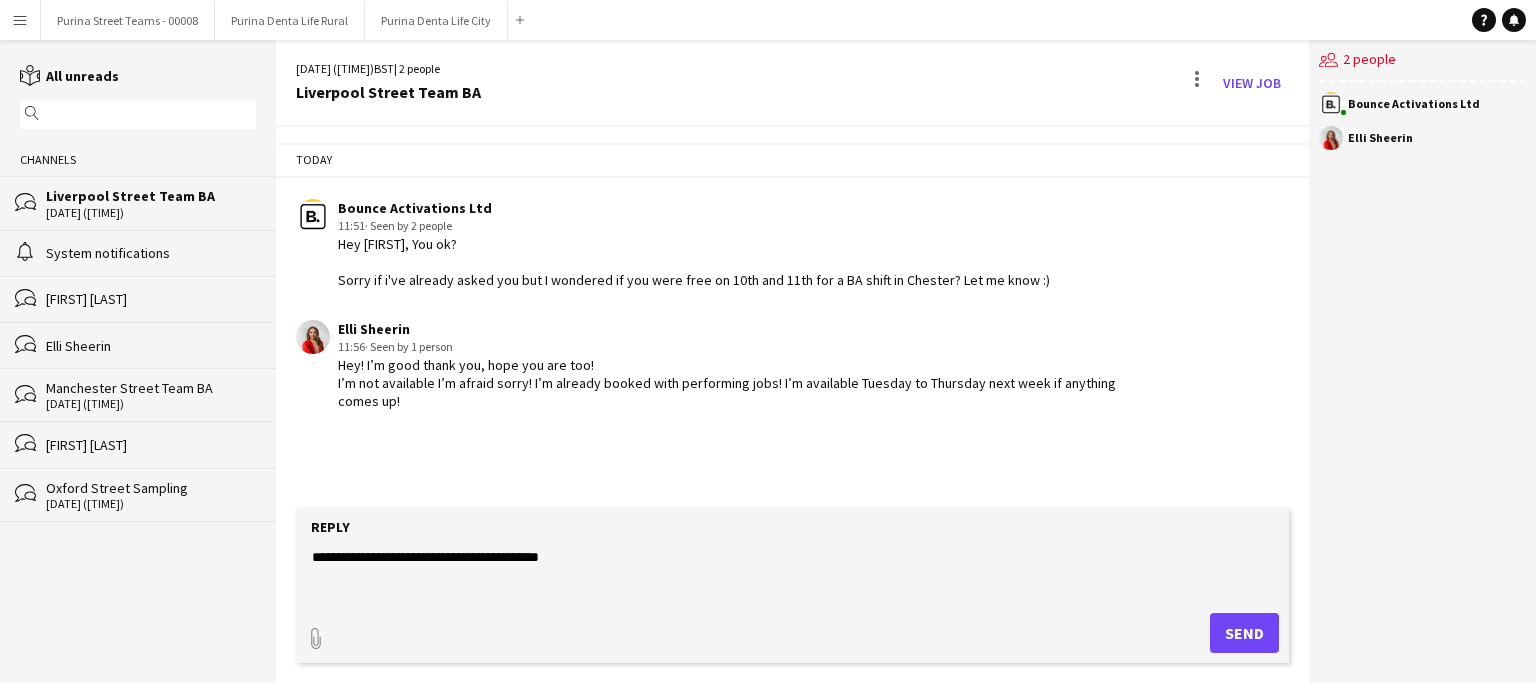 type on "**********" 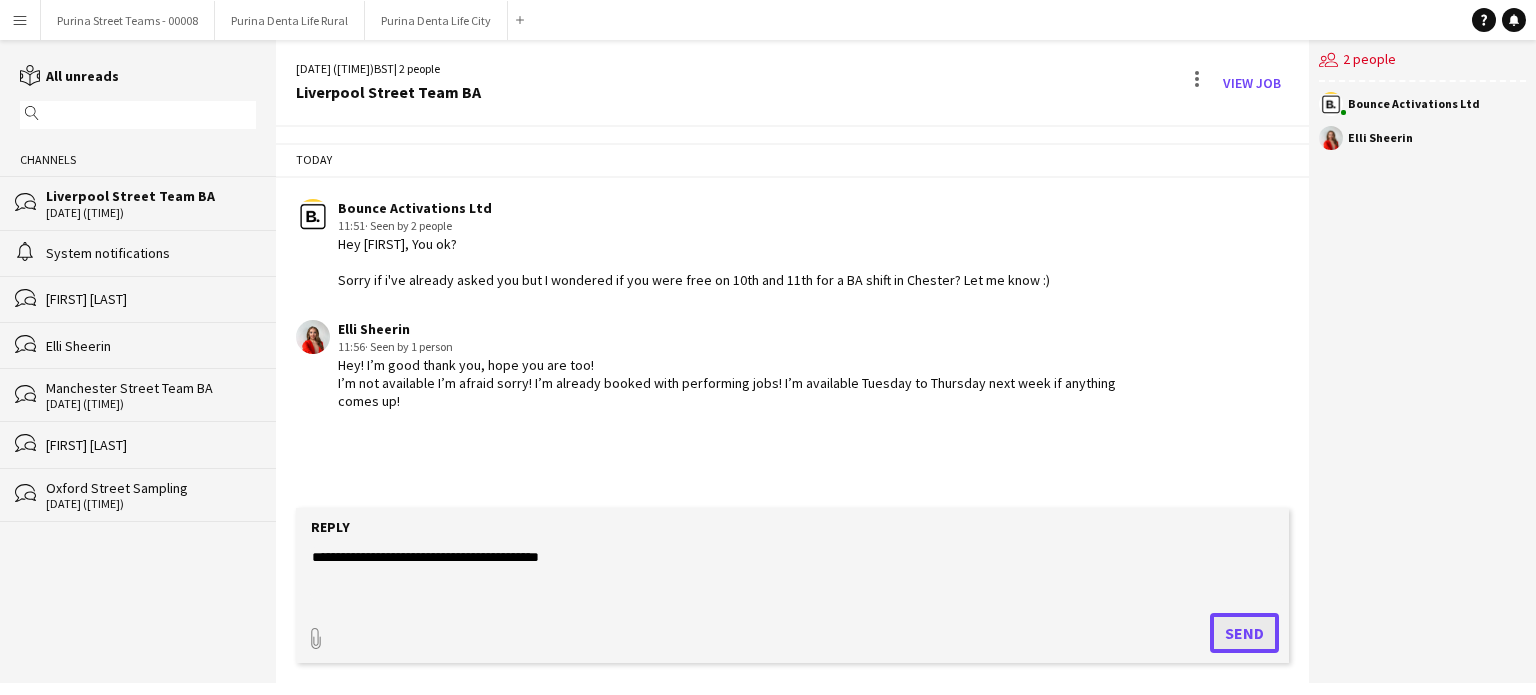 click on "Send" 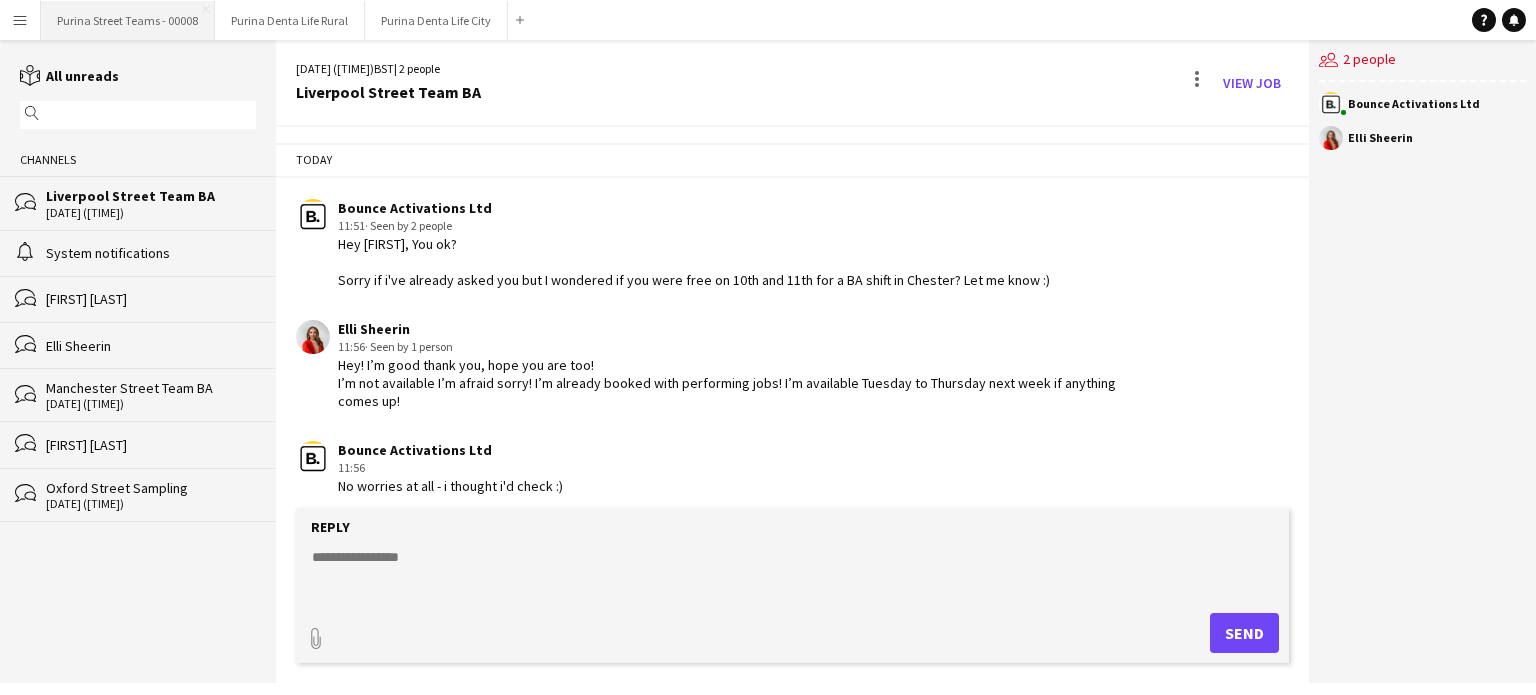 click on "Purina Street Teams - 00008
Close" at bounding box center (128, 20) 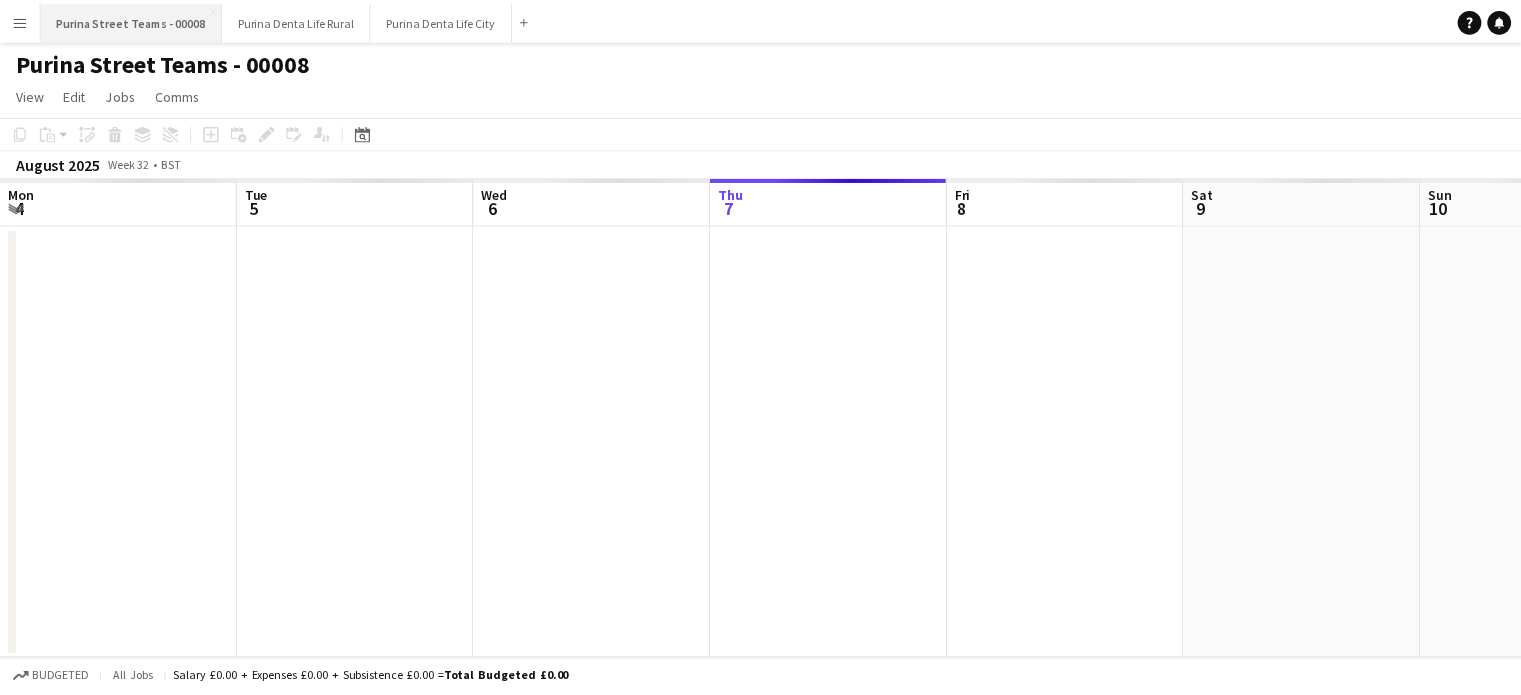 scroll, scrollTop: 0, scrollLeft: 478, axis: horizontal 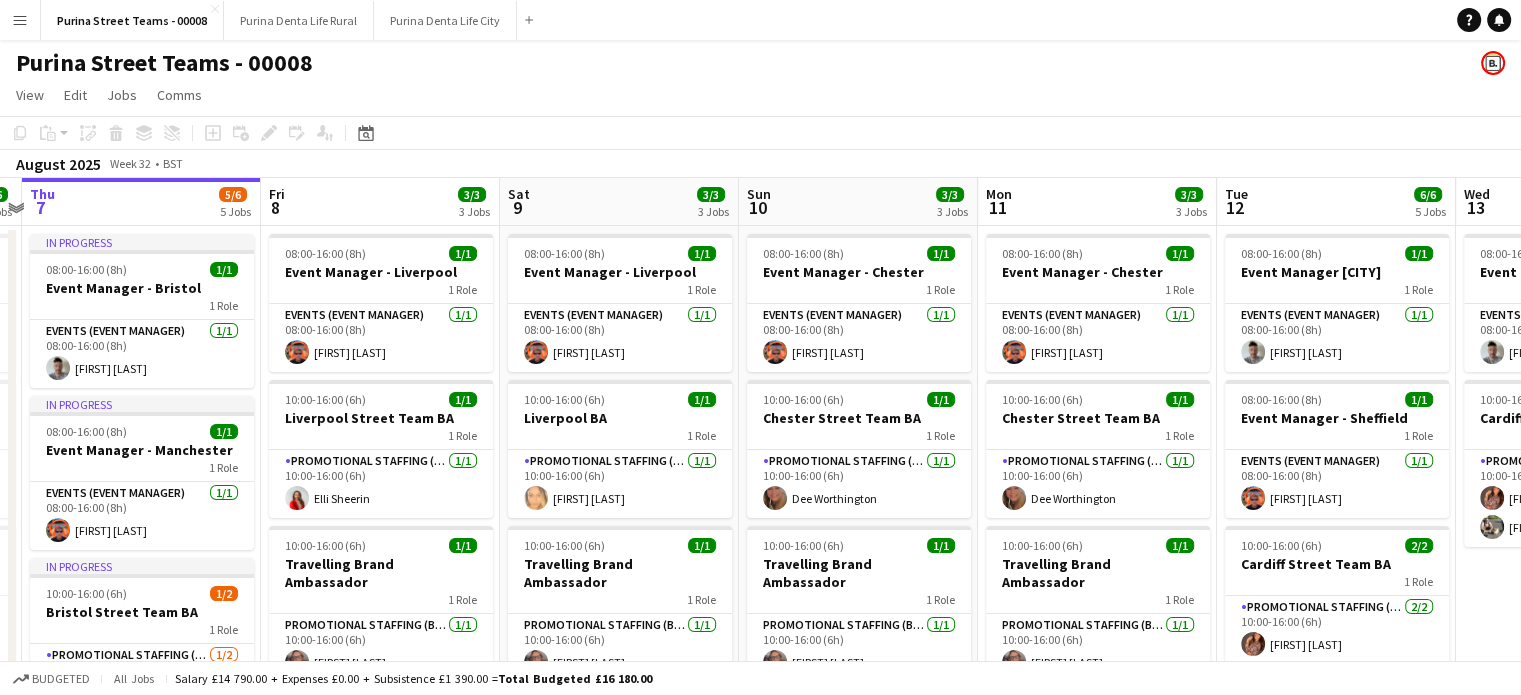 drag, startPoint x: 1051, startPoint y: 473, endPoint x: 843, endPoint y: 406, distance: 218.5246 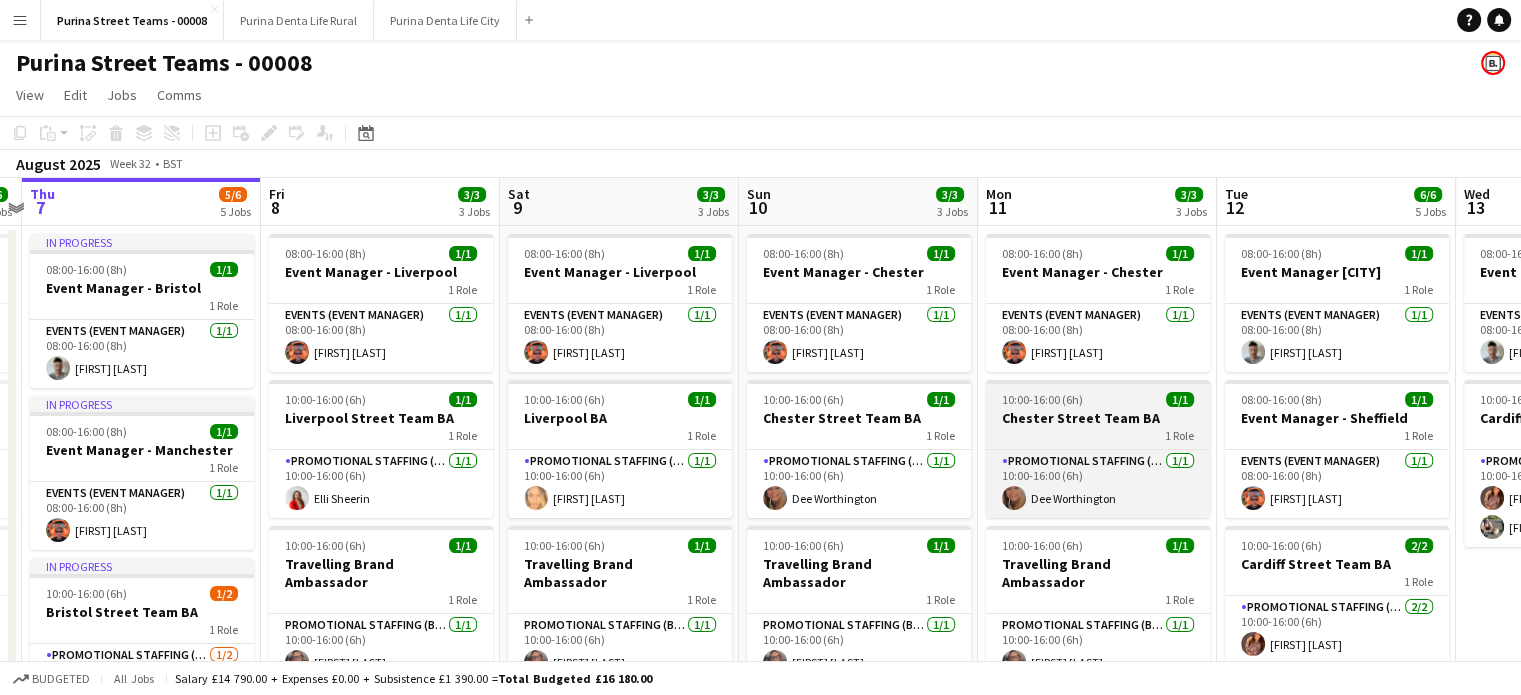 scroll, scrollTop: 100, scrollLeft: 0, axis: vertical 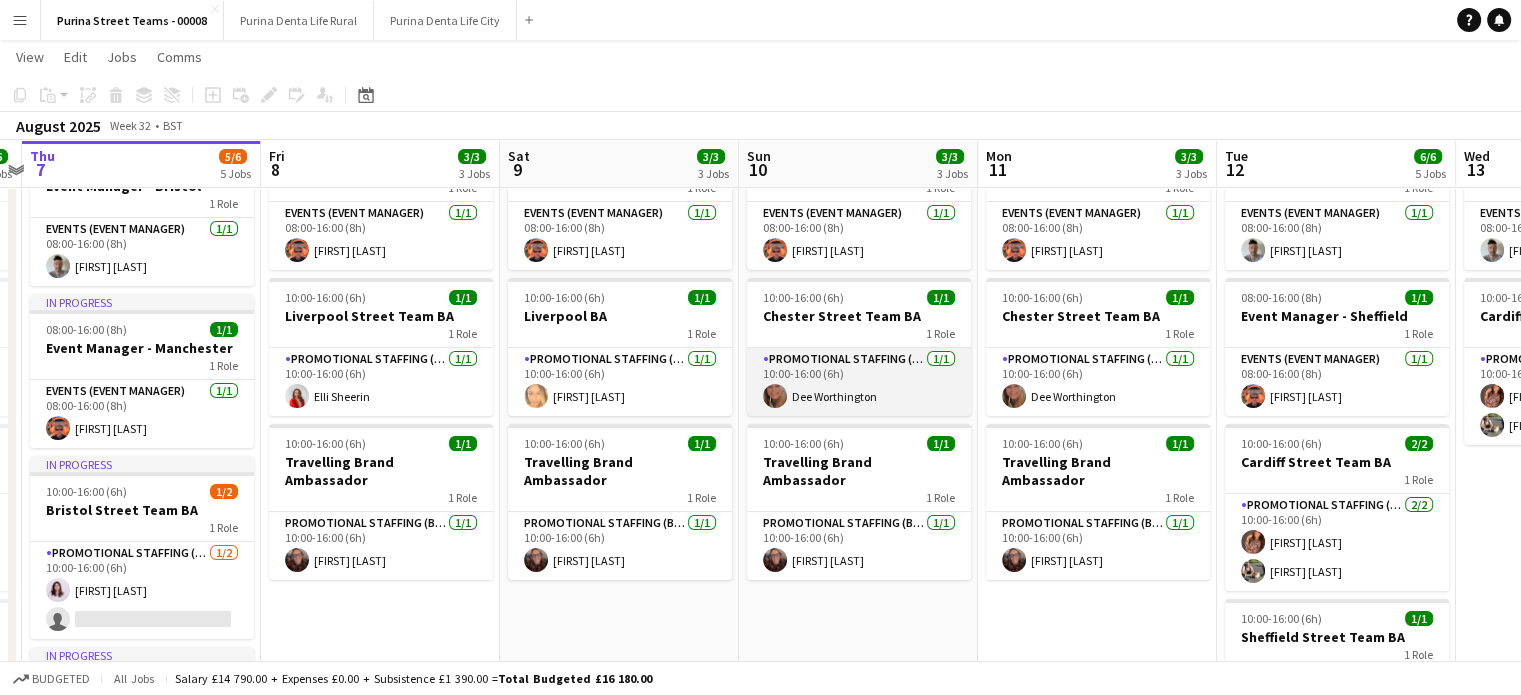 click on "Promotional Staffing (Brand Ambassadors)   1/1   10:00-16:00 (6h)
[FIRST] [LAST]" at bounding box center [859, 382] 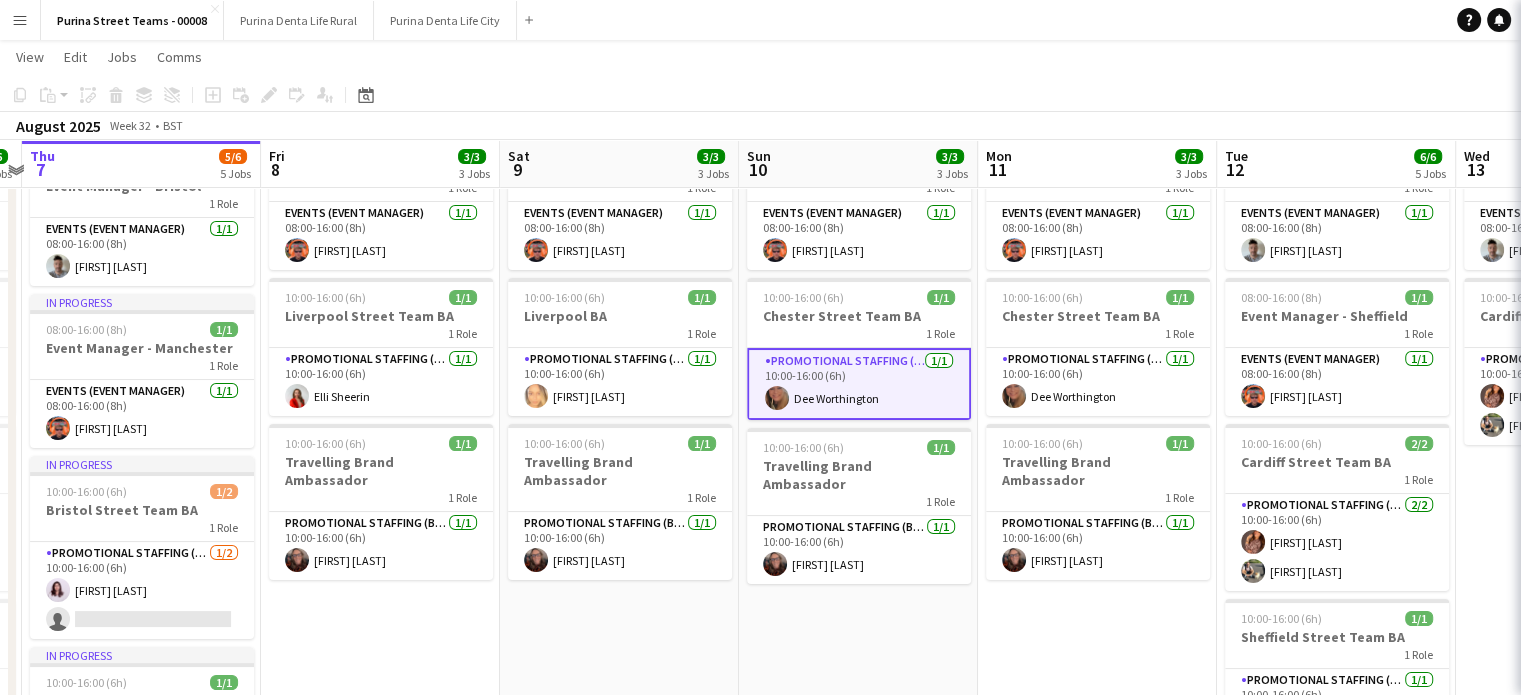 scroll, scrollTop: 0, scrollLeft: 455, axis: horizontal 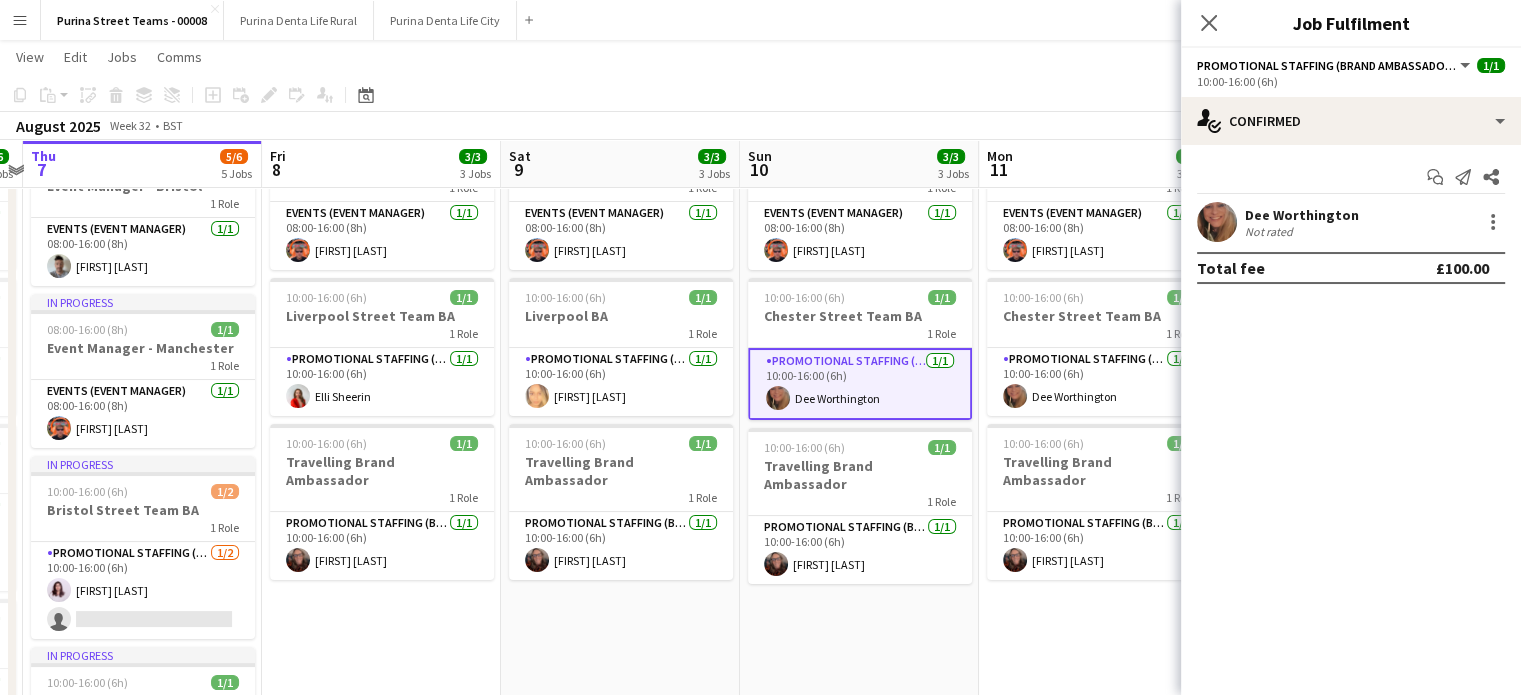click on "Dee Worthington" at bounding box center [1302, 215] 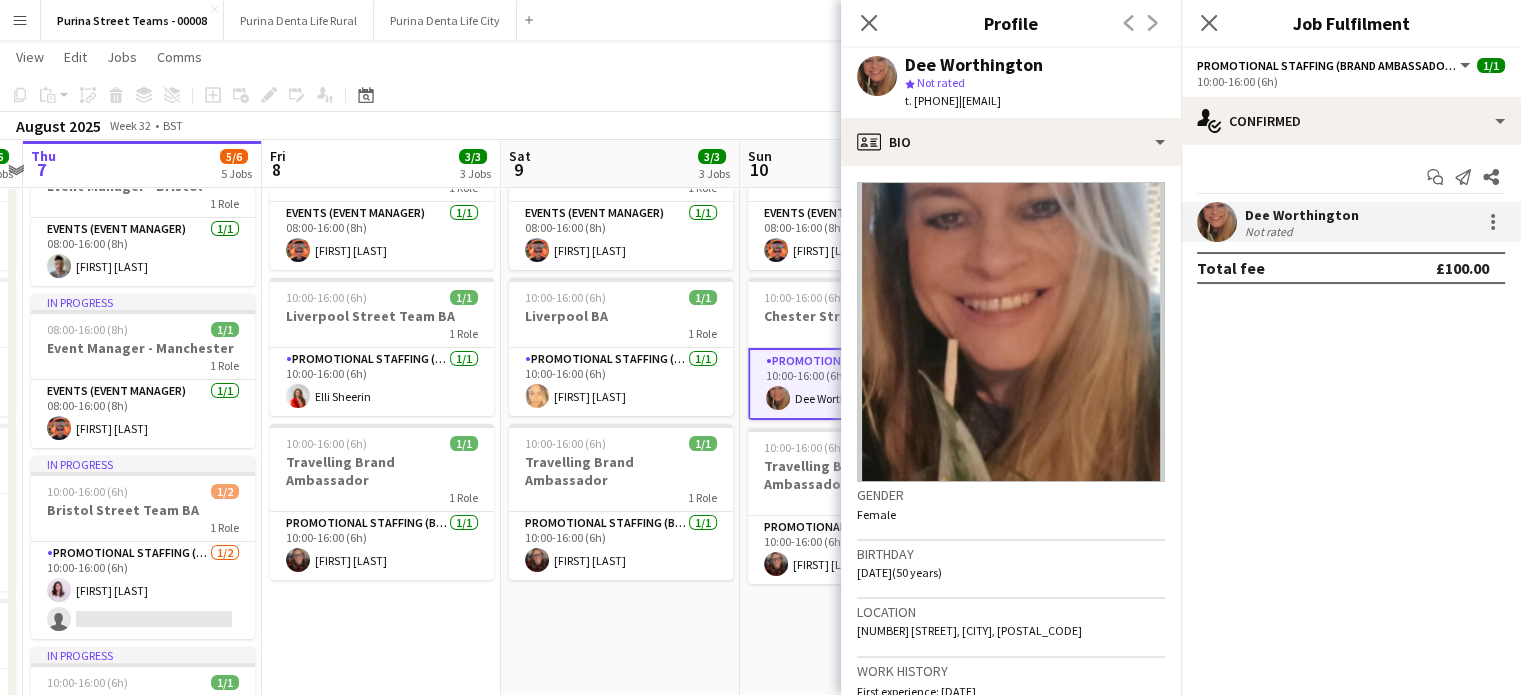 click on "[FIRST] [LAST]   Not rated" at bounding box center [1351, 222] 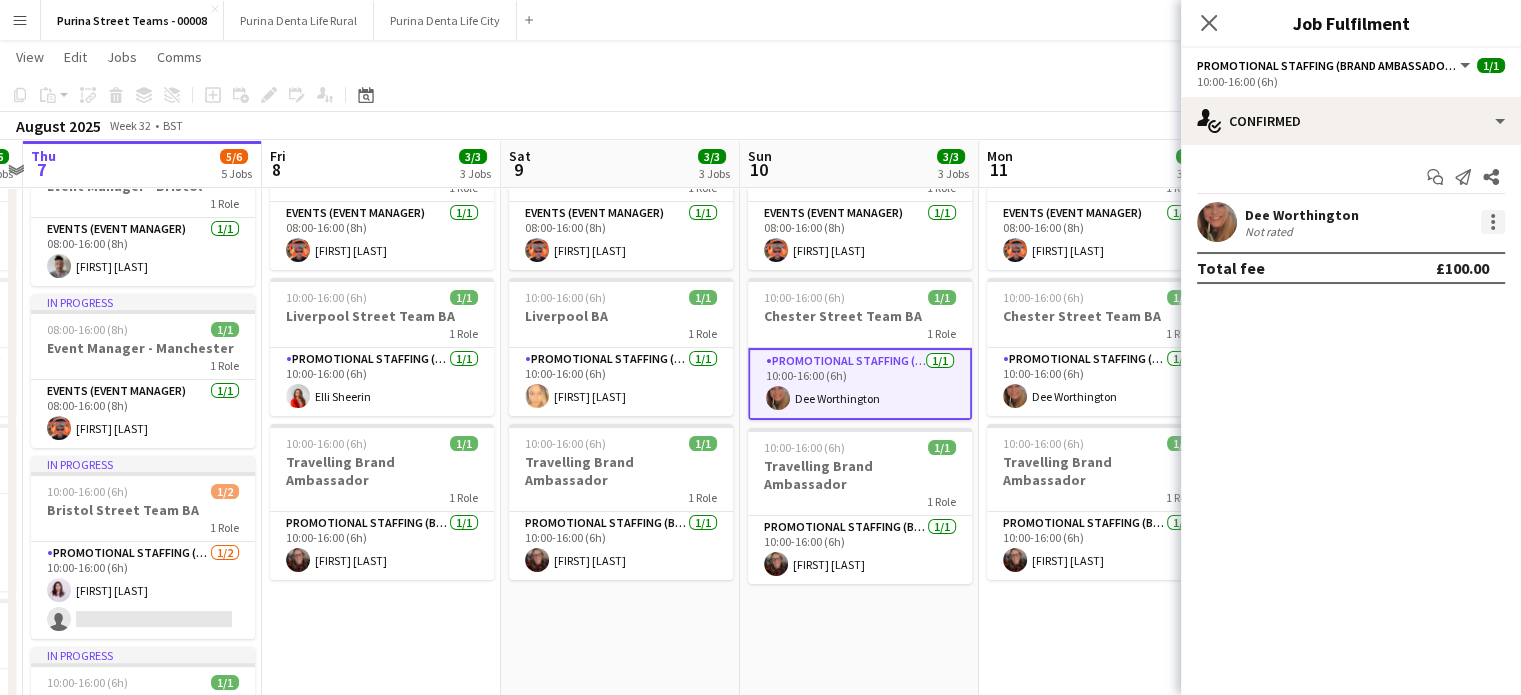 click at bounding box center [1493, 222] 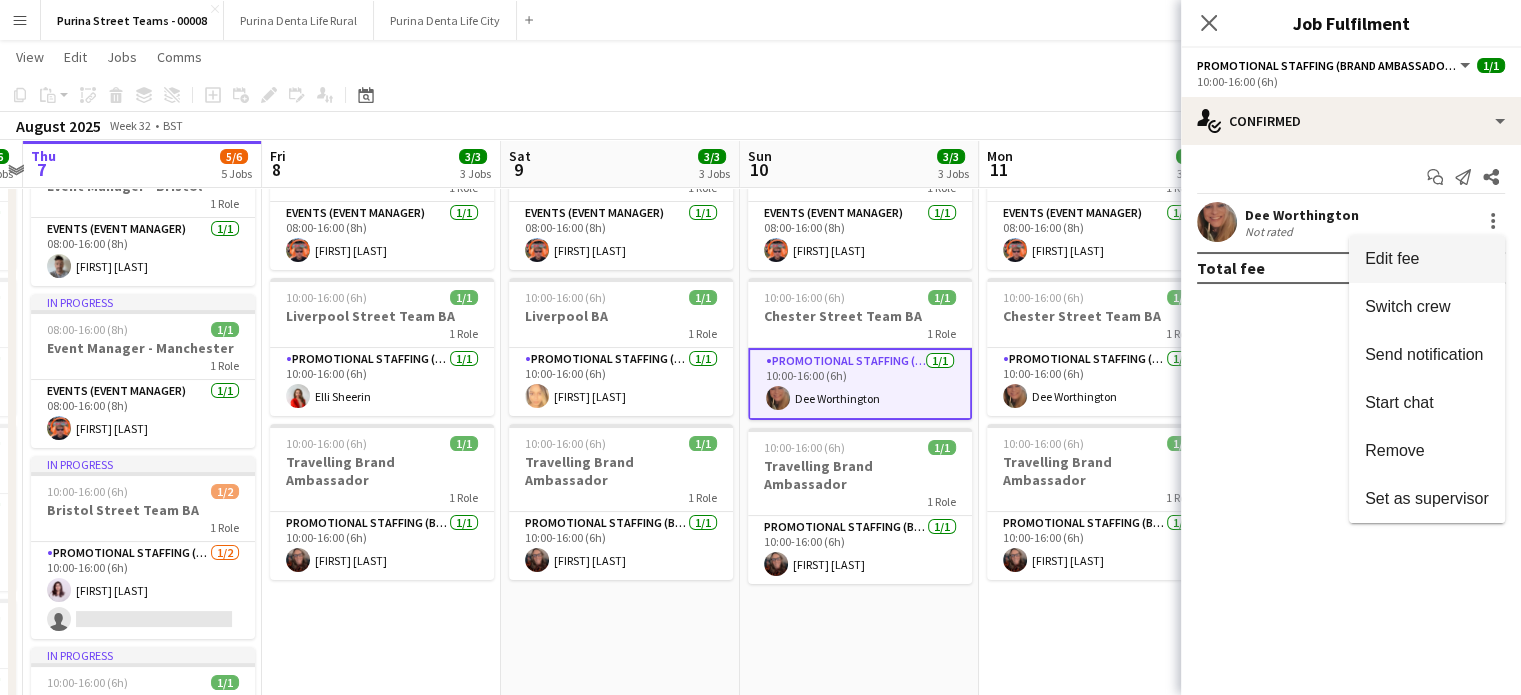 click on "Edit fee" at bounding box center (1427, 259) 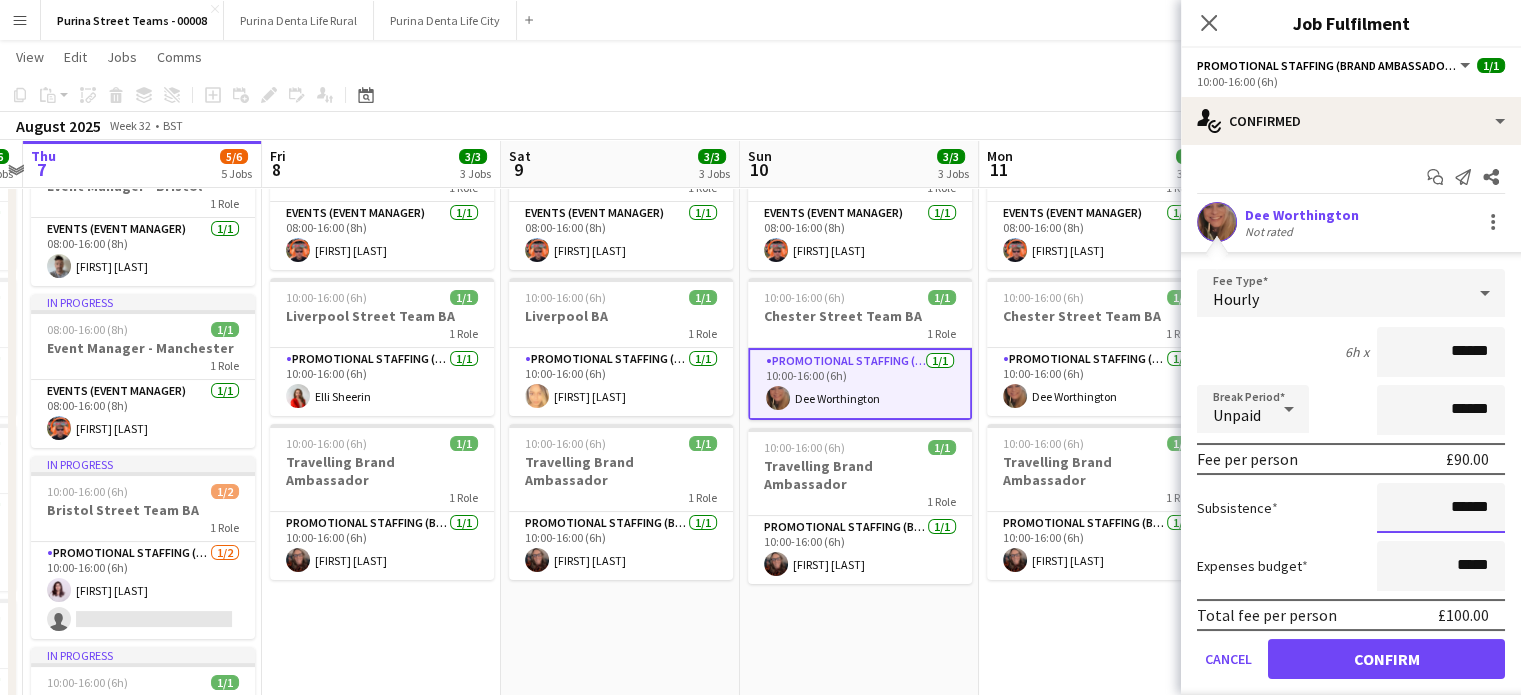 click on "******" at bounding box center (1441, 508) 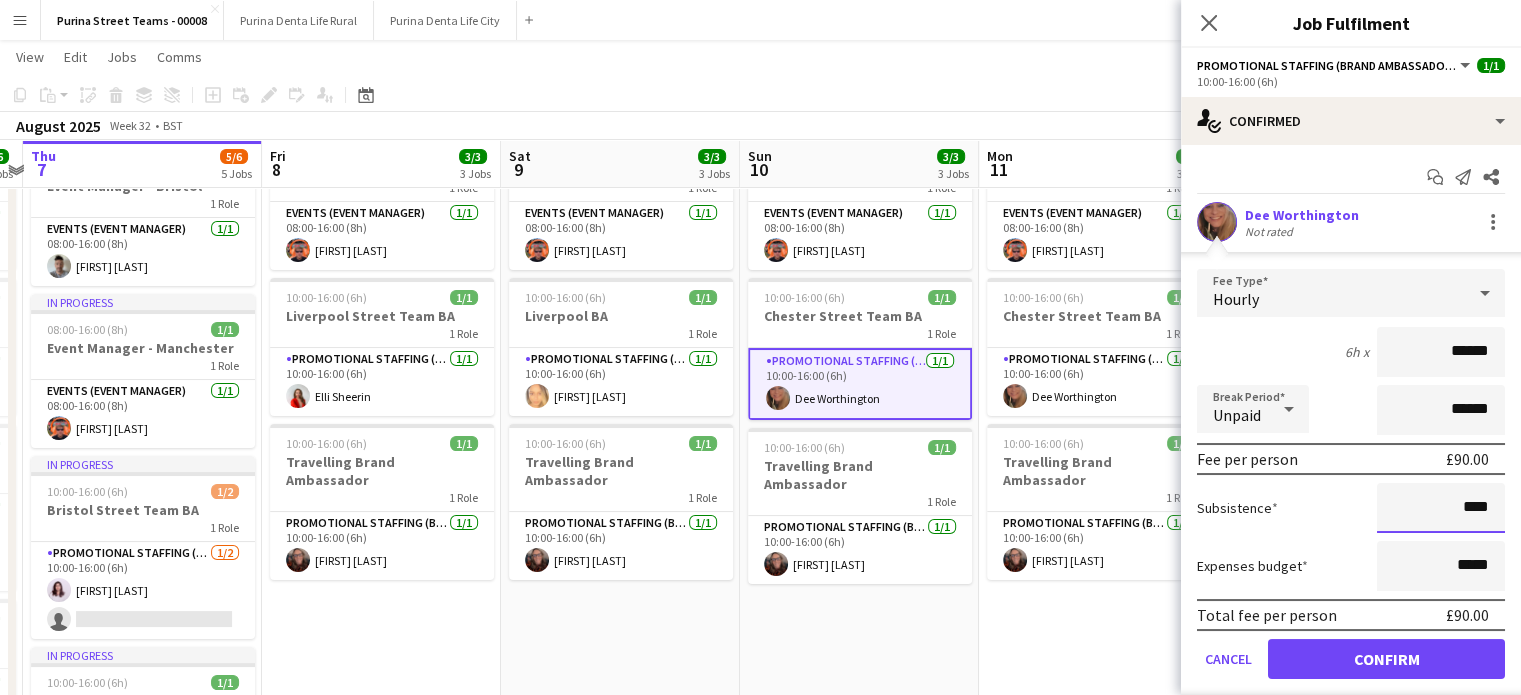 drag, startPoint x: 1452, startPoint y: 515, endPoint x: 1418, endPoint y: 519, distance: 34.234486 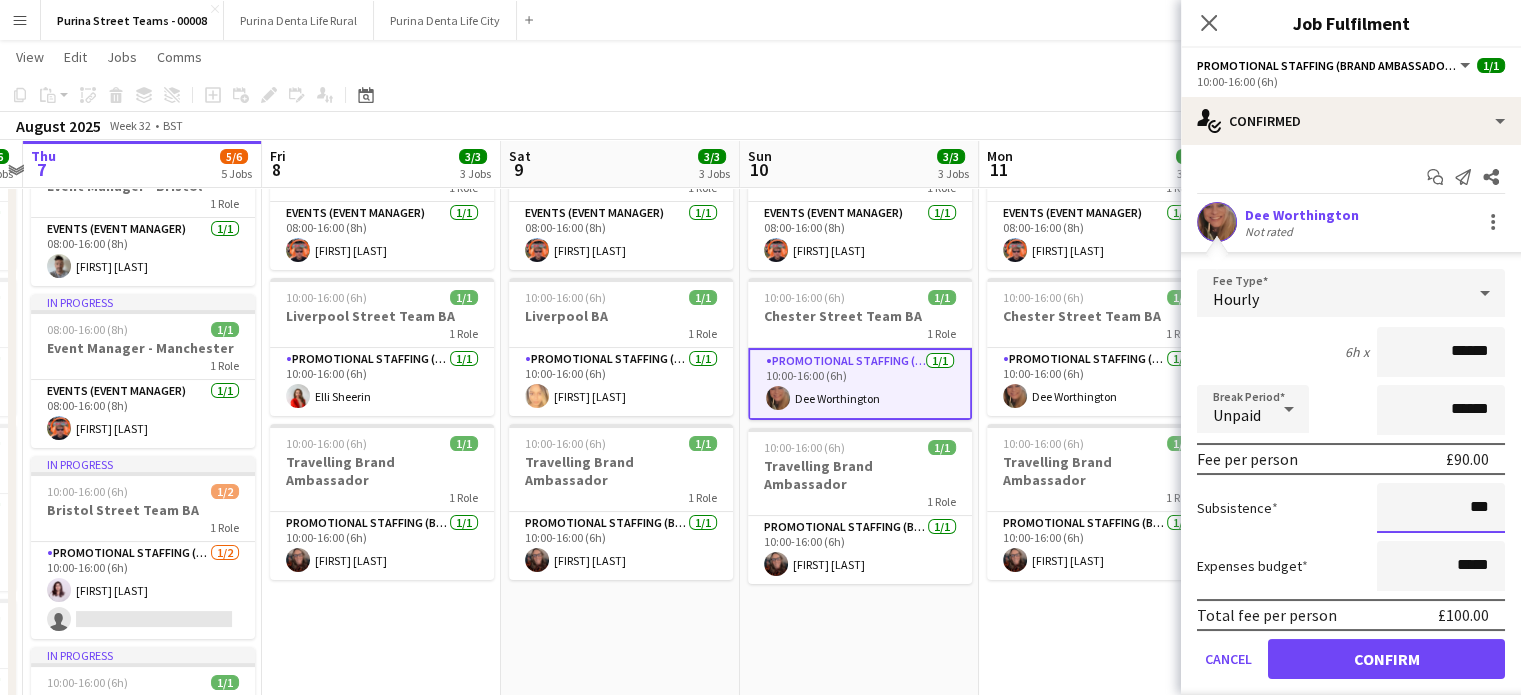 drag, startPoint x: 1429, startPoint y: 507, endPoint x: 1484, endPoint y: 499, distance: 55.578773 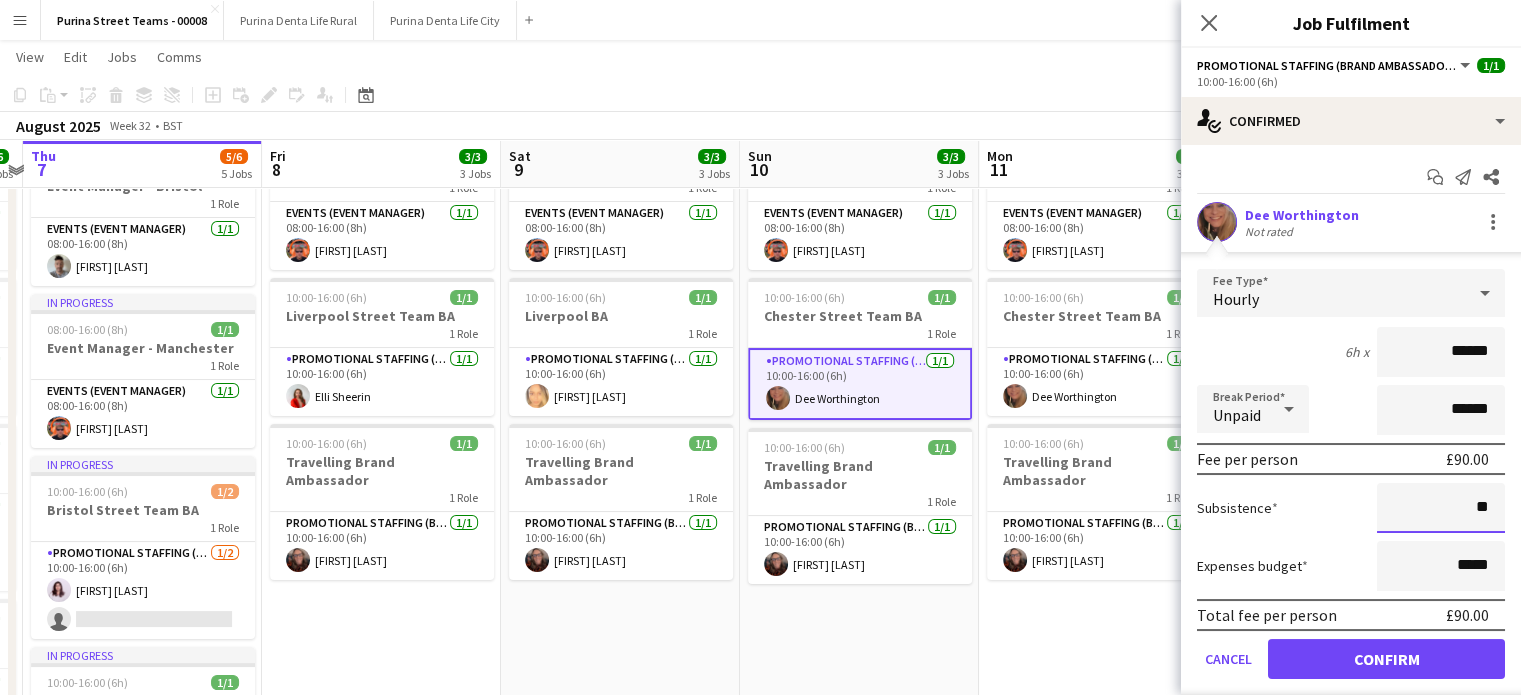 type on "**" 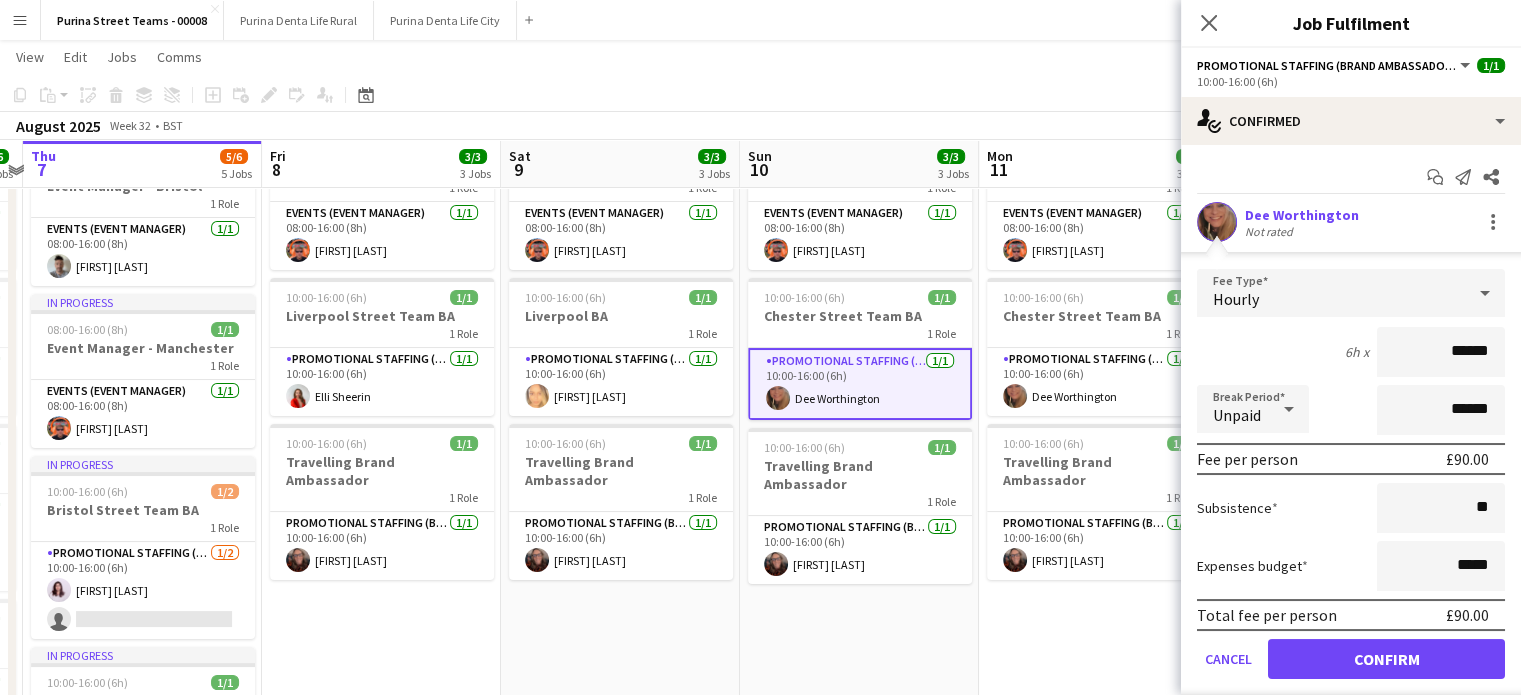 click on "Subsistence  **" at bounding box center [1351, 508] 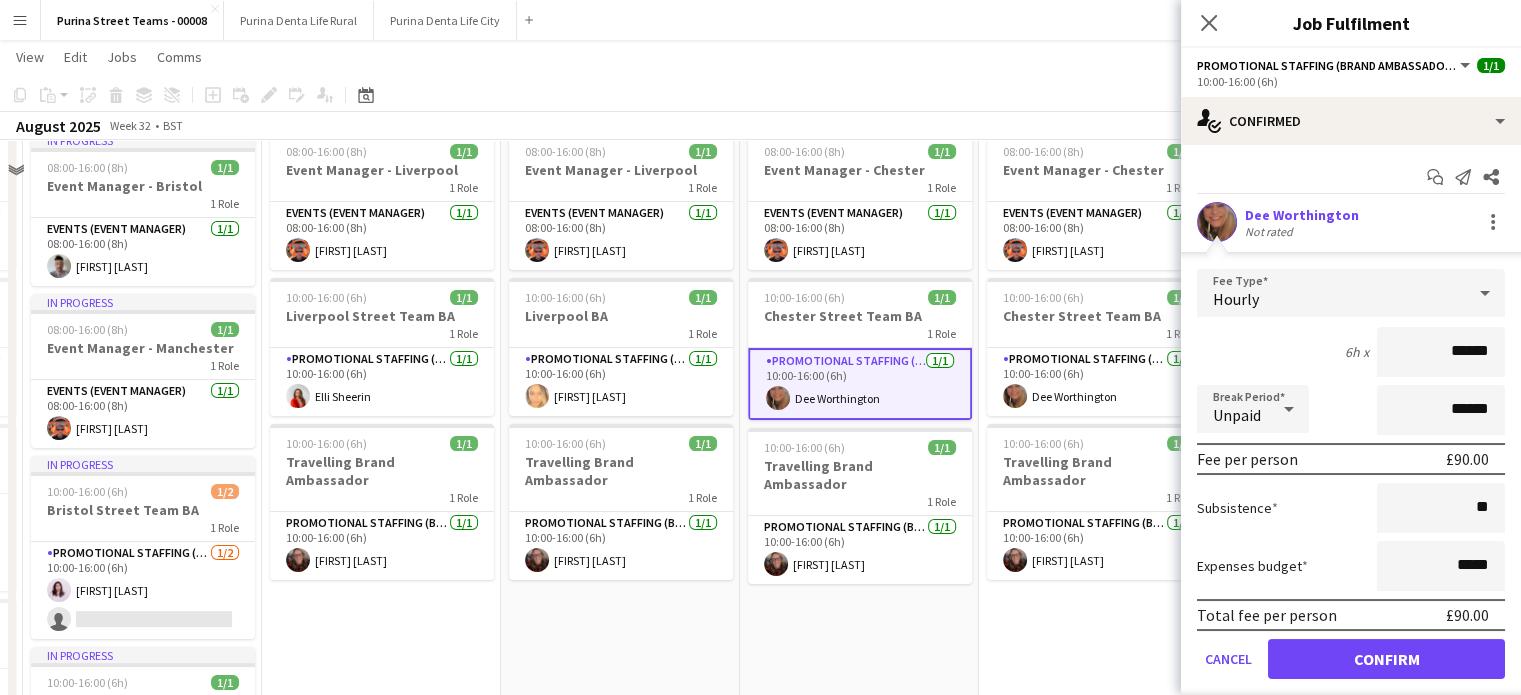 scroll, scrollTop: 0, scrollLeft: 0, axis: both 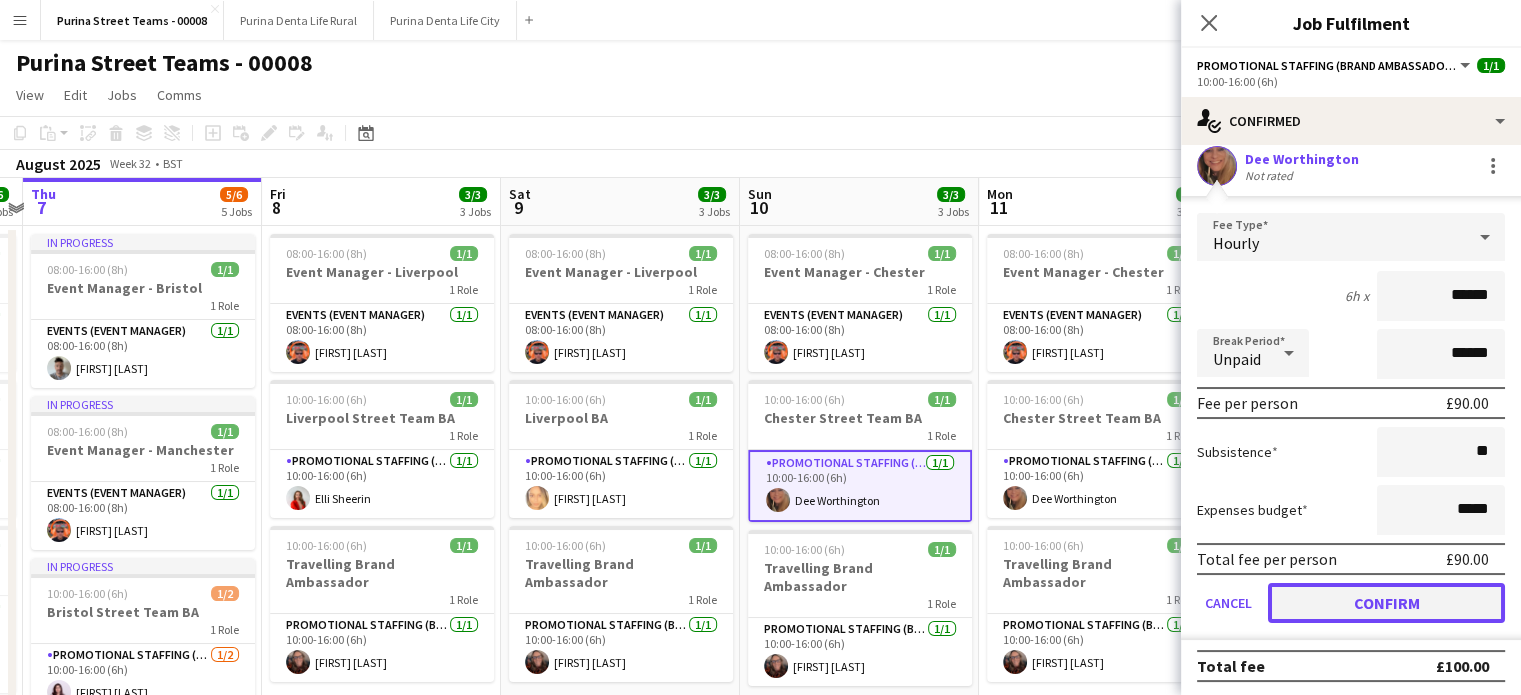 click on "Confirm" at bounding box center (1386, 603) 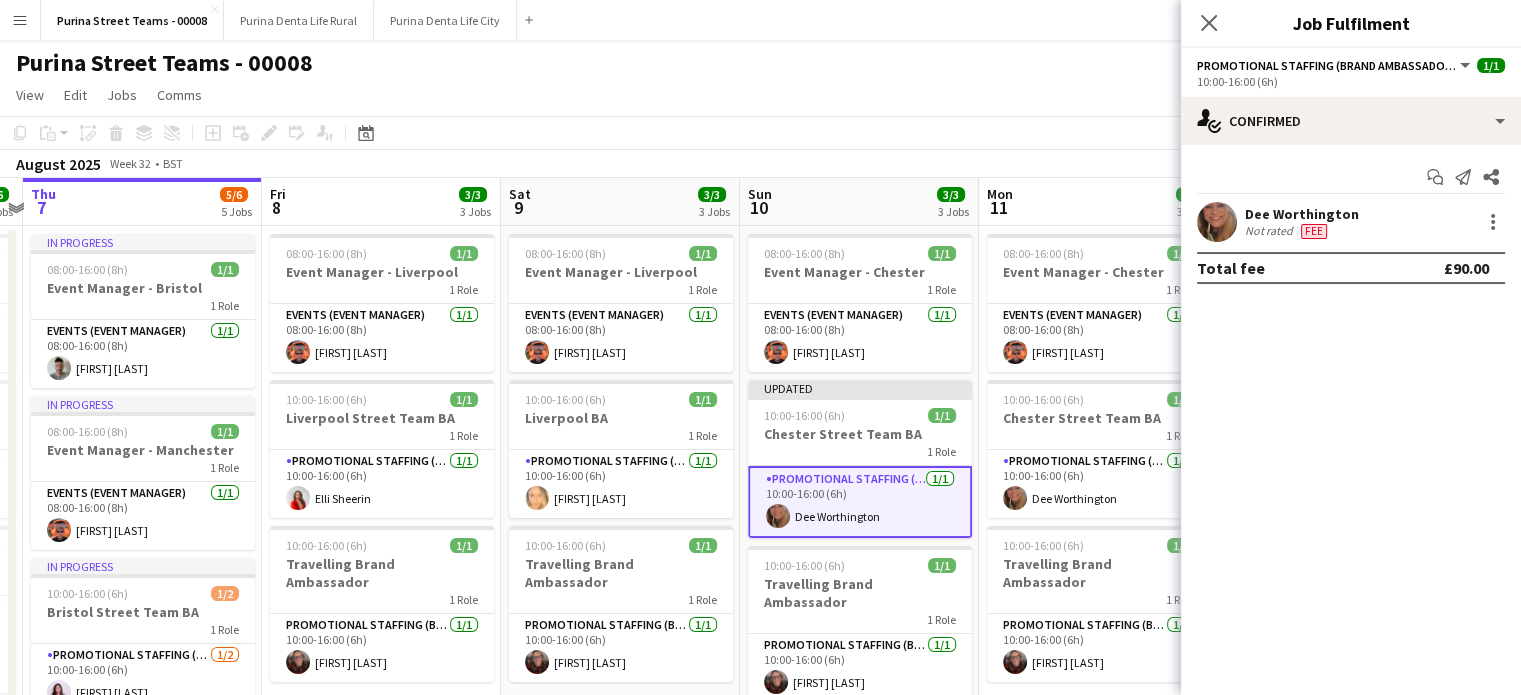 scroll, scrollTop: 0, scrollLeft: 0, axis: both 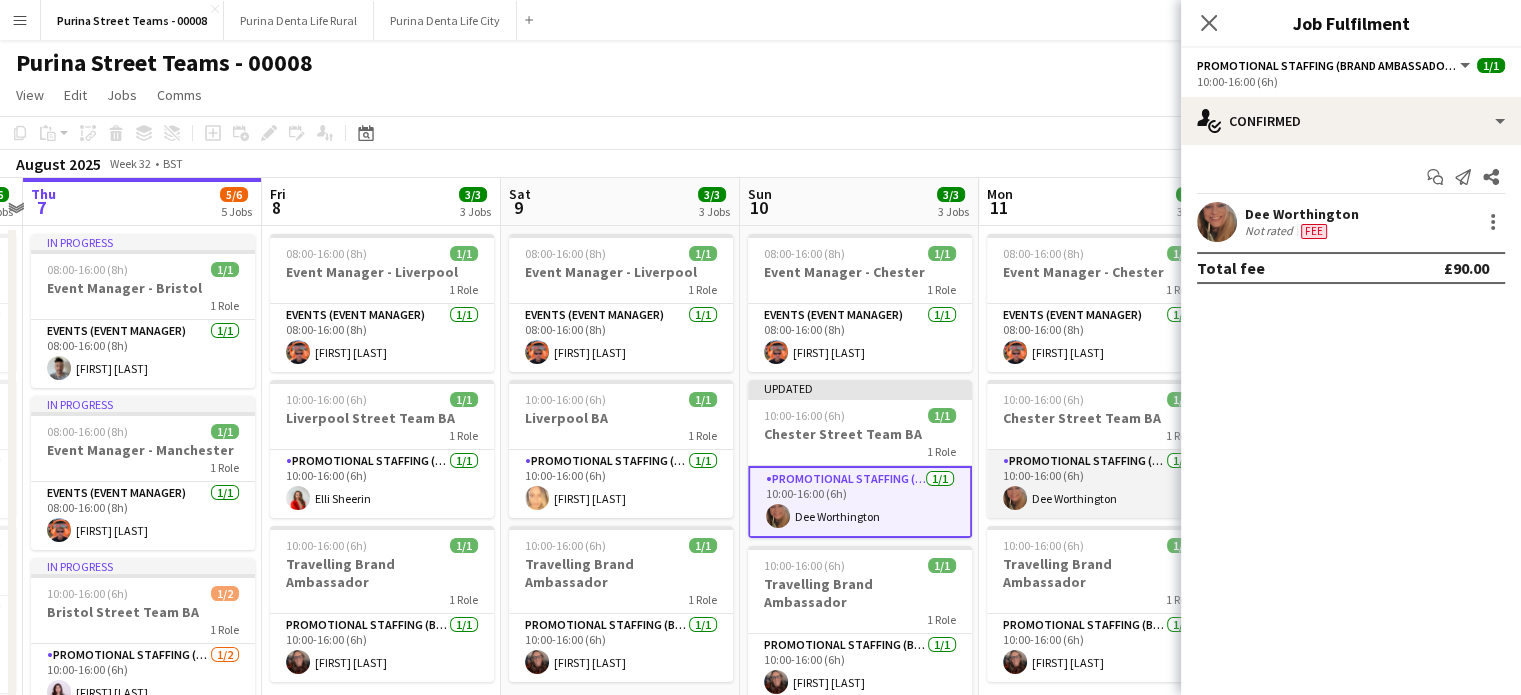 click on "Promotional Staffing (Brand Ambassadors)   1/1   10:00-16:00 (6h)
[FIRST] [LAST]" at bounding box center (1099, 484) 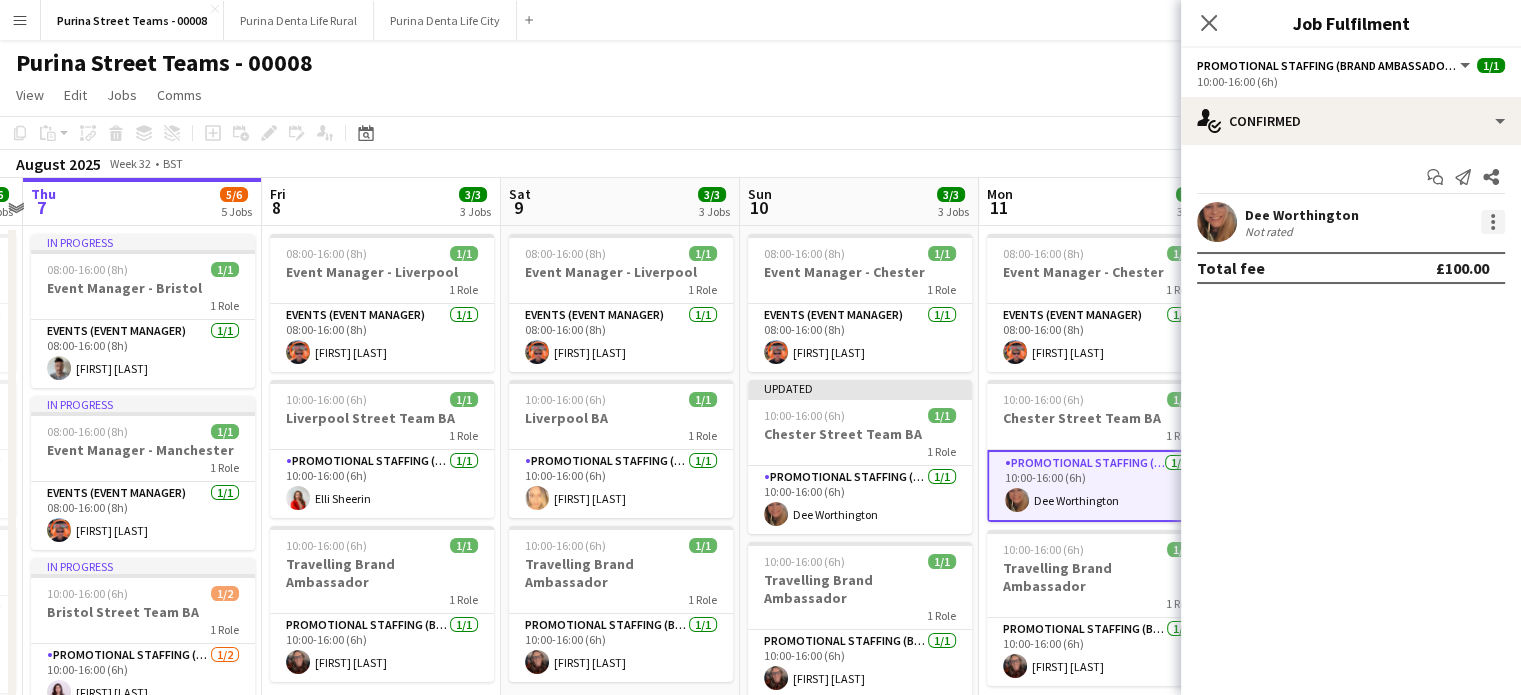 click at bounding box center (1493, 222) 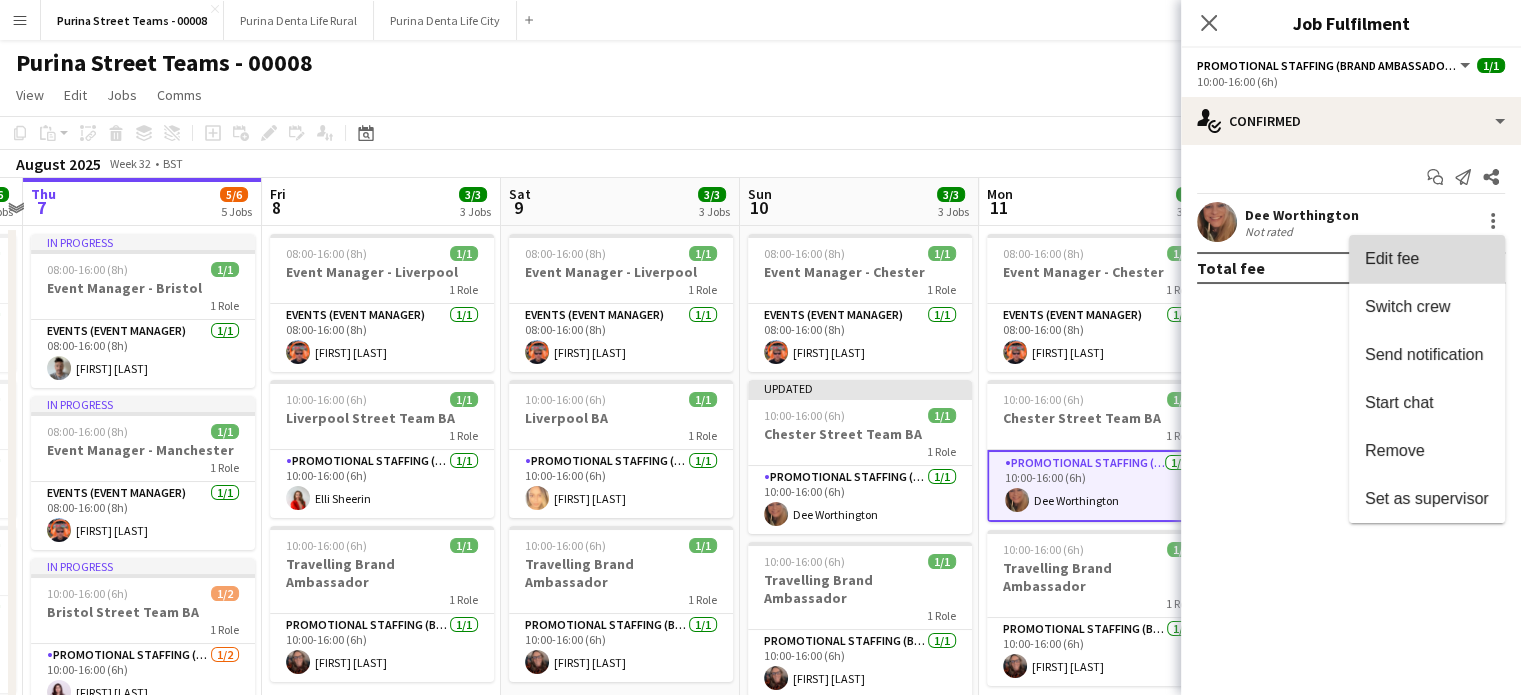 click on "Edit fee" at bounding box center [1427, 259] 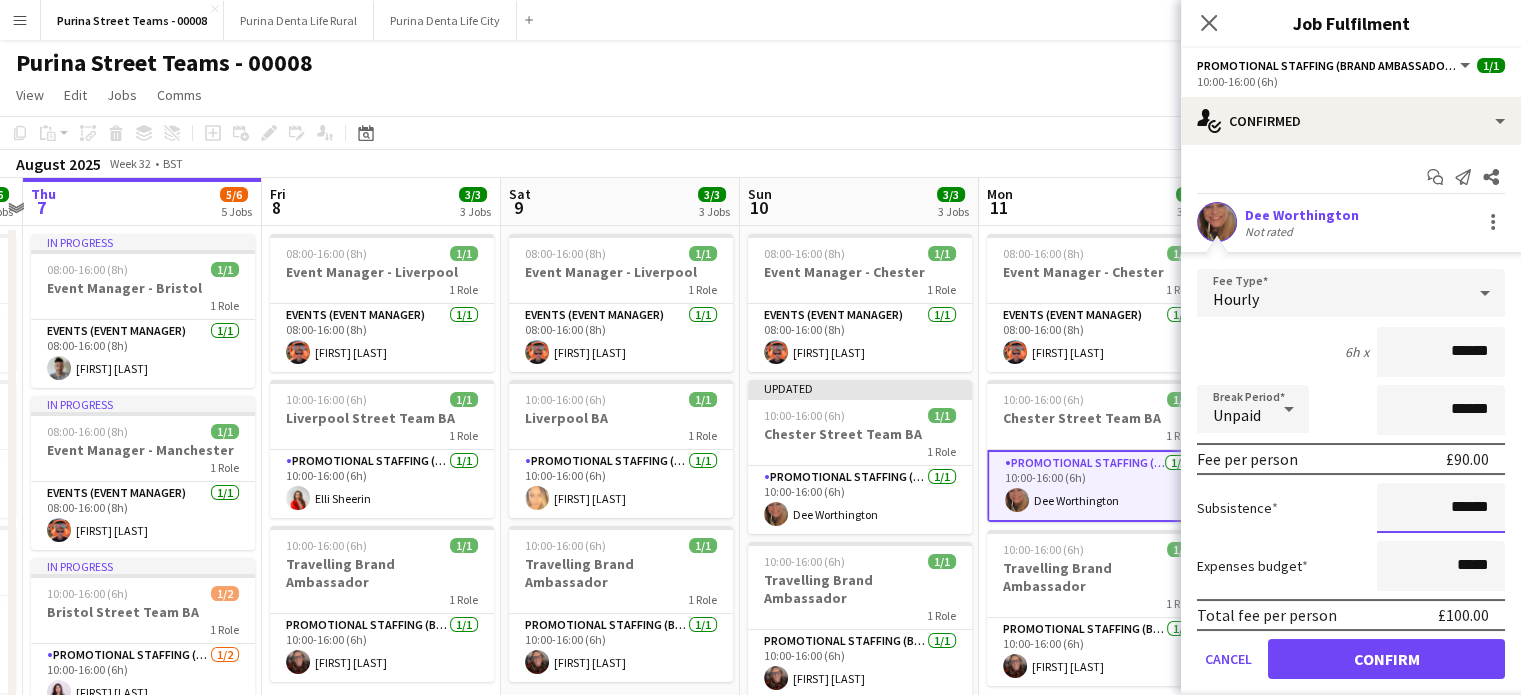 click on "******" at bounding box center (1441, 508) 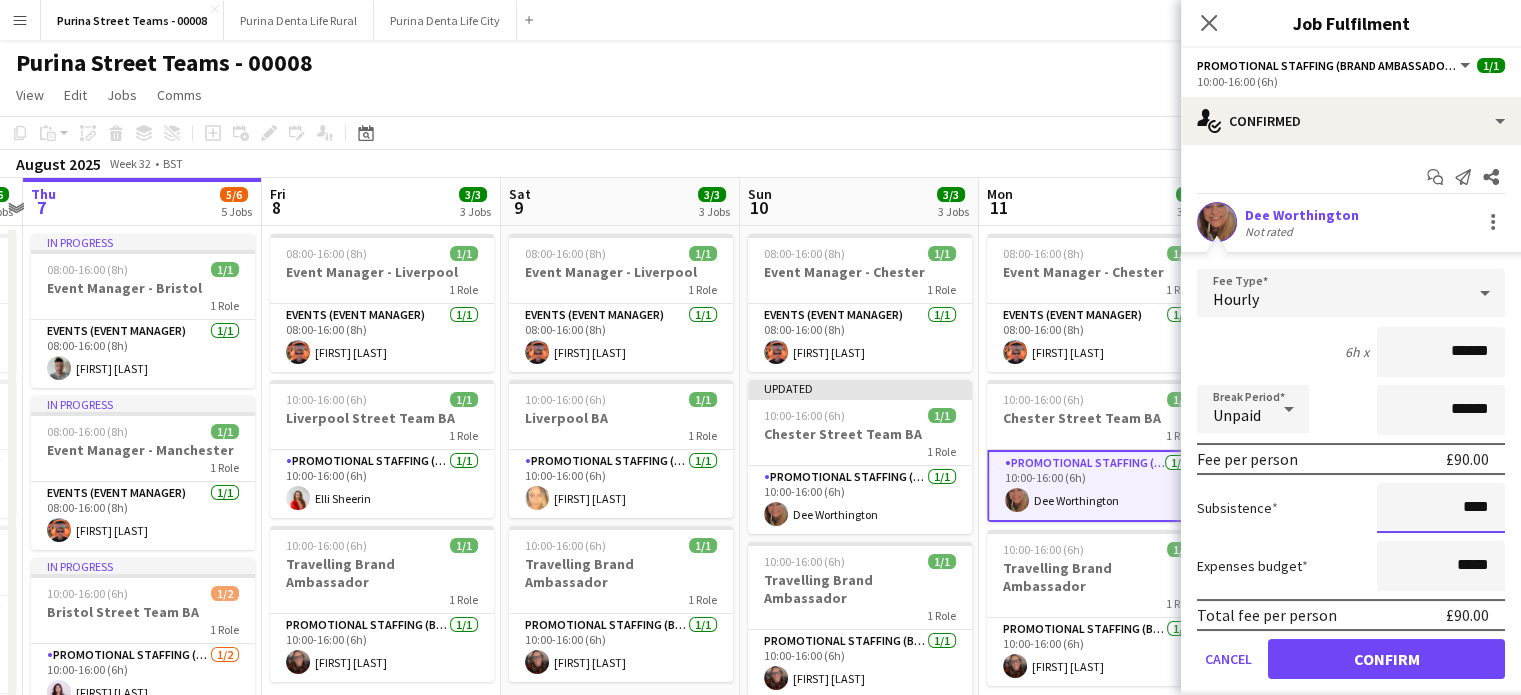 drag, startPoint x: 1448, startPoint y: 498, endPoint x: 1491, endPoint y: 499, distance: 43.011627 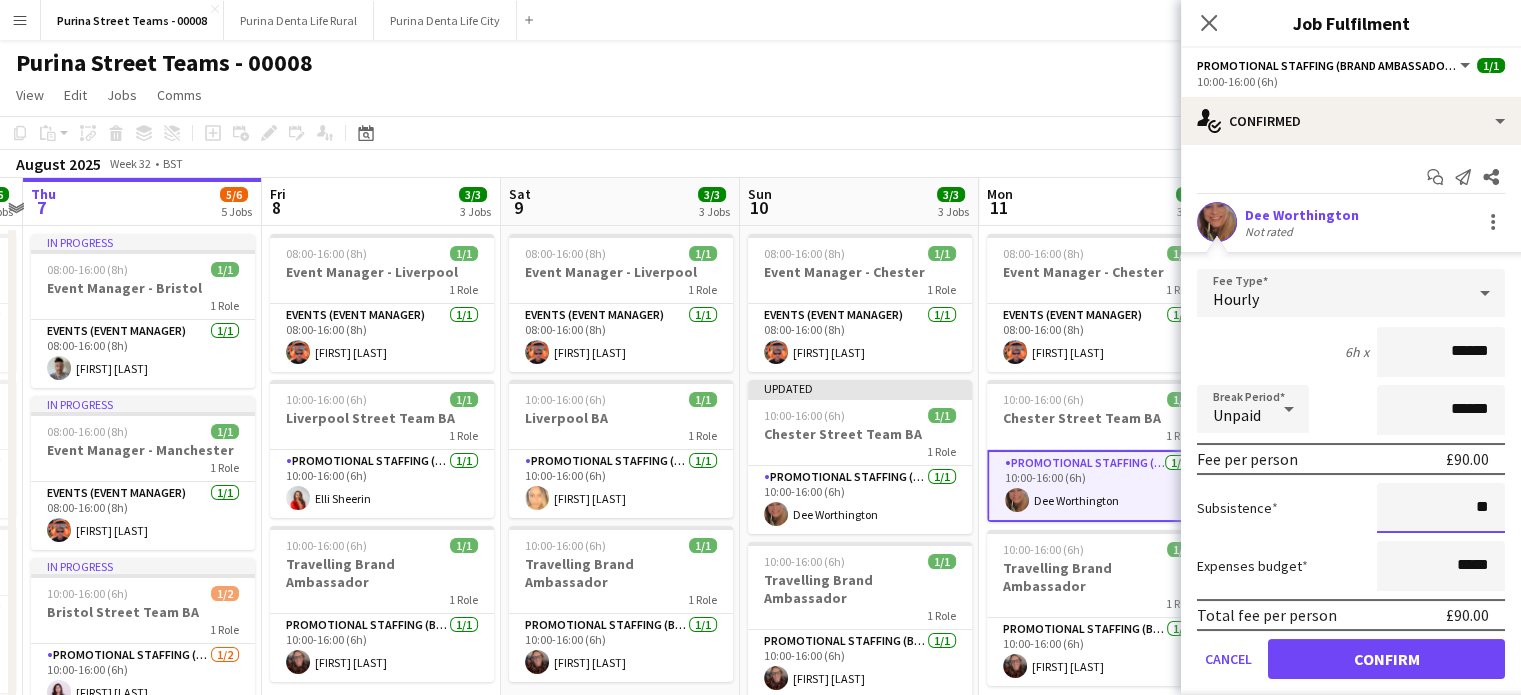 type on "*****" 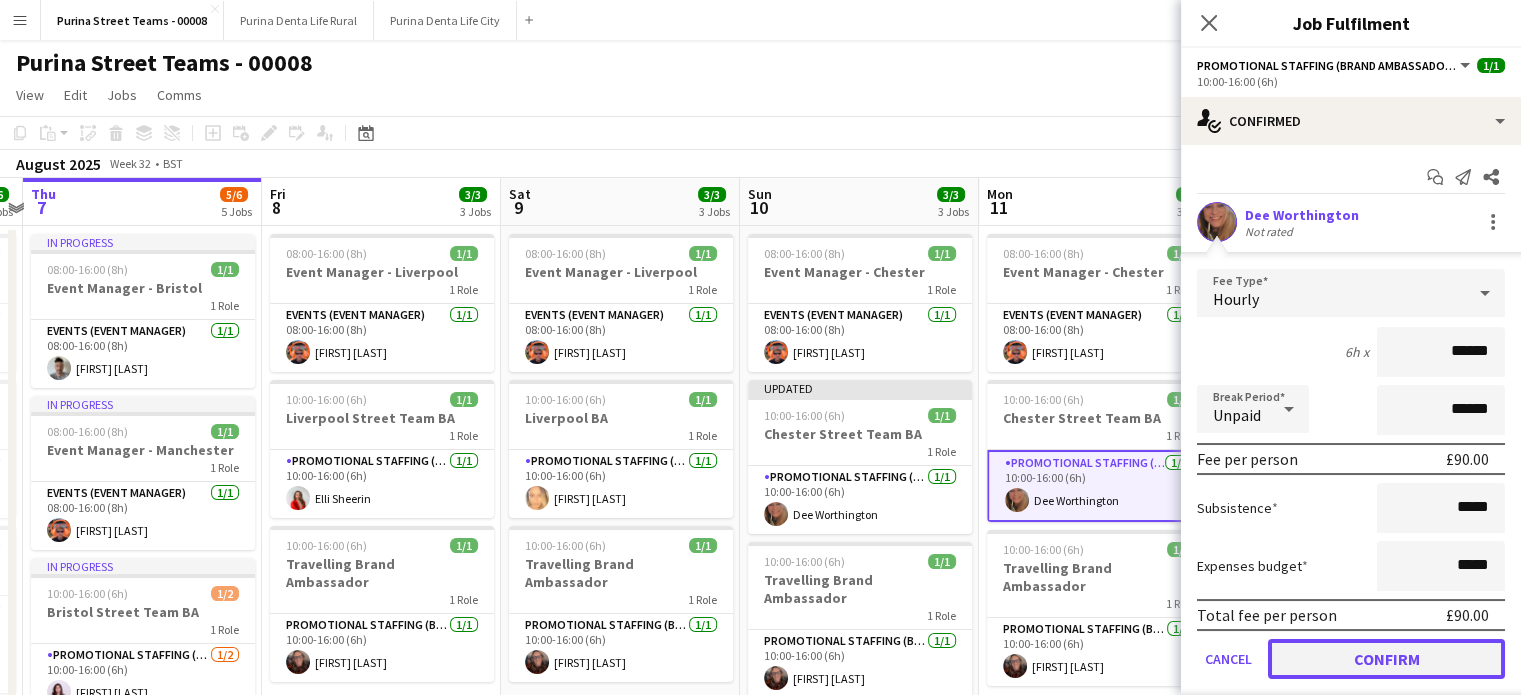 click on "Confirm" at bounding box center [1386, 659] 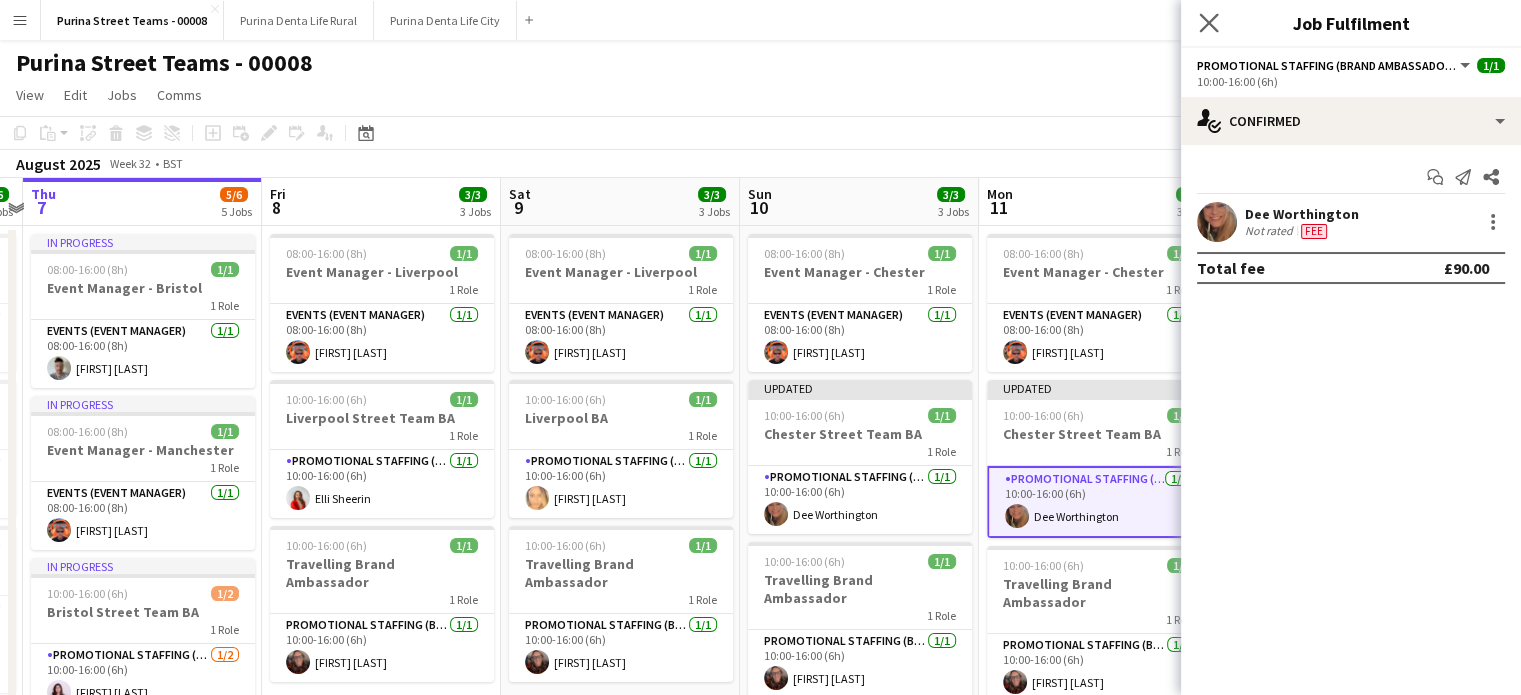 click on "Close pop-in" 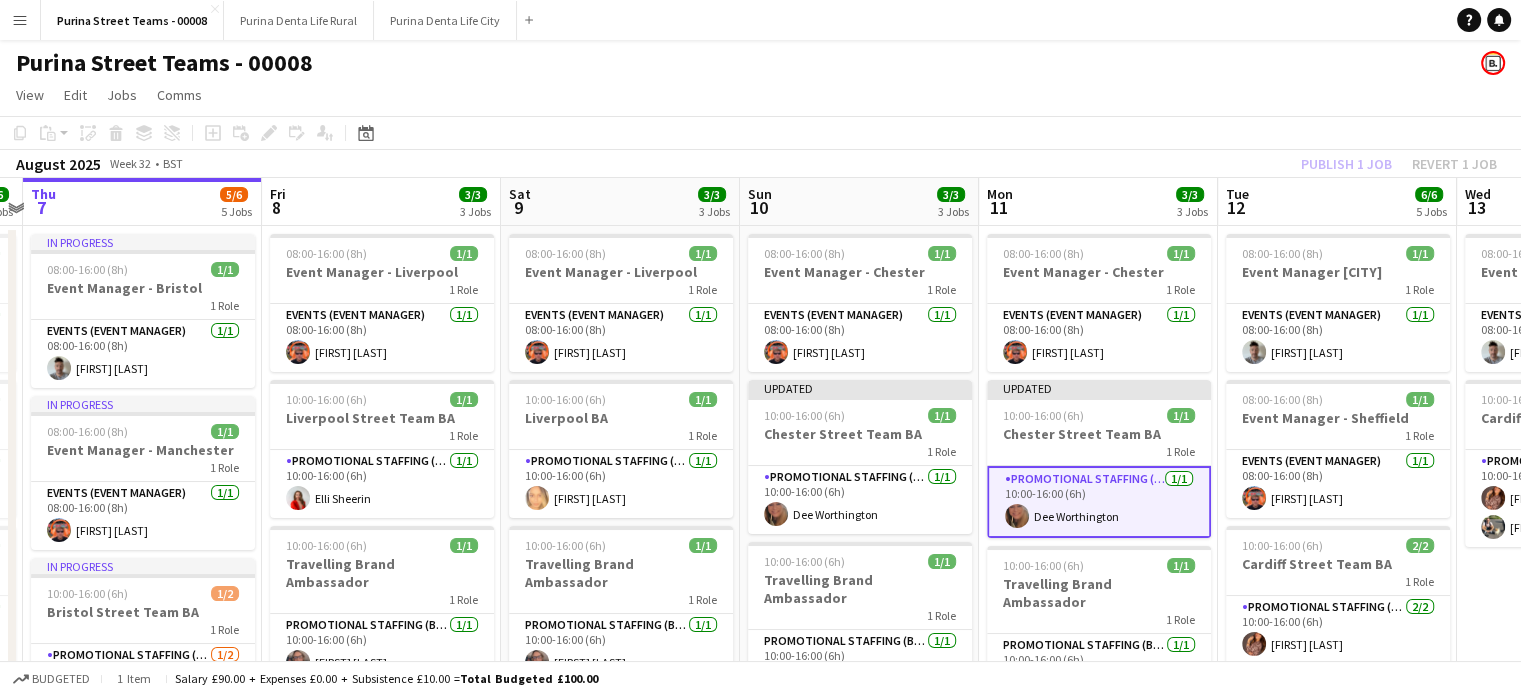 click on "View  Day view expanded Day view collapsed Month view Date picker Jump to today Expand Linked Jobs Collapse Linked Jobs  Edit  Copy Ctrl+C  Paste  Without Crew Ctrl+V With Crew Ctrl+Shift+V Paste as linked job  Group  Group Ungroup  Jobs  New Job Edit Job Delete Job New Linked Job Edit Linked Jobs Job fulfilment Promote Role Copy Role URL  Comms  Notify confirmed crew Create chat" 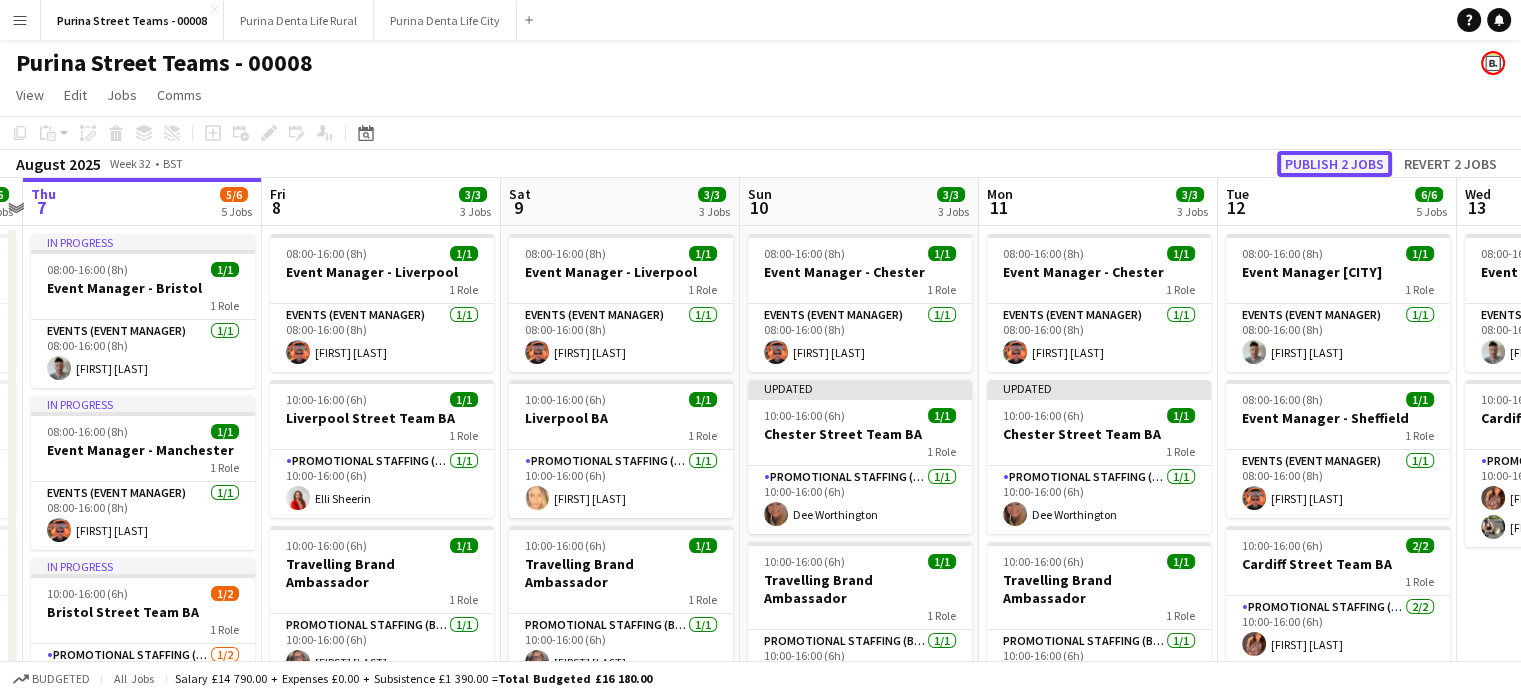 click on "Publish 2 jobs" 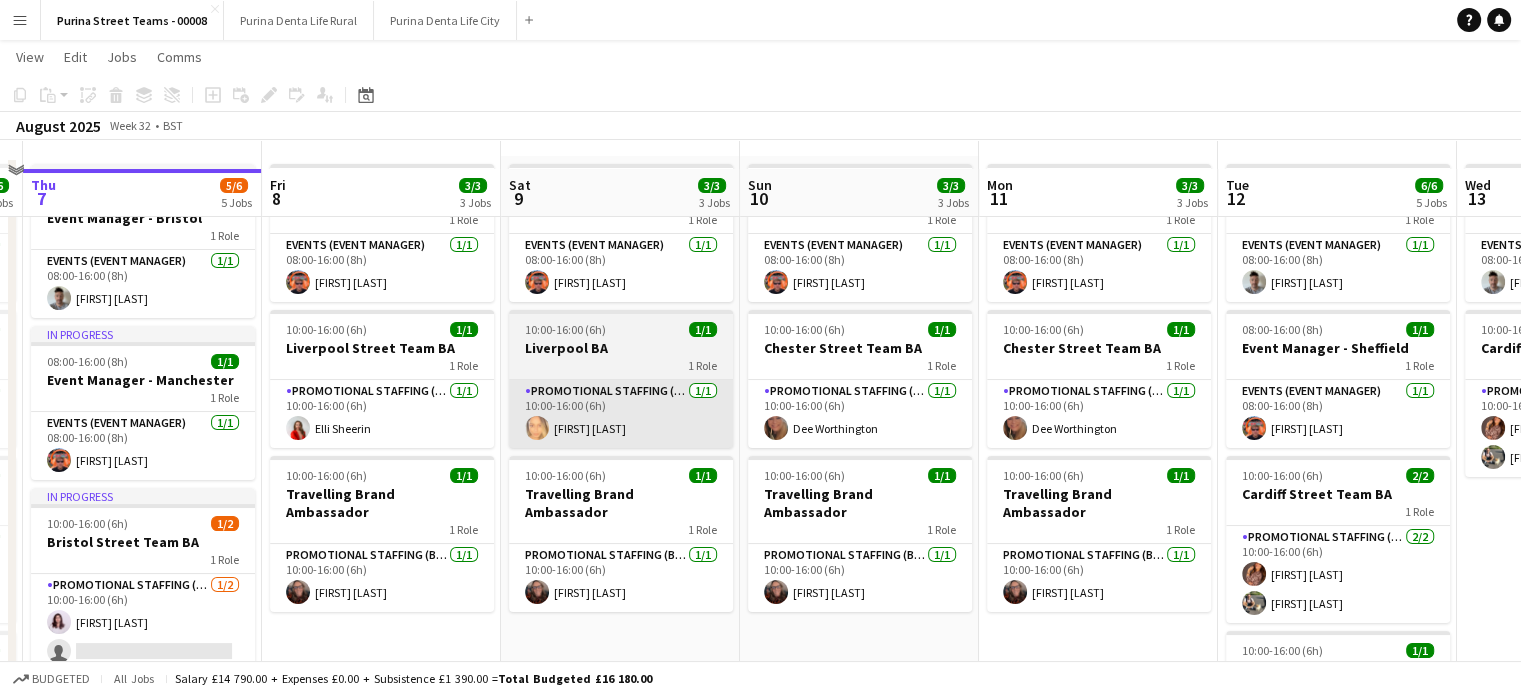 scroll, scrollTop: 100, scrollLeft: 0, axis: vertical 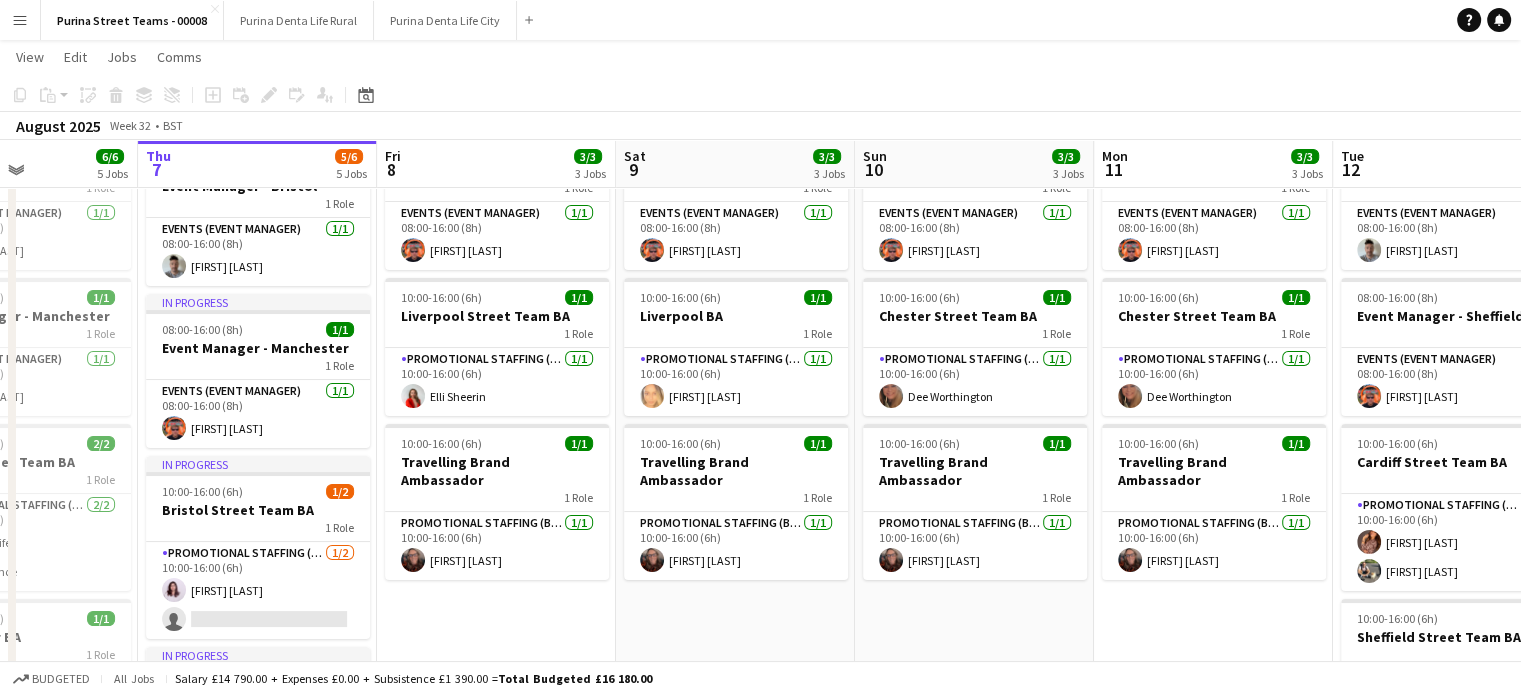drag, startPoint x: 232, startPoint y: 561, endPoint x: 347, endPoint y: 553, distance: 115.27792 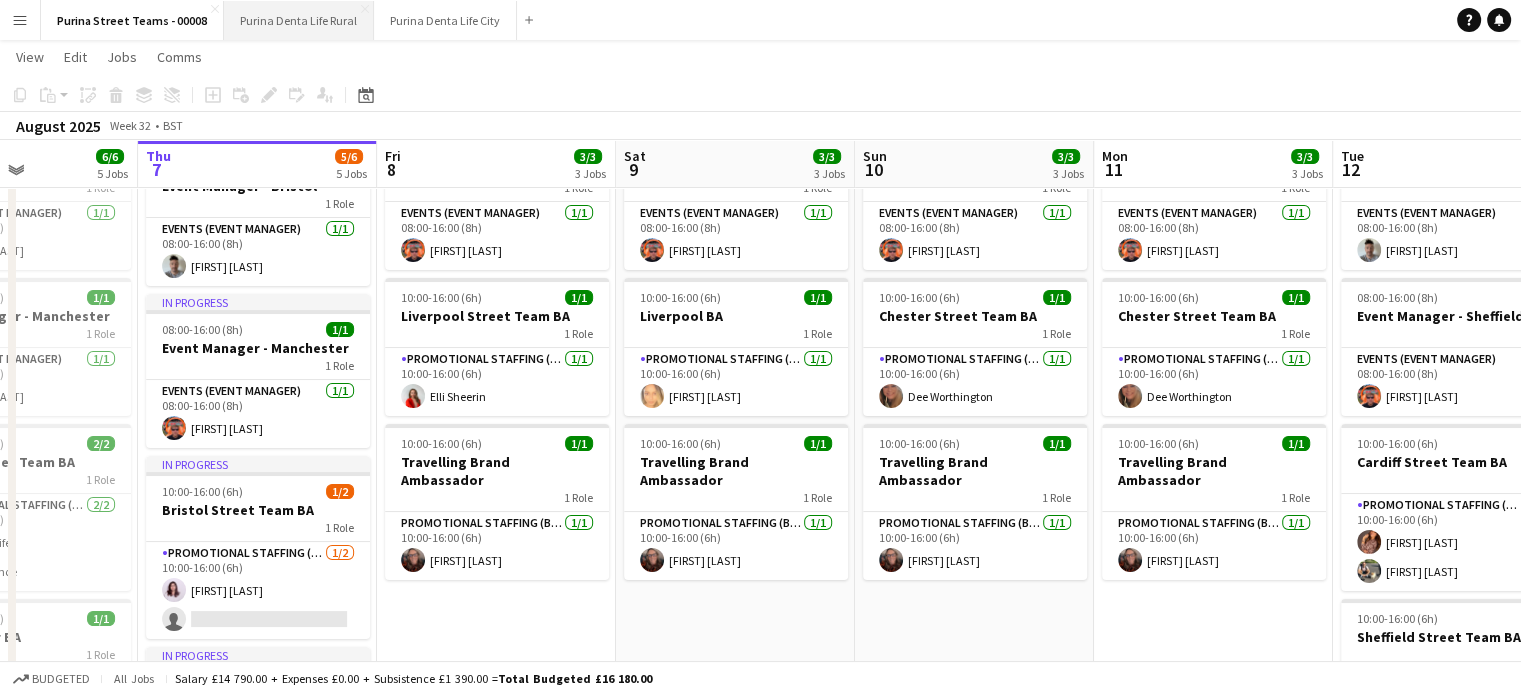 click on "Purina Denta Life Rural
Close" at bounding box center (299, 20) 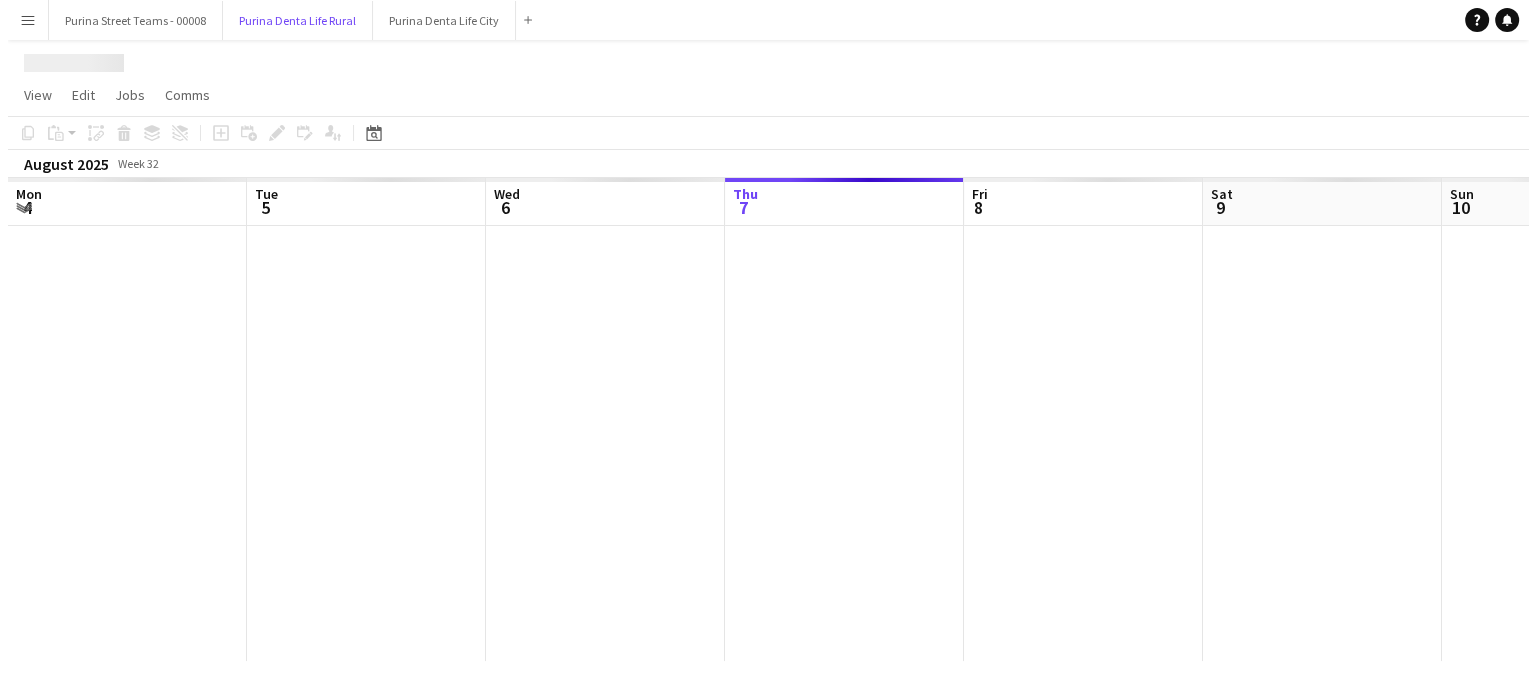scroll, scrollTop: 0, scrollLeft: 0, axis: both 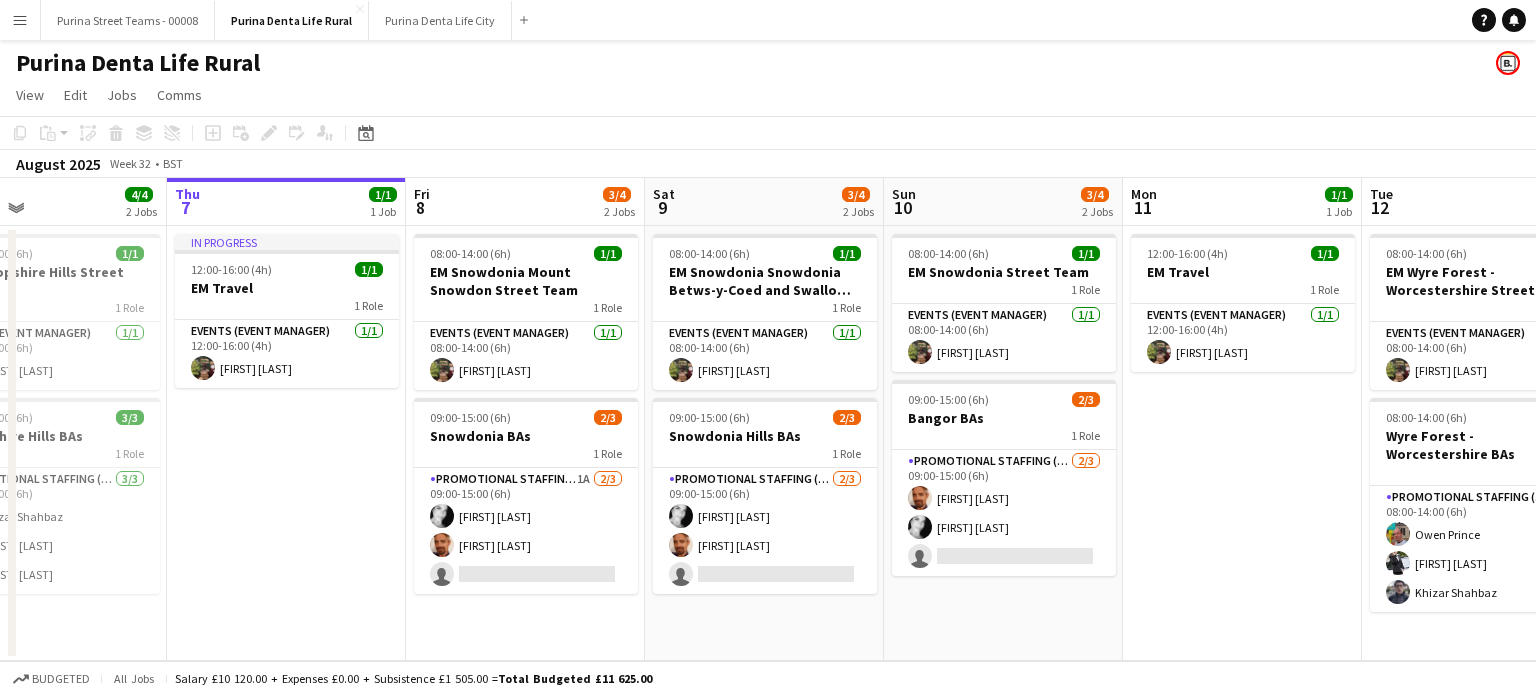 drag, startPoint x: 608, startPoint y: 524, endPoint x: 535, endPoint y: 523, distance: 73.00685 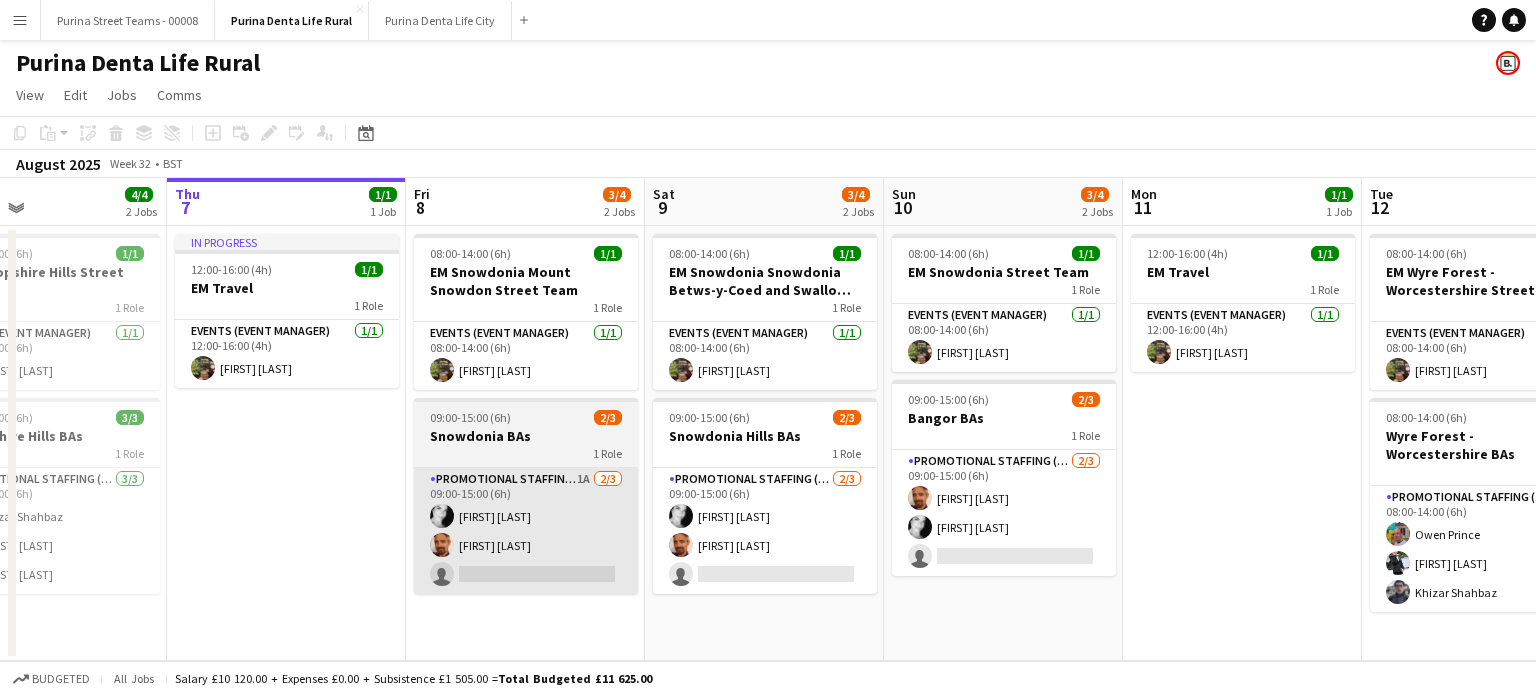 scroll, scrollTop: 0, scrollLeft: 551, axis: horizontal 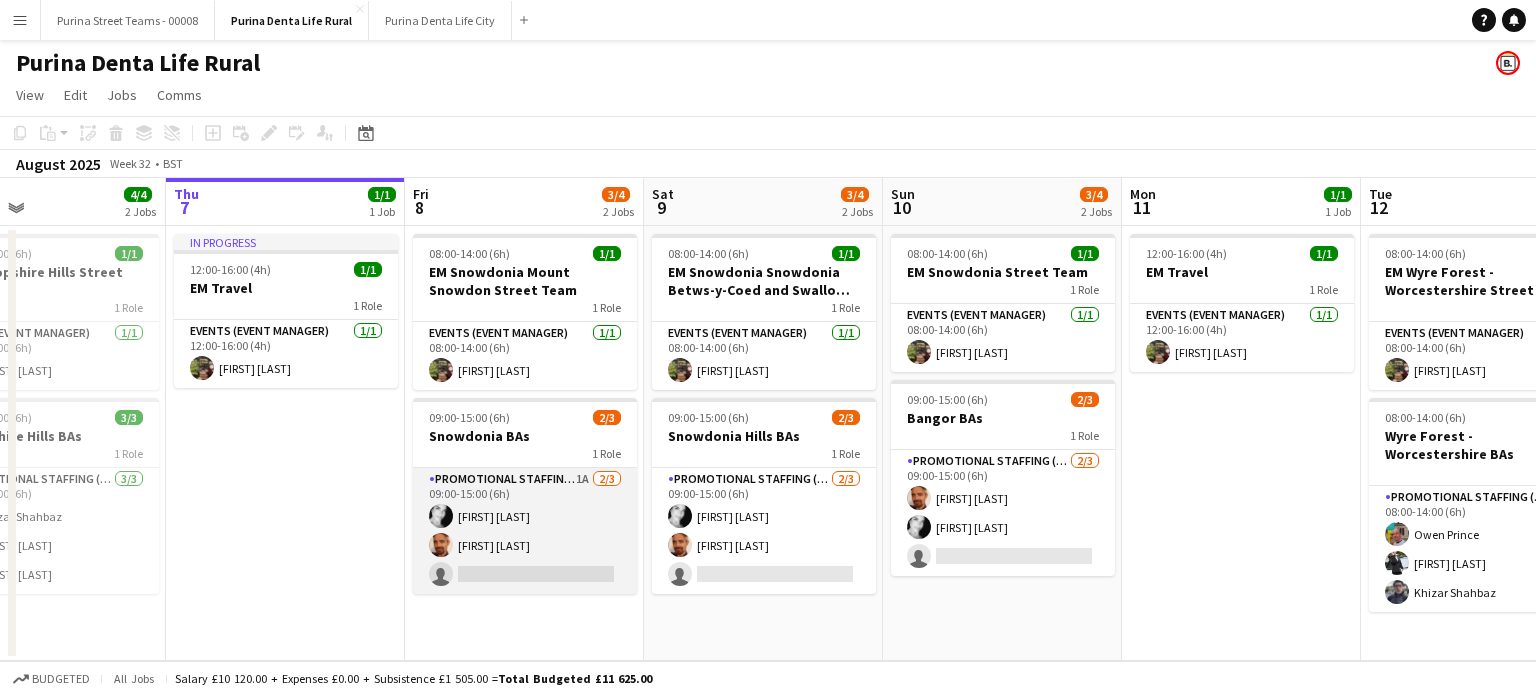 click on "Promotional Staffing (Brand Ambassadors)   1A   2/3   09:00-15:00 (6h)
[FIRST] [LAST]
single-neutral-actions" at bounding box center [525, 531] 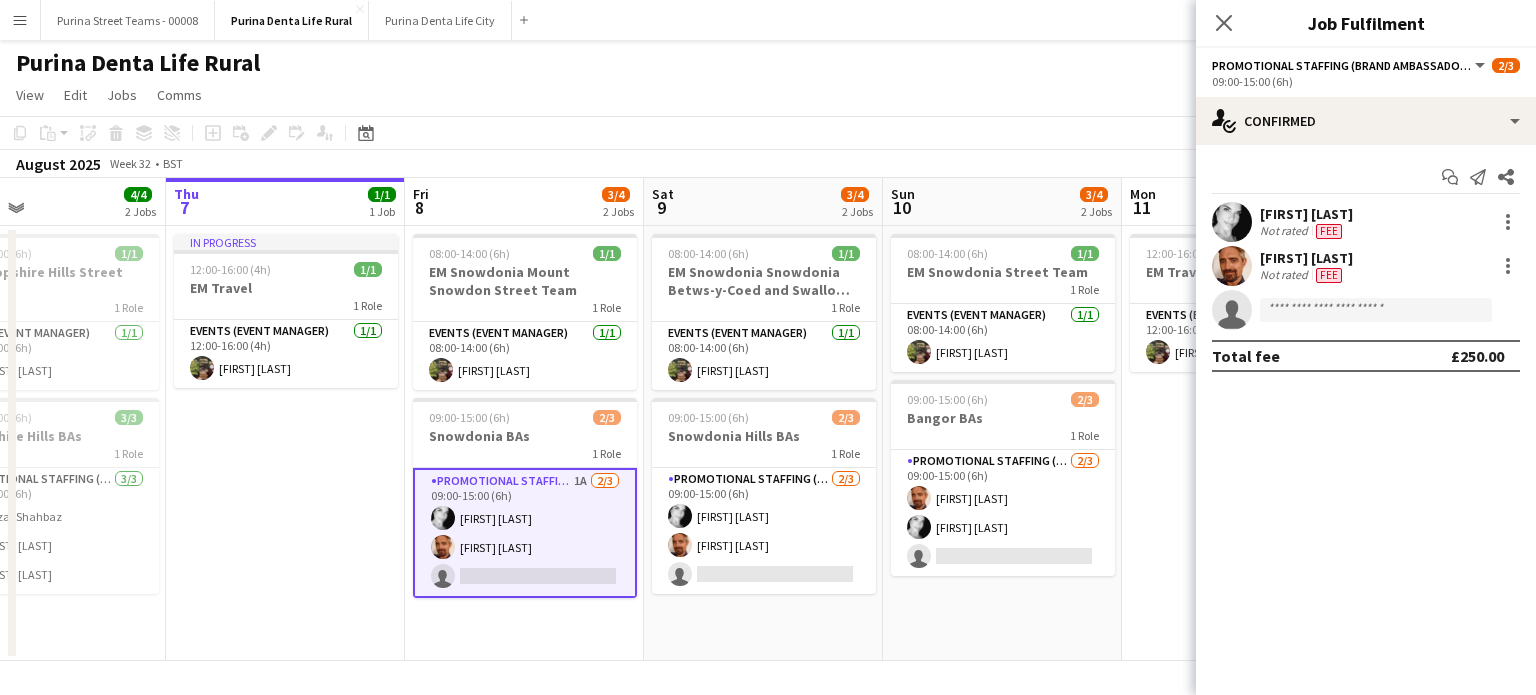 click on "[FIRST] [LAST]" at bounding box center [1306, 214] 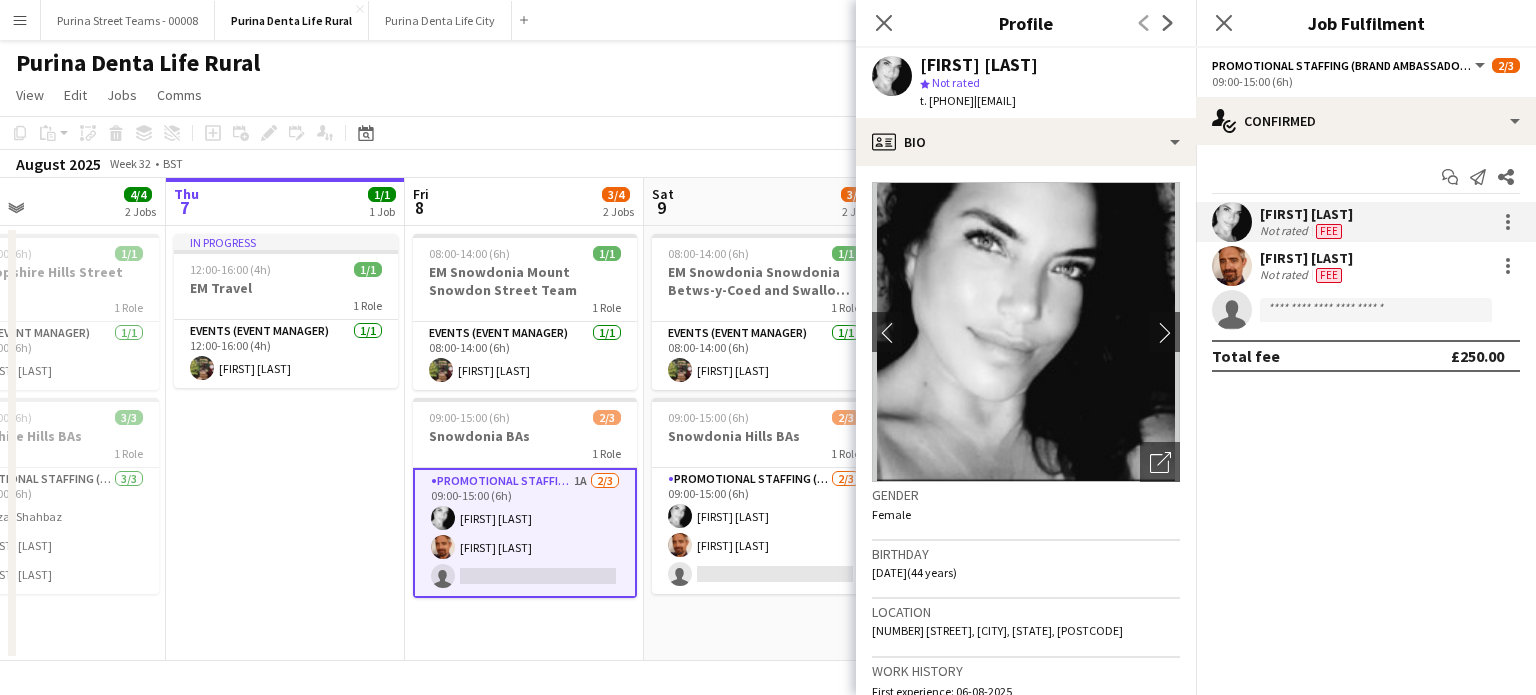 drag, startPoint x: 1168, startPoint y: 100, endPoint x: 922, endPoint y: 67, distance: 248.20355 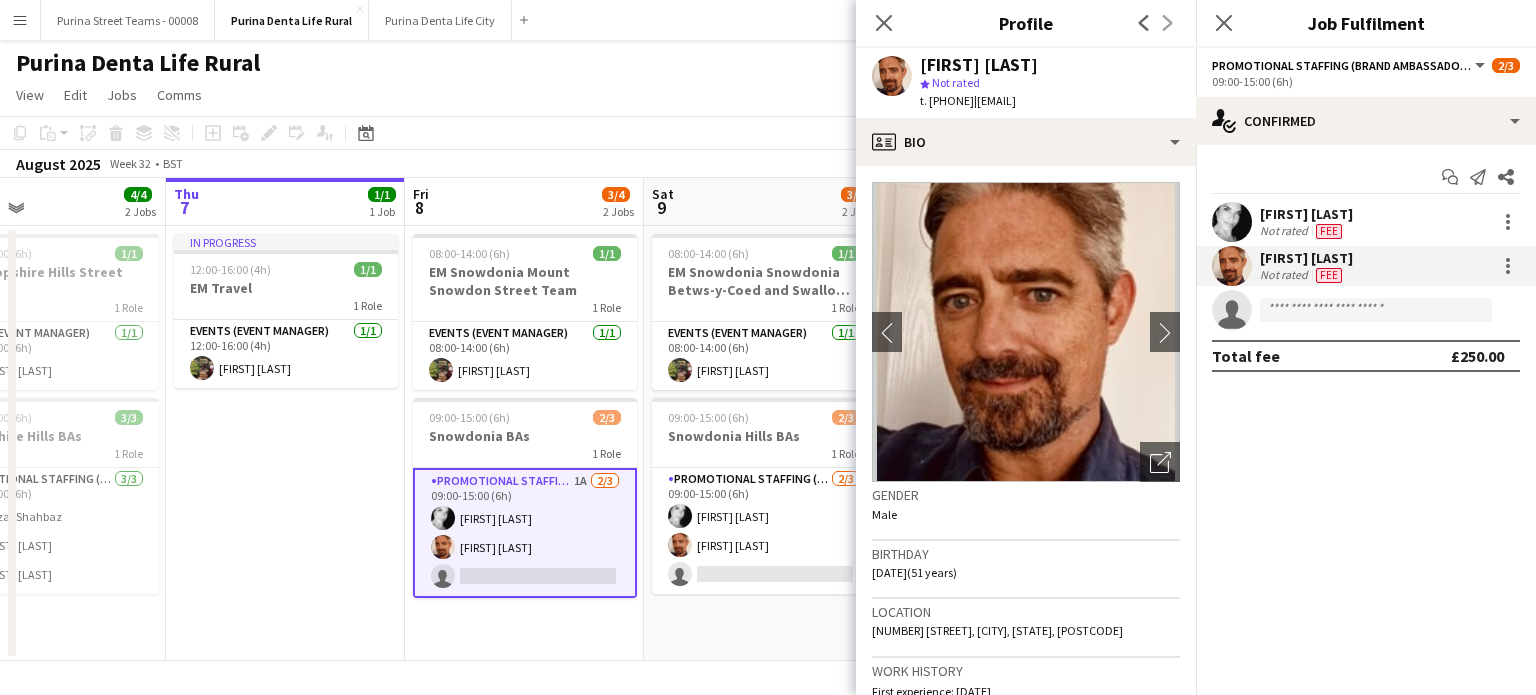 drag, startPoint x: 1174, startPoint y: 98, endPoint x: 920, endPoint y: 60, distance: 256.82678 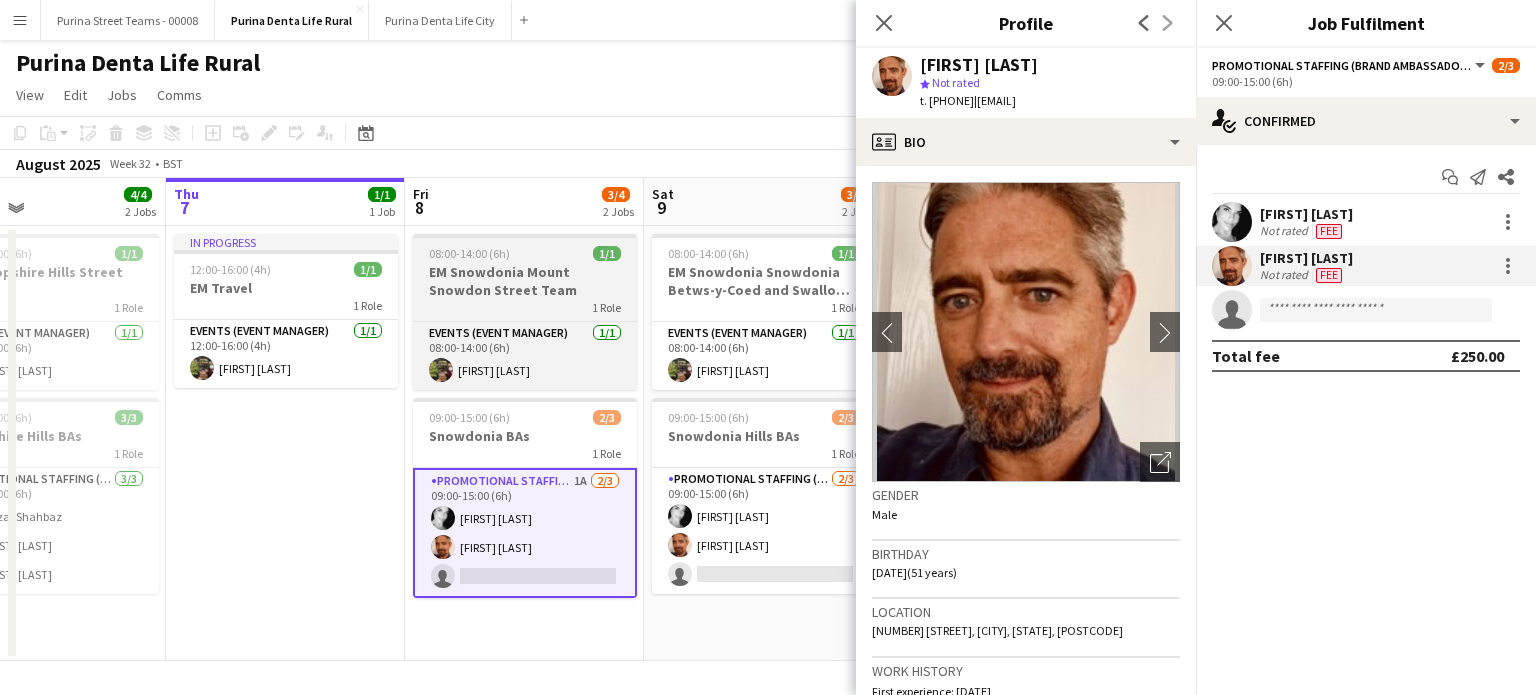 copy on "[FIRST] [LAST]
star
Not rated   t. [PHONE]   |   [EMAIL]" 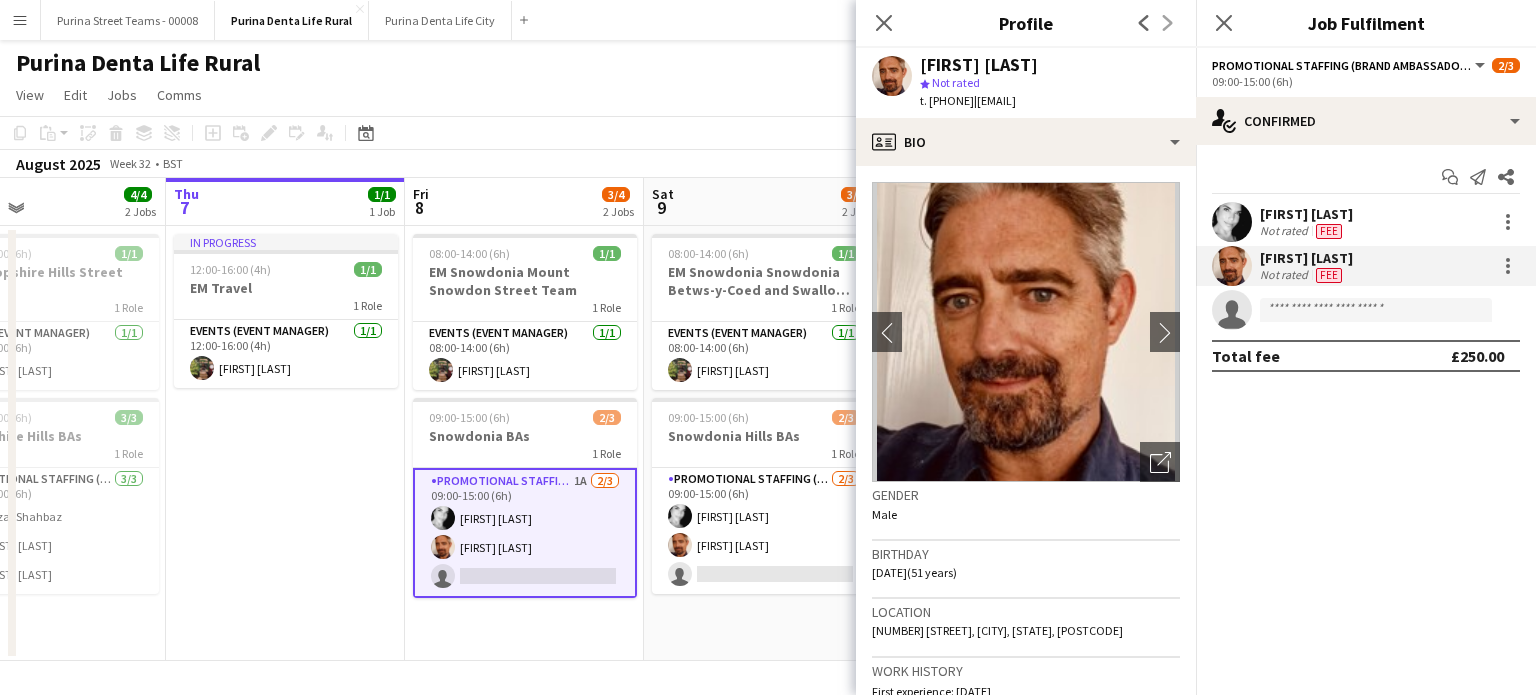 click on "In progress   12:00-16:00 (4h)    1/1   EM Travel   1 Role   Events (Event Manager)   1/1   12:00-16:00 (4h)
[FIRST] [LAST]" at bounding box center (285, 443) 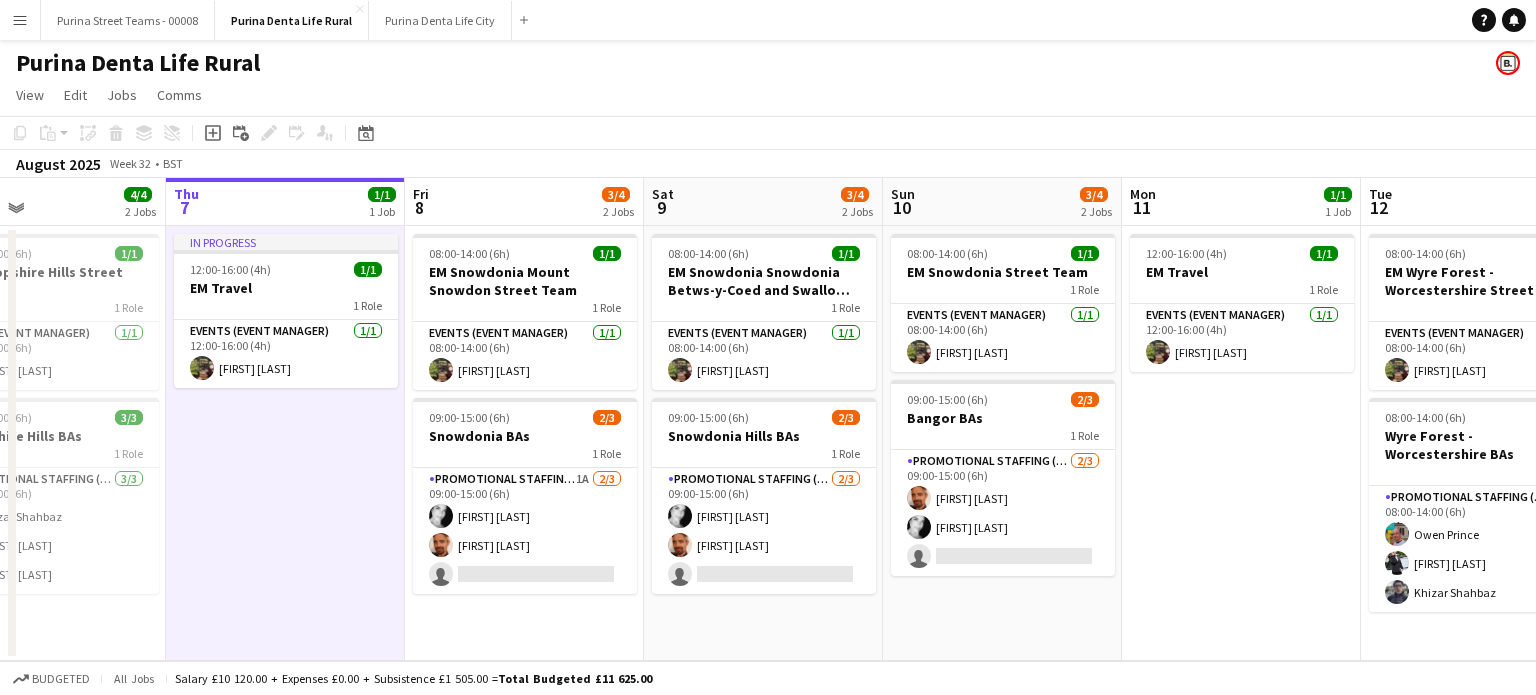 drag, startPoint x: 740, startPoint y: 519, endPoint x: 1333, endPoint y: 459, distance: 596.0277 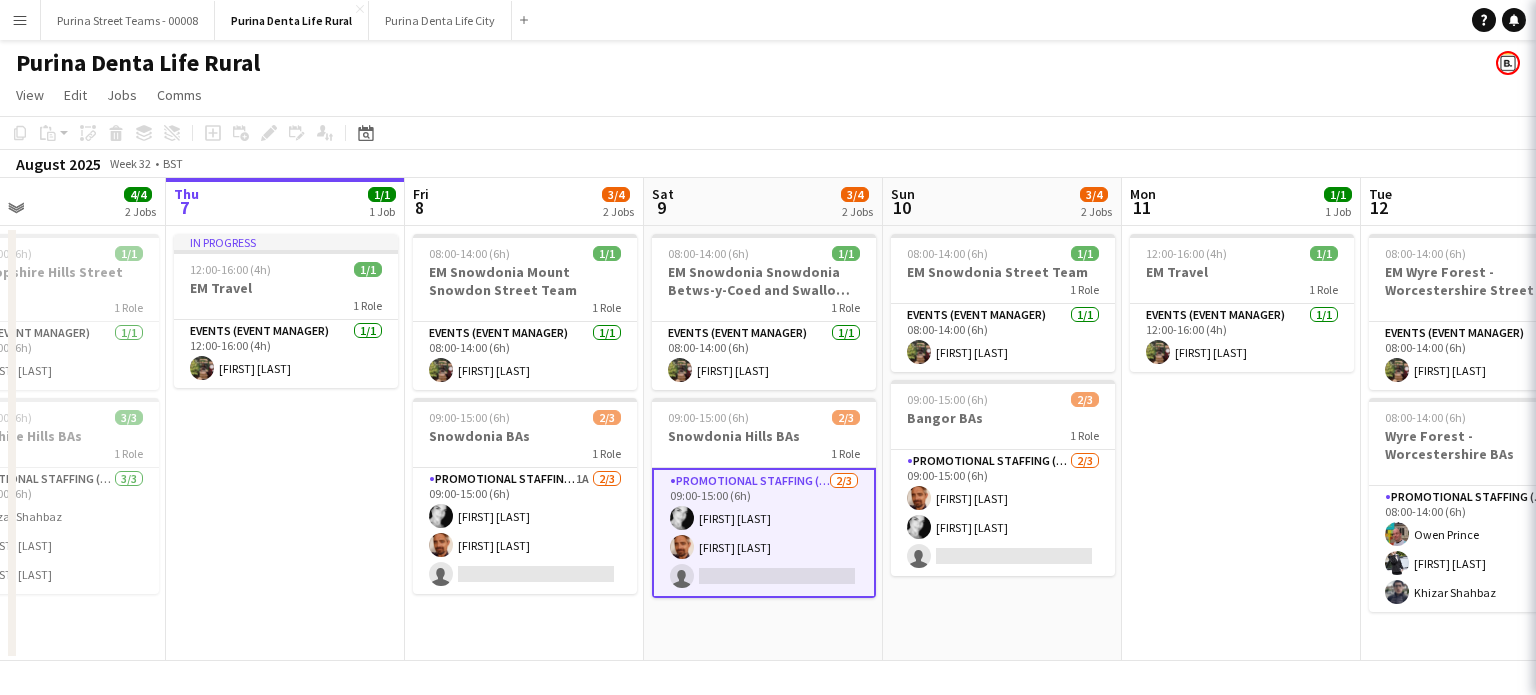 scroll, scrollTop: 0, scrollLeft: 550, axis: horizontal 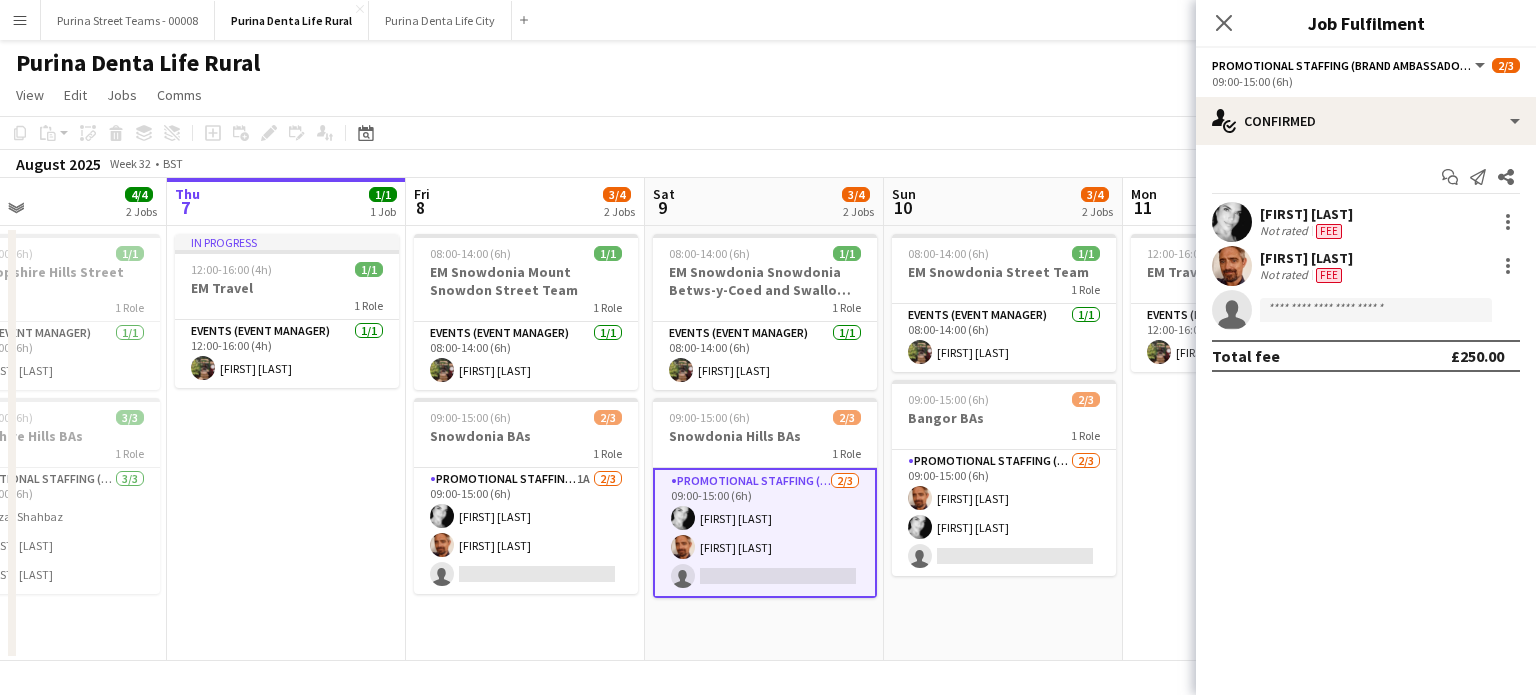 click on "[FIRST] [LAST]" at bounding box center [1306, 214] 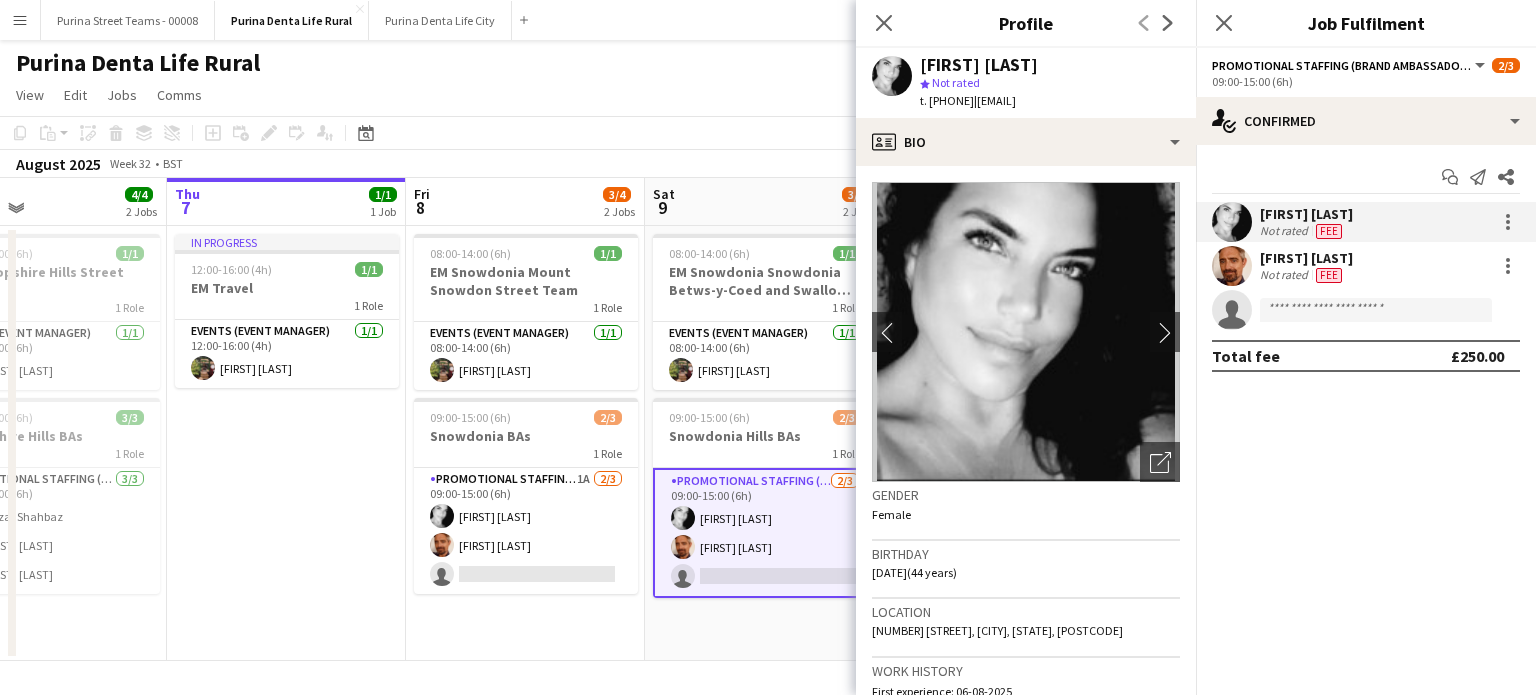 drag, startPoint x: 1016, startPoint y: 99, endPoint x: 1189, endPoint y: 96, distance: 173.02602 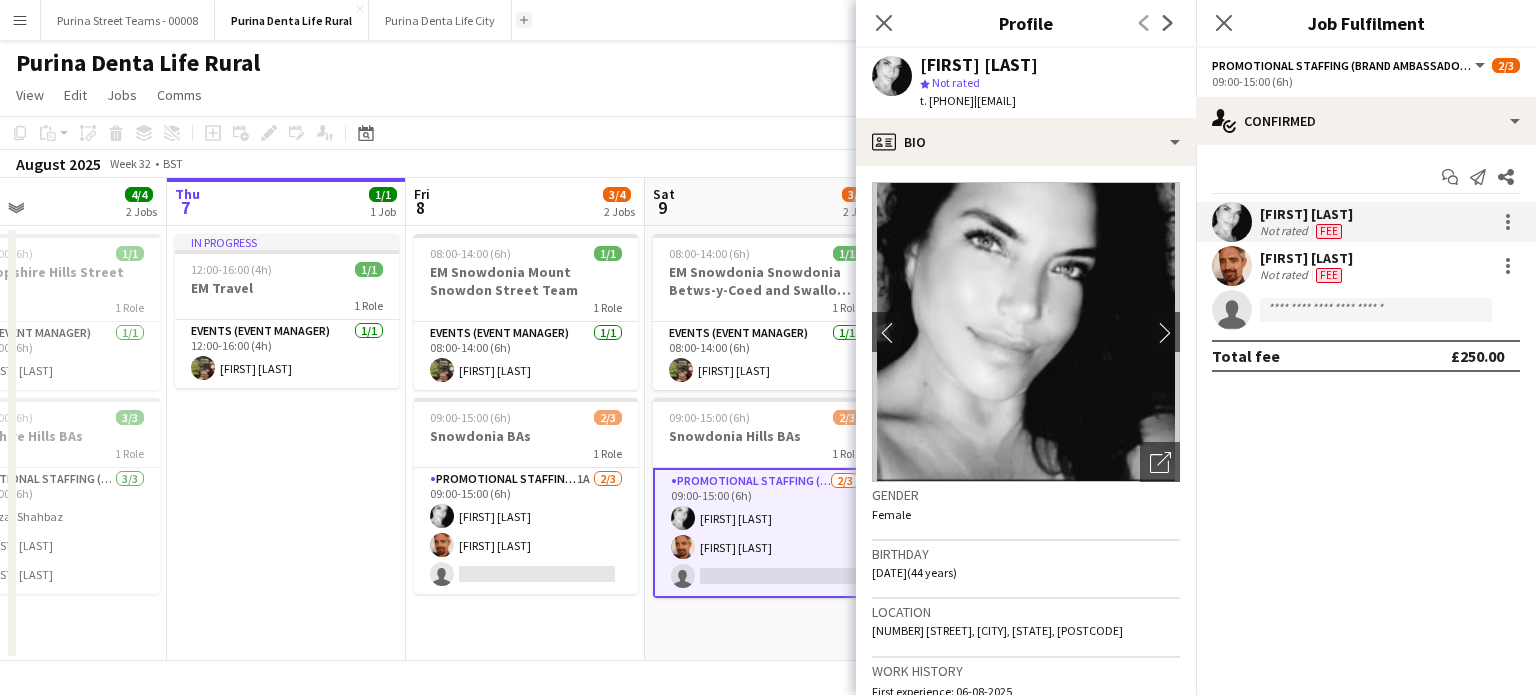 copy on "[EMAIL]" 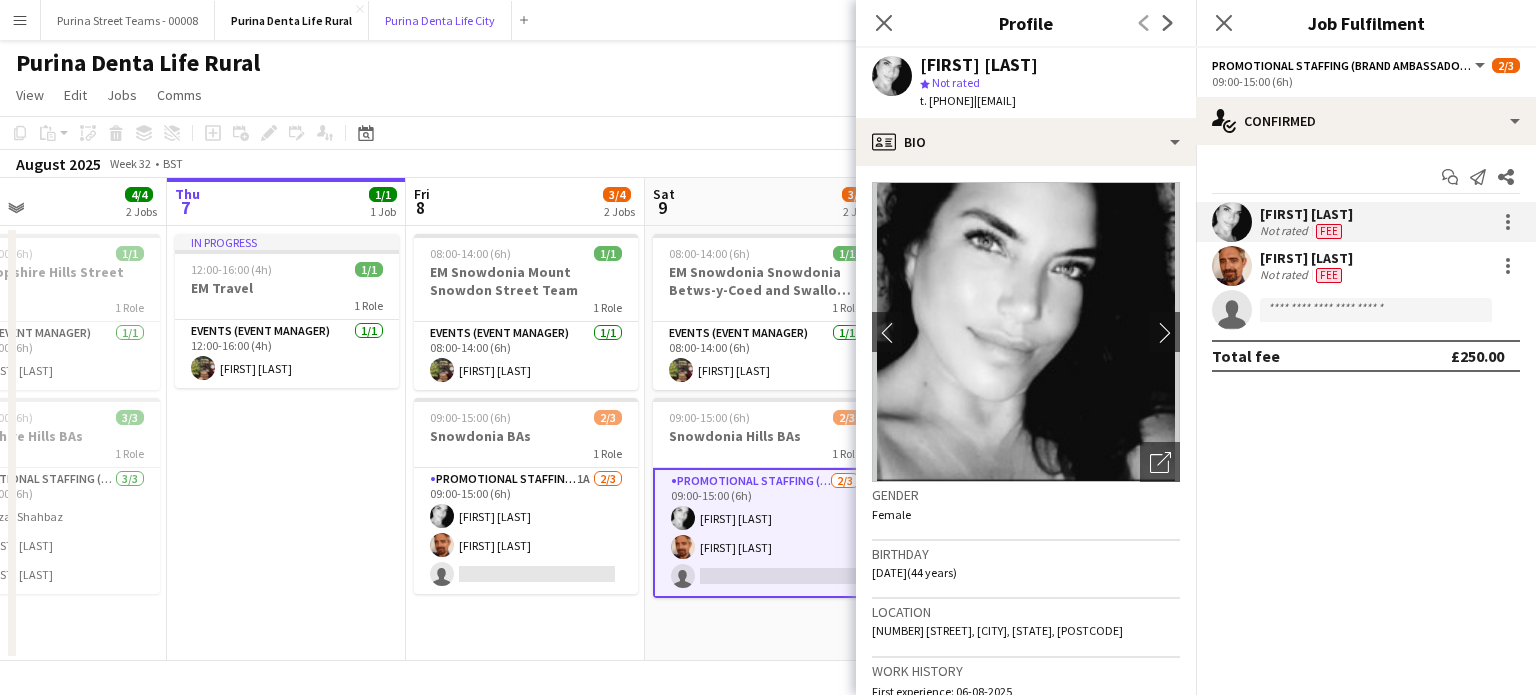 drag, startPoint x: 390, startPoint y: 19, endPoint x: 788, endPoint y: 19, distance: 398 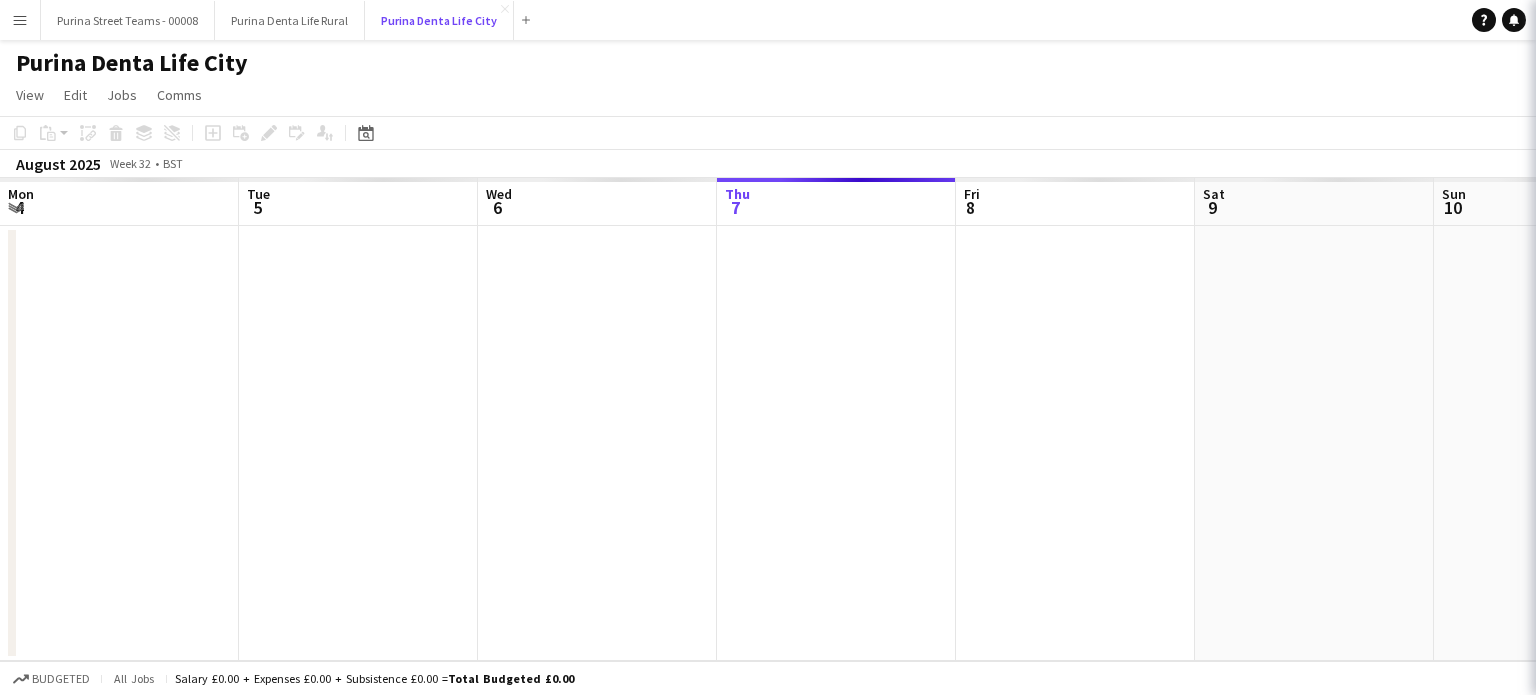 scroll, scrollTop: 0, scrollLeft: 478, axis: horizontal 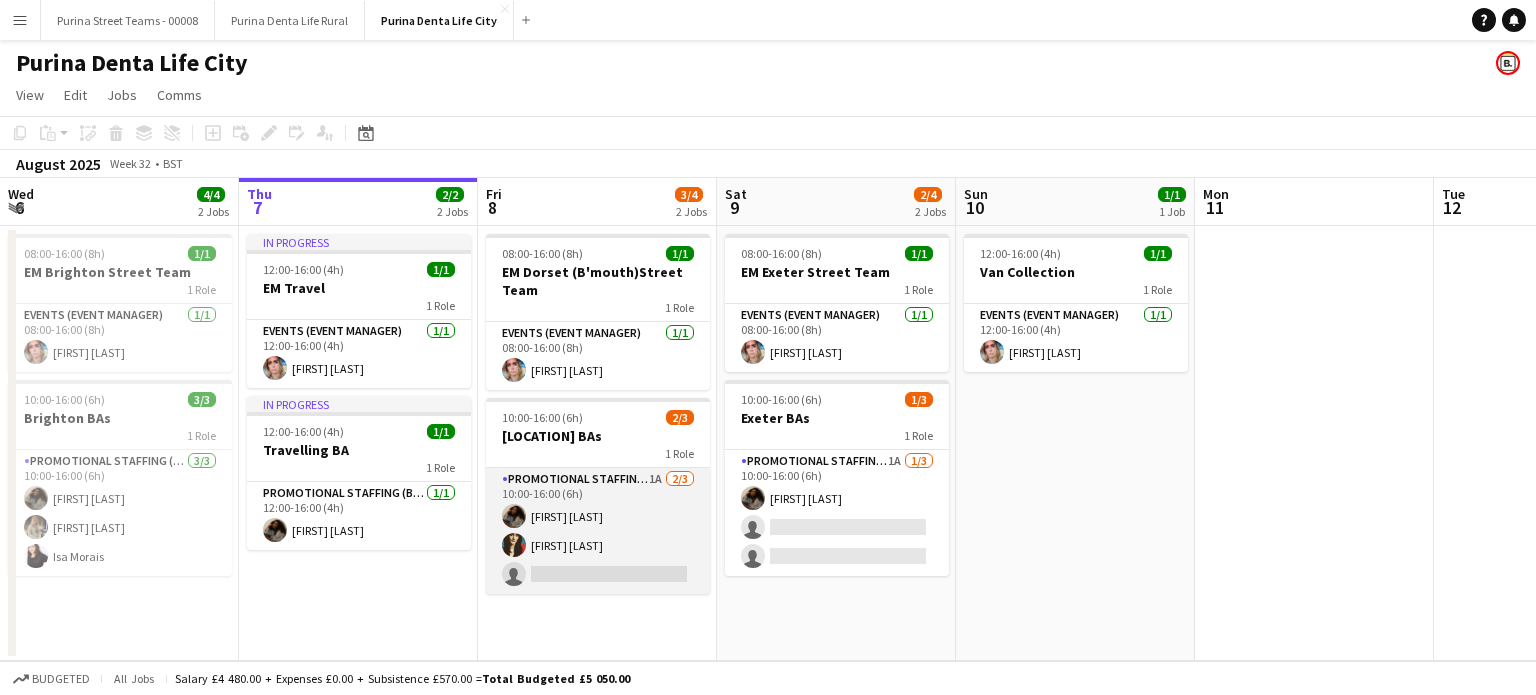click on "Promotional Staffing (Brand Ambassadors)   1A   2/3   10:00-16:00 (6h)
[FIRST] [LAST]
single-neutral-actions" at bounding box center (598, 531) 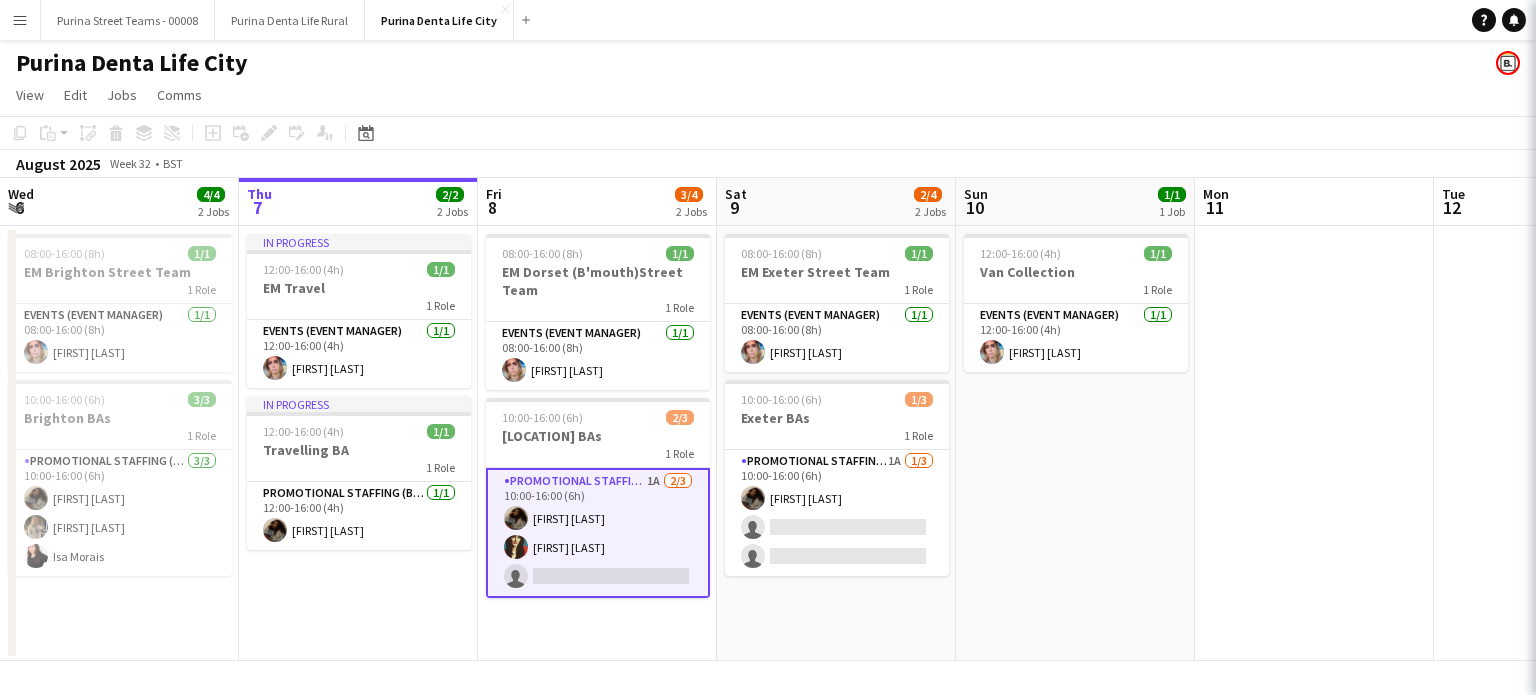 scroll, scrollTop: 0, scrollLeft: 476, axis: horizontal 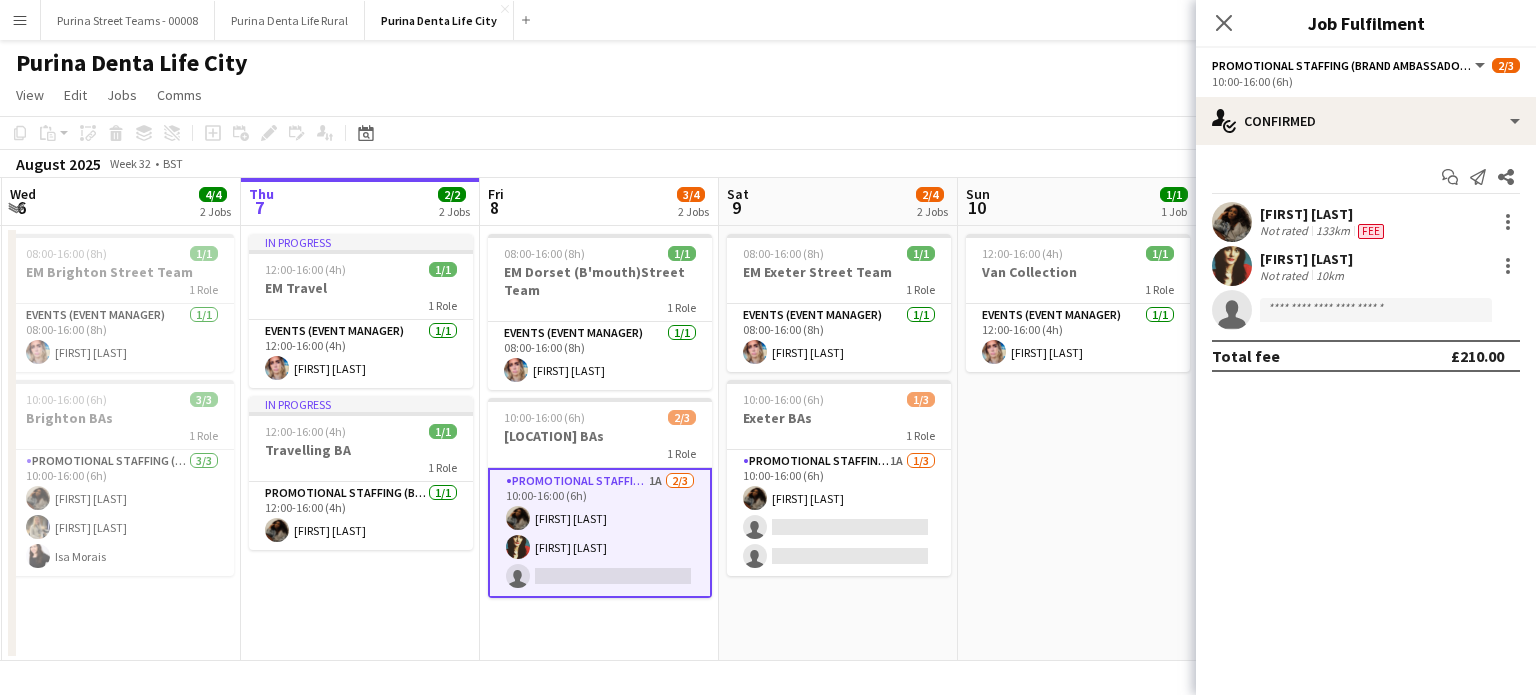 click on "10km" at bounding box center (1330, 275) 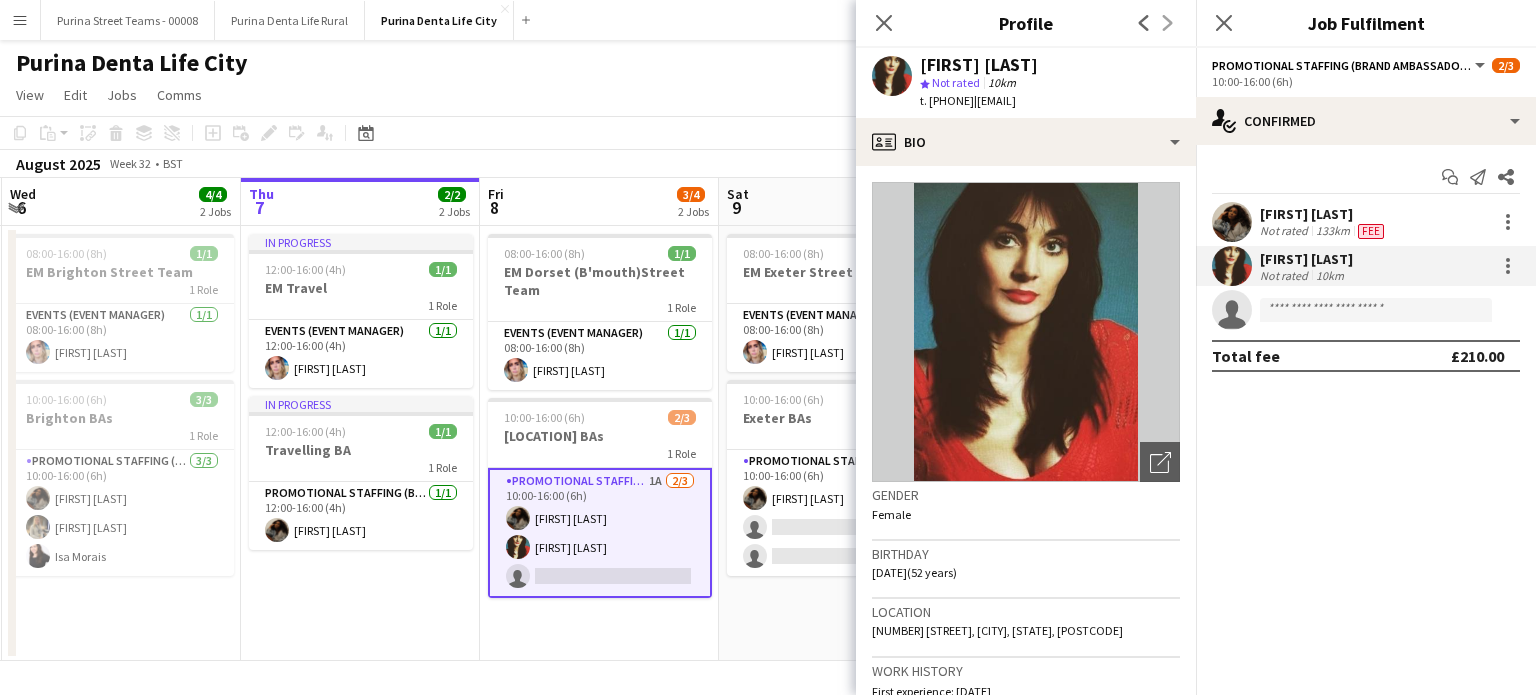 click on "|   [EMAIL]" 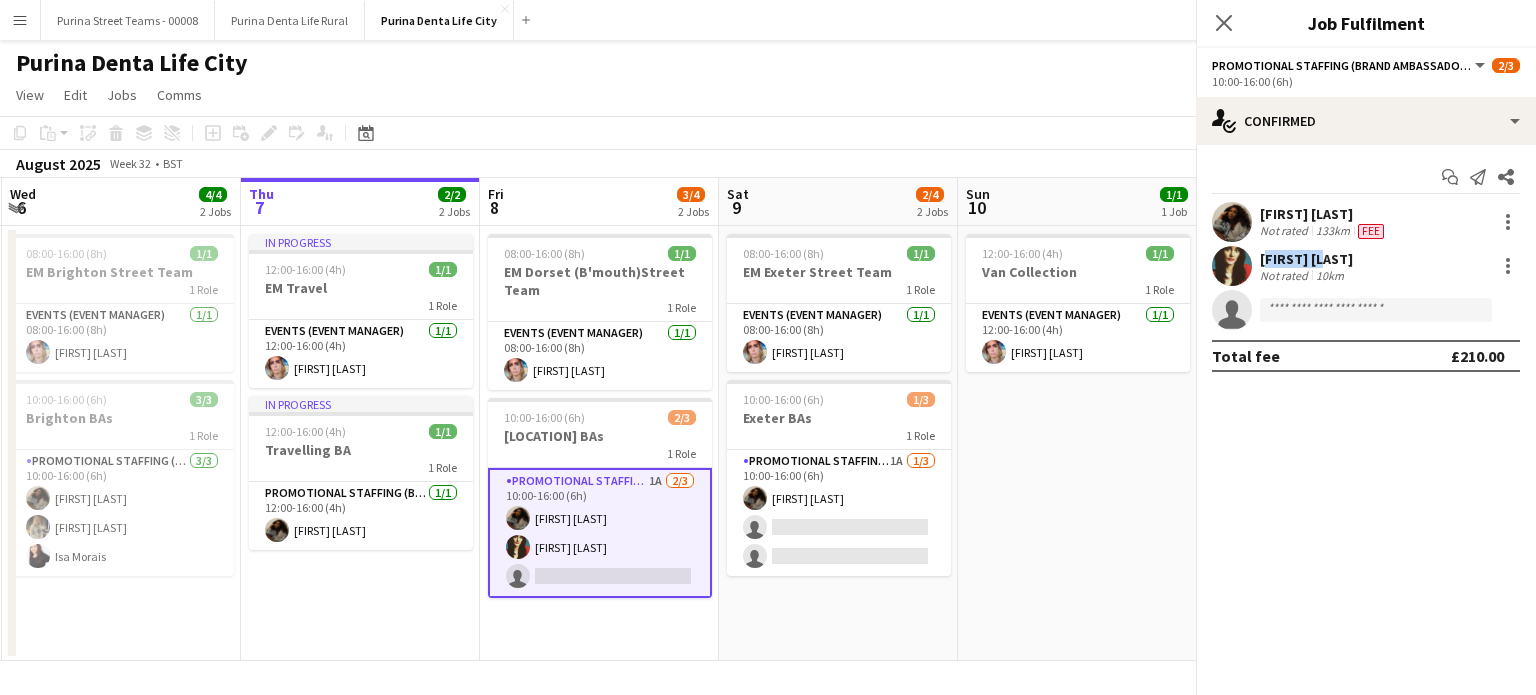 click on "[FIRST] [LAST]" at bounding box center (1306, 259) 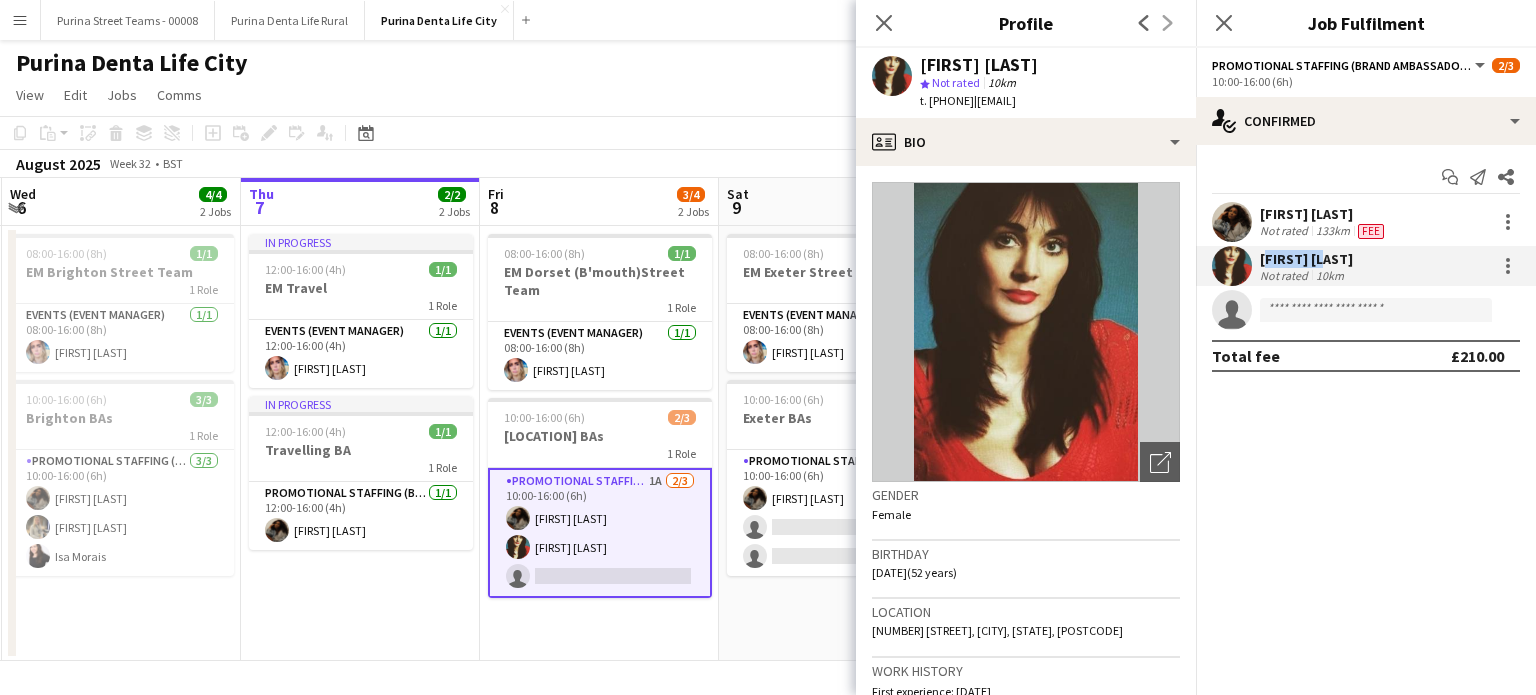 drag, startPoint x: 1018, startPoint y: 102, endPoint x: 1176, endPoint y: 100, distance: 158.01266 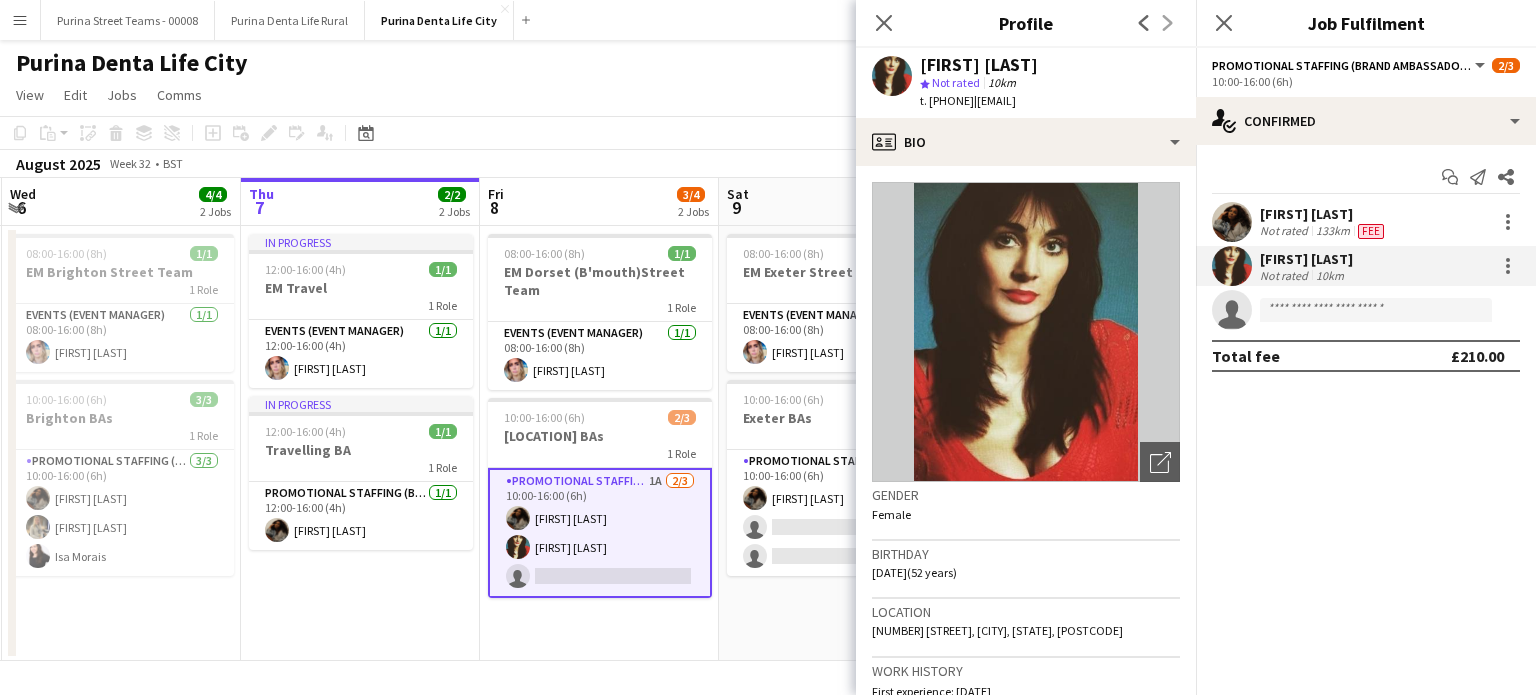 click on "[FIRST] [LAST]" 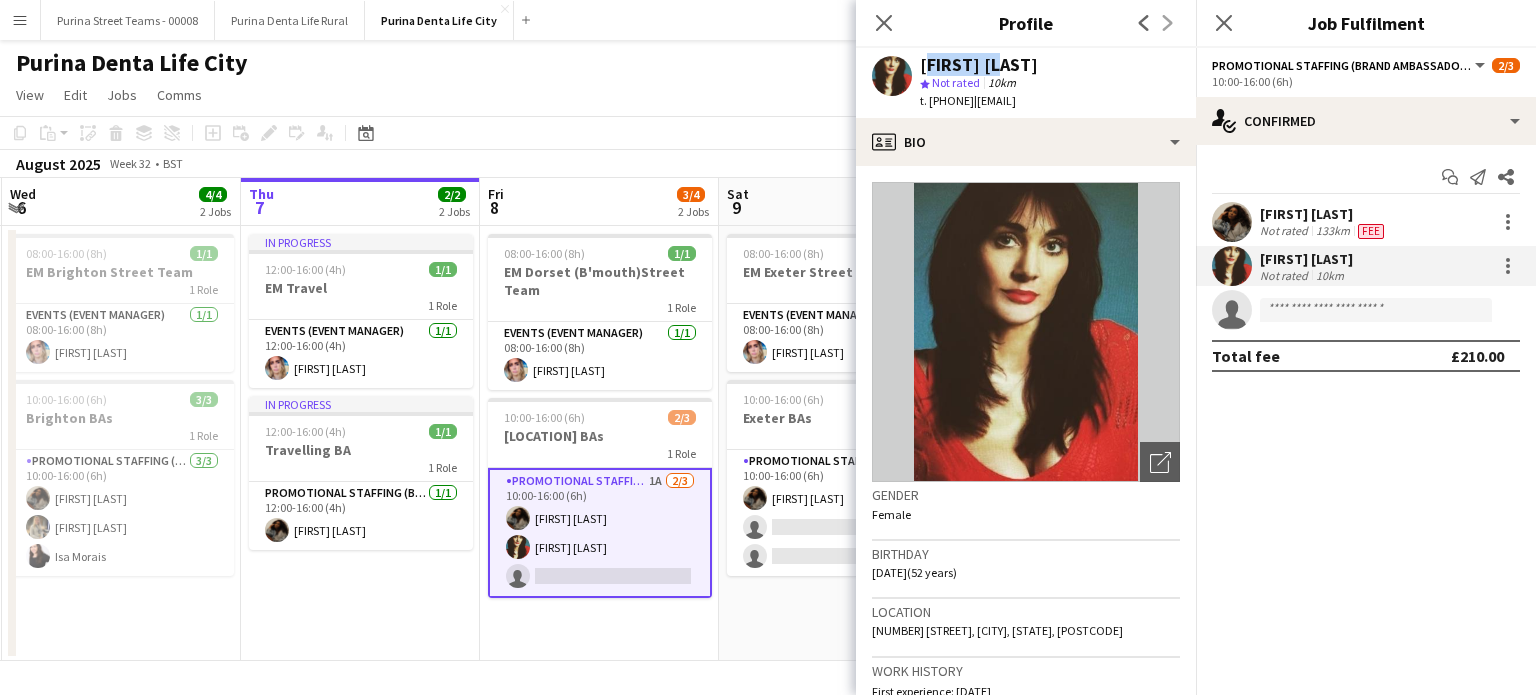 click on "[FIRST] [LAST]" 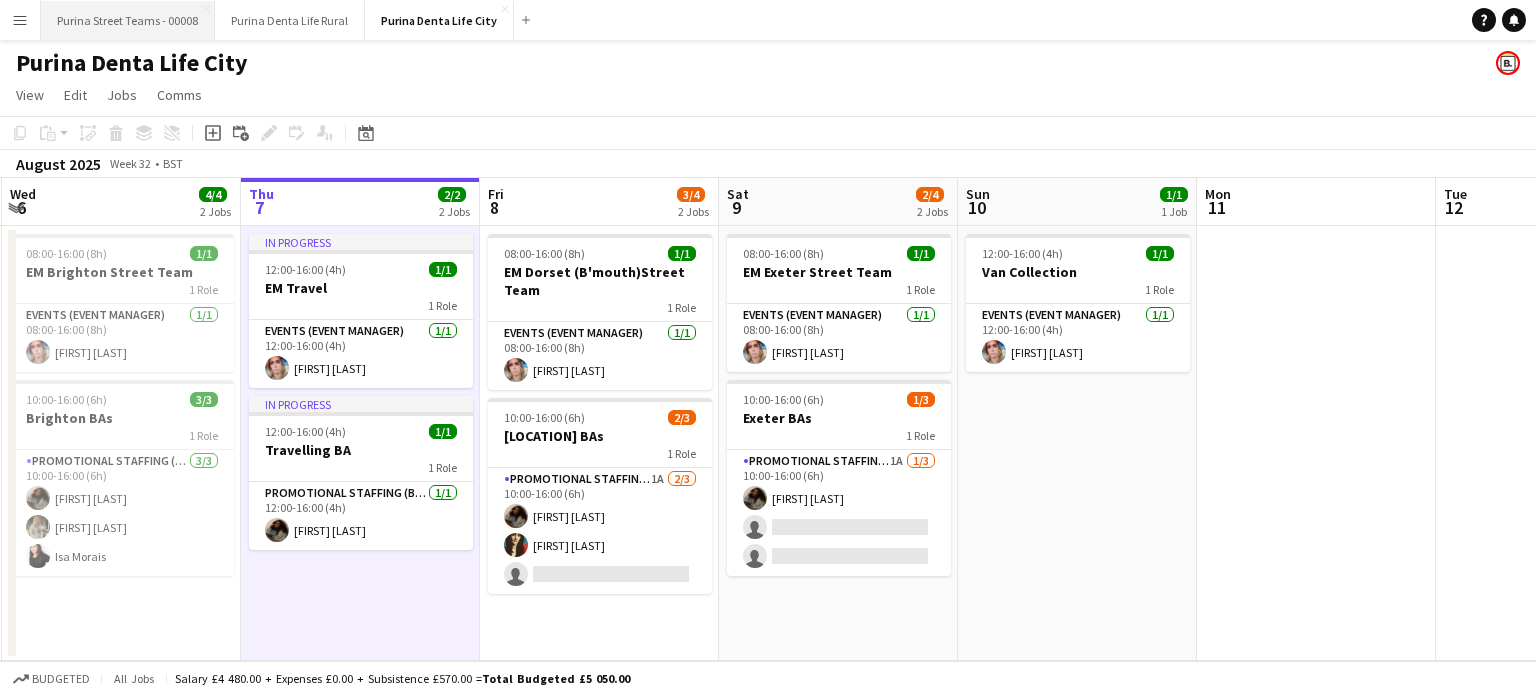 click on "Purina Street Teams - 00008
Close" at bounding box center (128, 20) 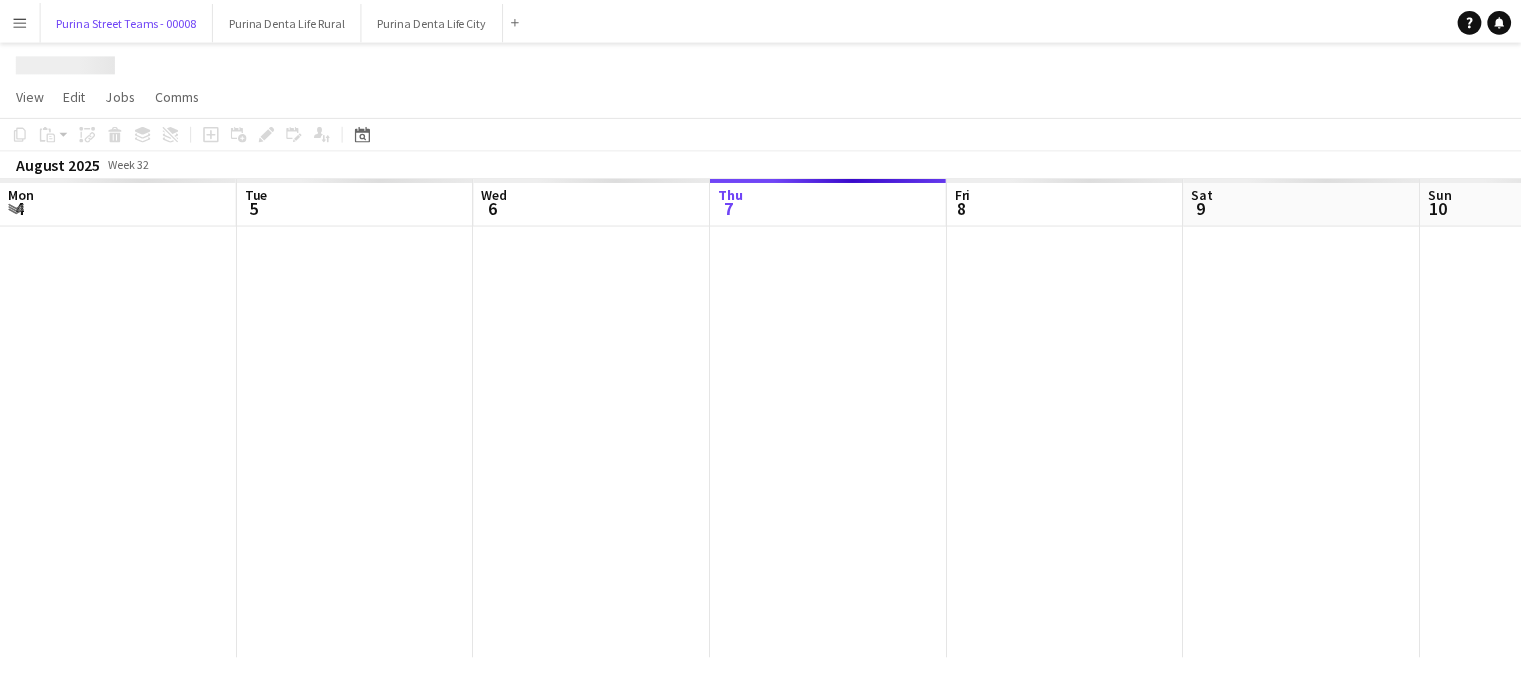 scroll, scrollTop: 0, scrollLeft: 478, axis: horizontal 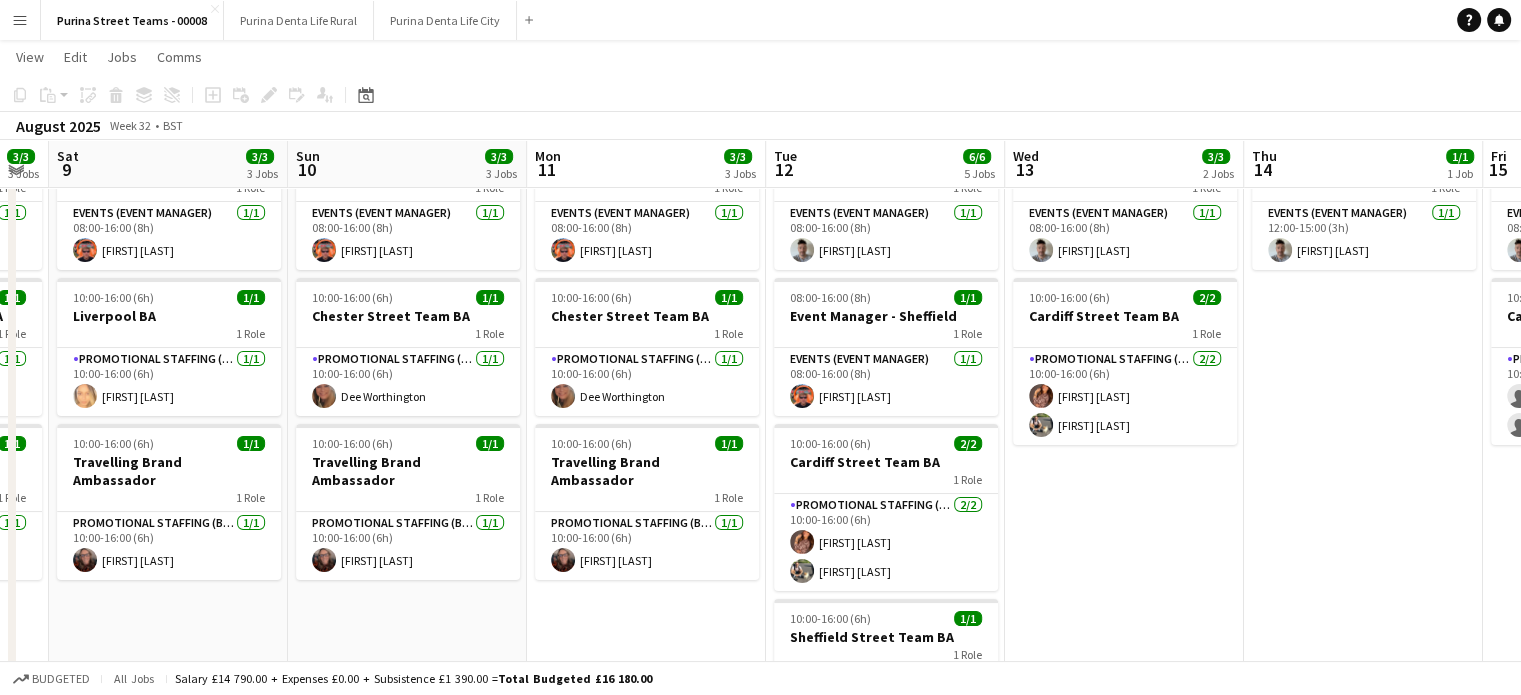 drag, startPoint x: 1122, startPoint y: 432, endPoint x: 454, endPoint y: 448, distance: 668.1916 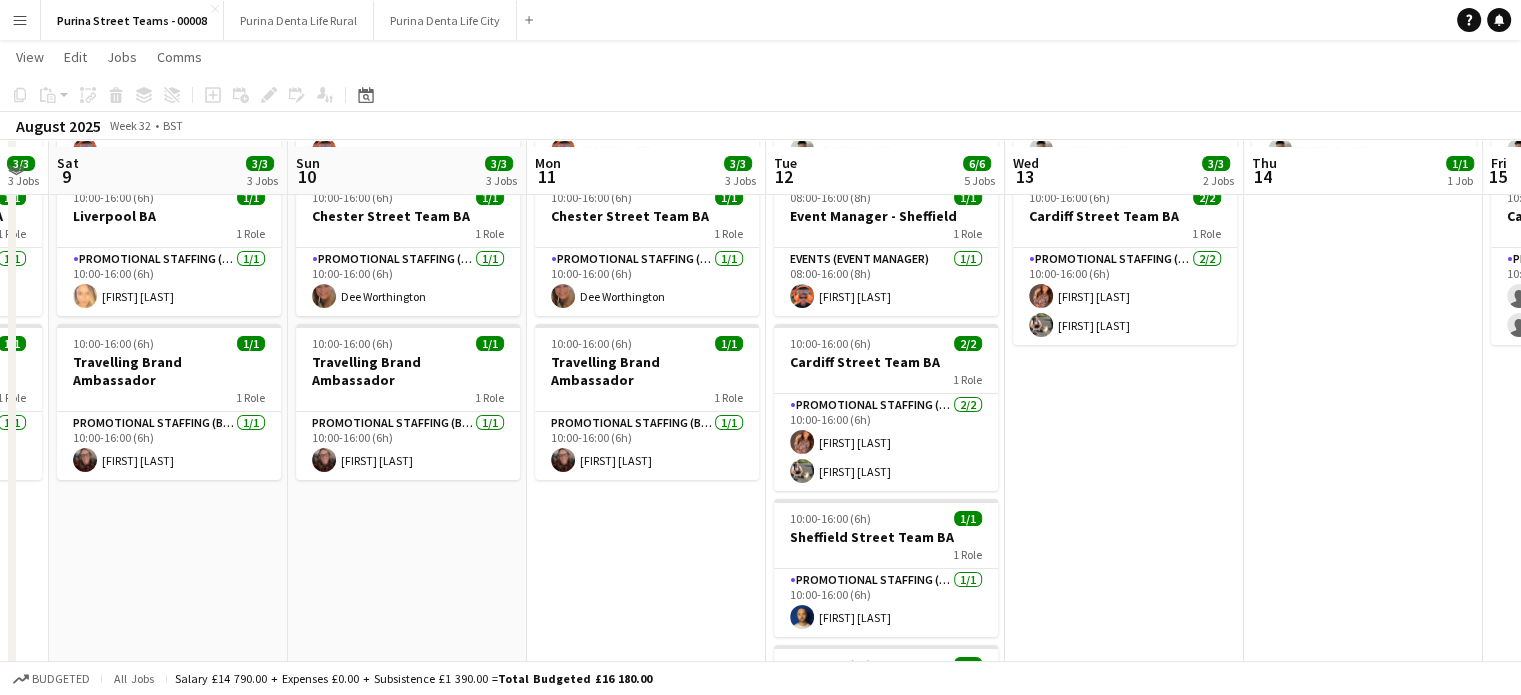 scroll, scrollTop: 300, scrollLeft: 0, axis: vertical 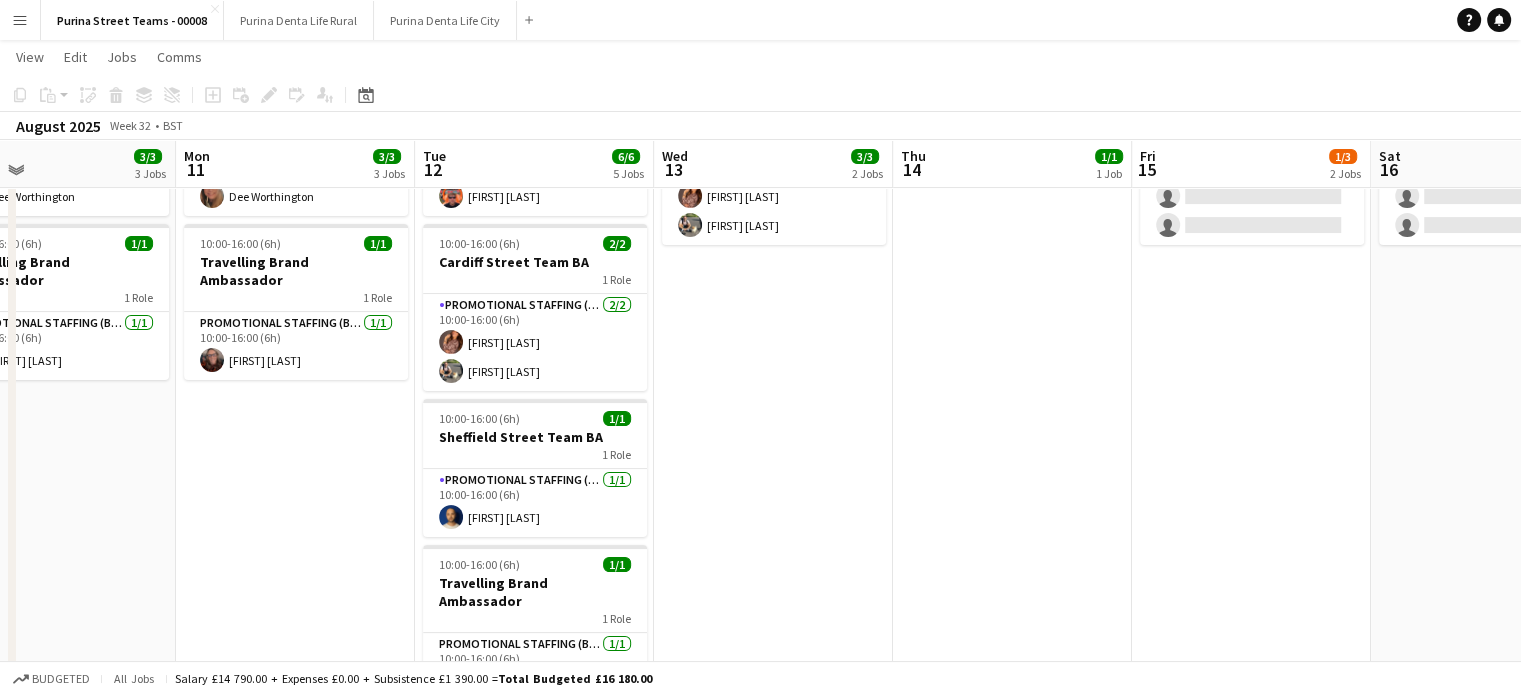 drag, startPoint x: 1104, startPoint y: 485, endPoint x: 760, endPoint y: 487, distance: 344.00583 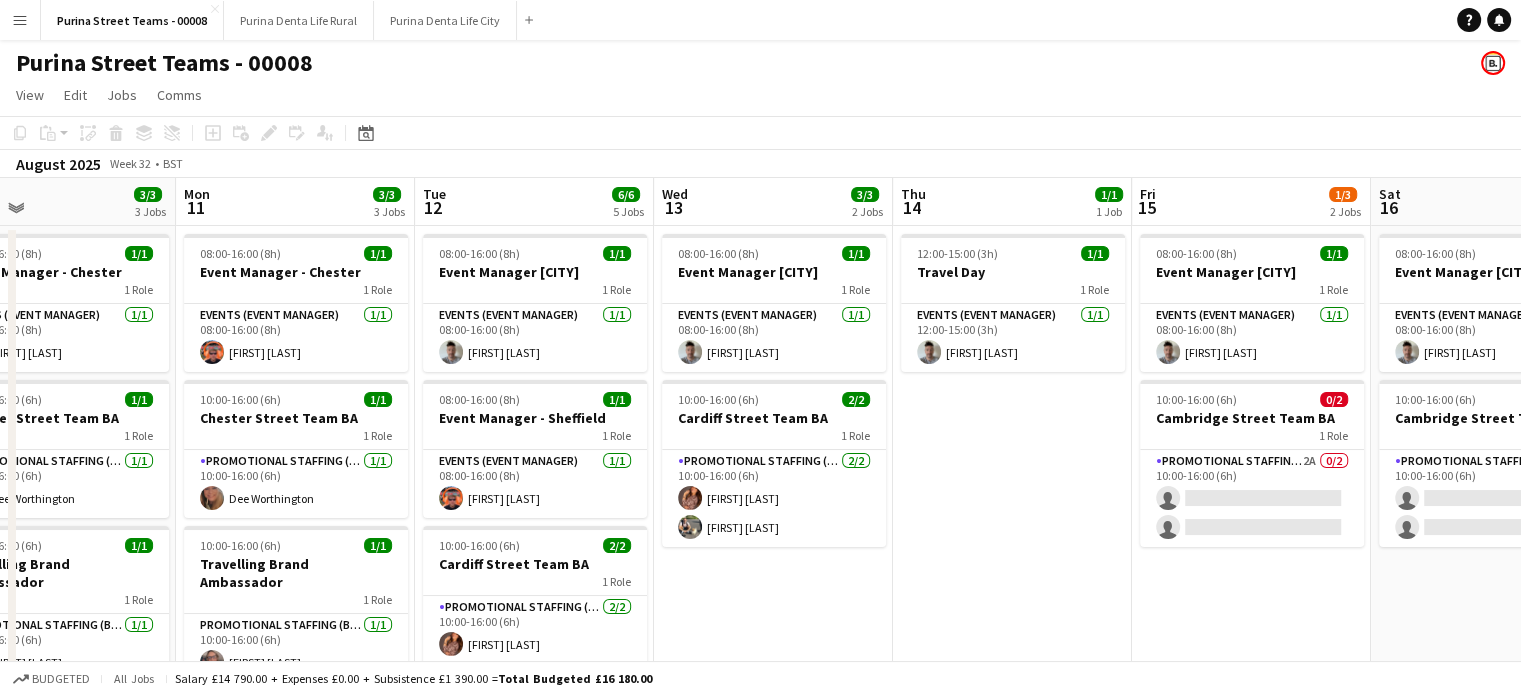 scroll, scrollTop: 0, scrollLeft: 0, axis: both 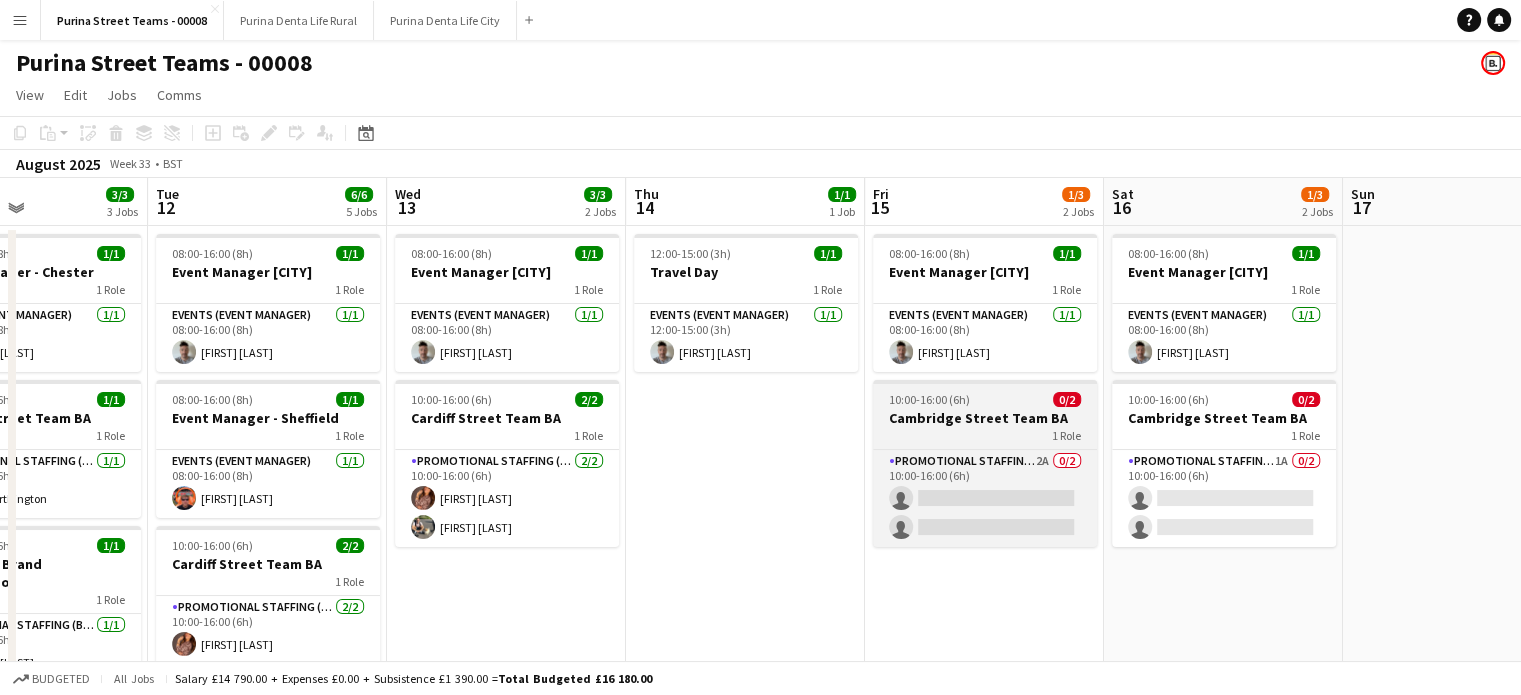 drag, startPoint x: 1040, startPoint y: 487, endPoint x: 932, endPoint y: 448, distance: 114.82596 